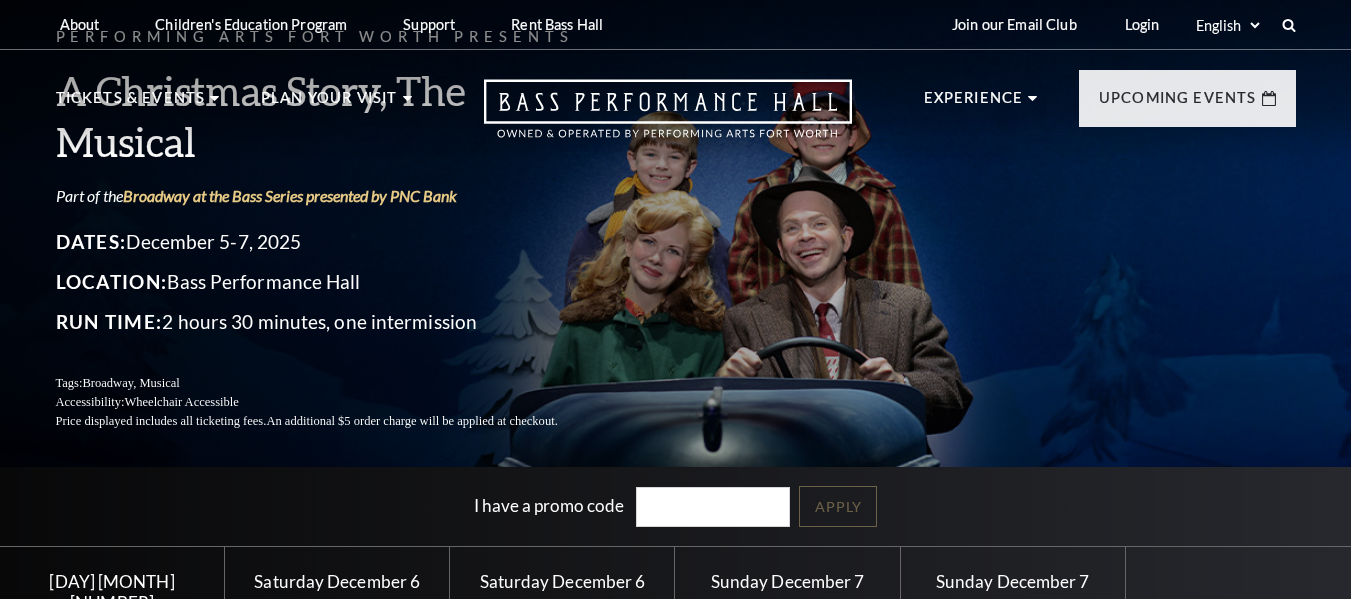scroll, scrollTop: 0, scrollLeft: 0, axis: both 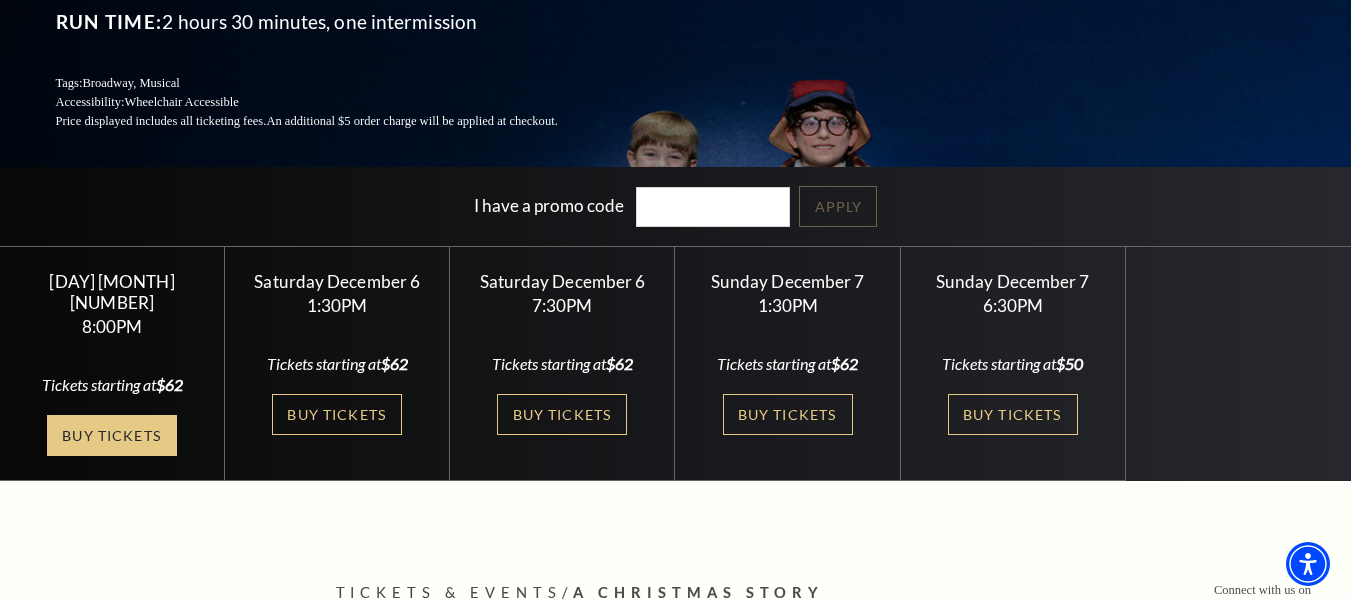 click on "Buy Tickets" at bounding box center [112, 435] 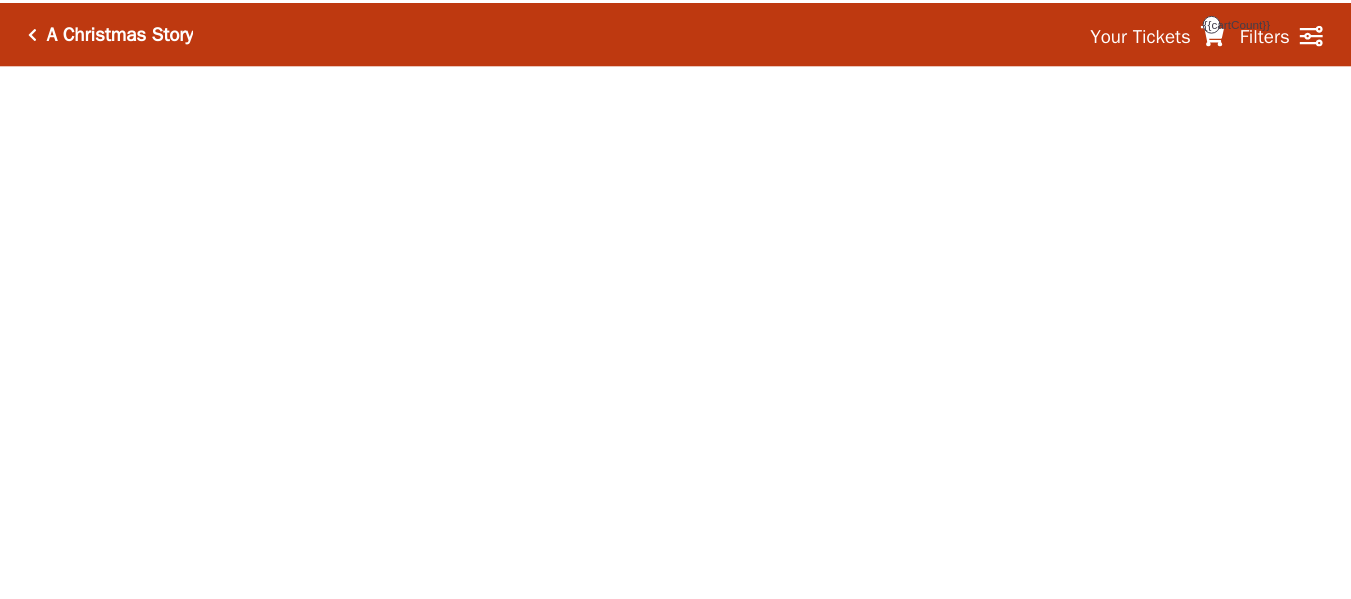 scroll, scrollTop: 0, scrollLeft: 0, axis: both 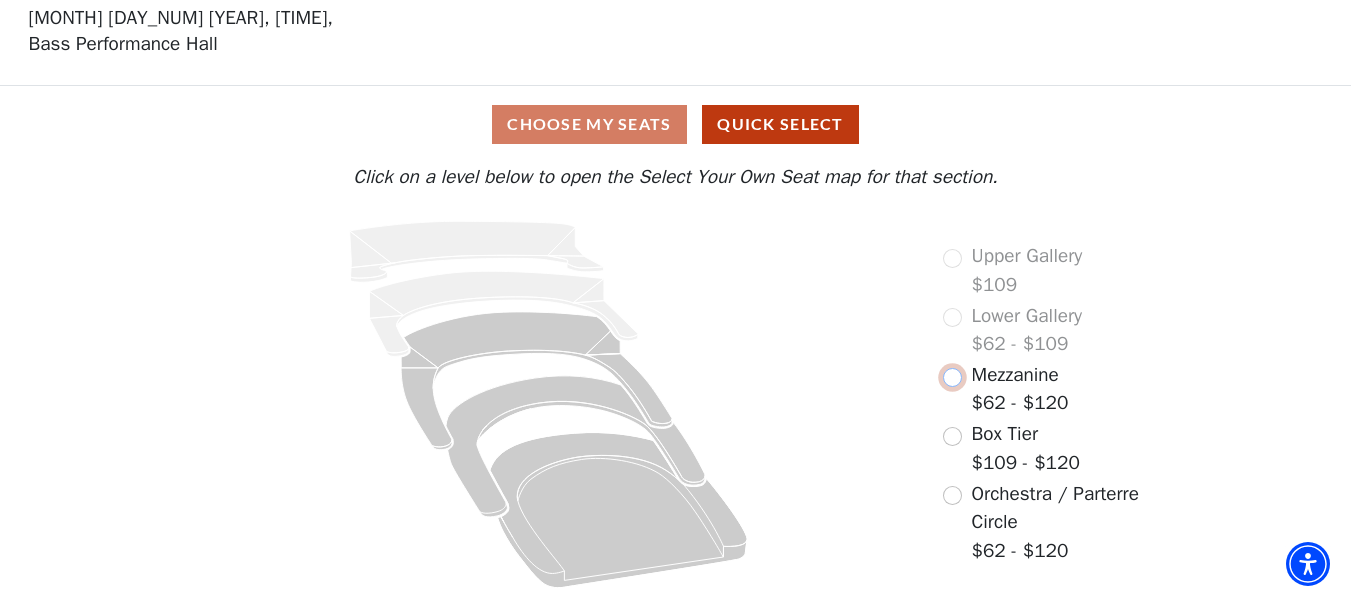 click at bounding box center (952, 377) 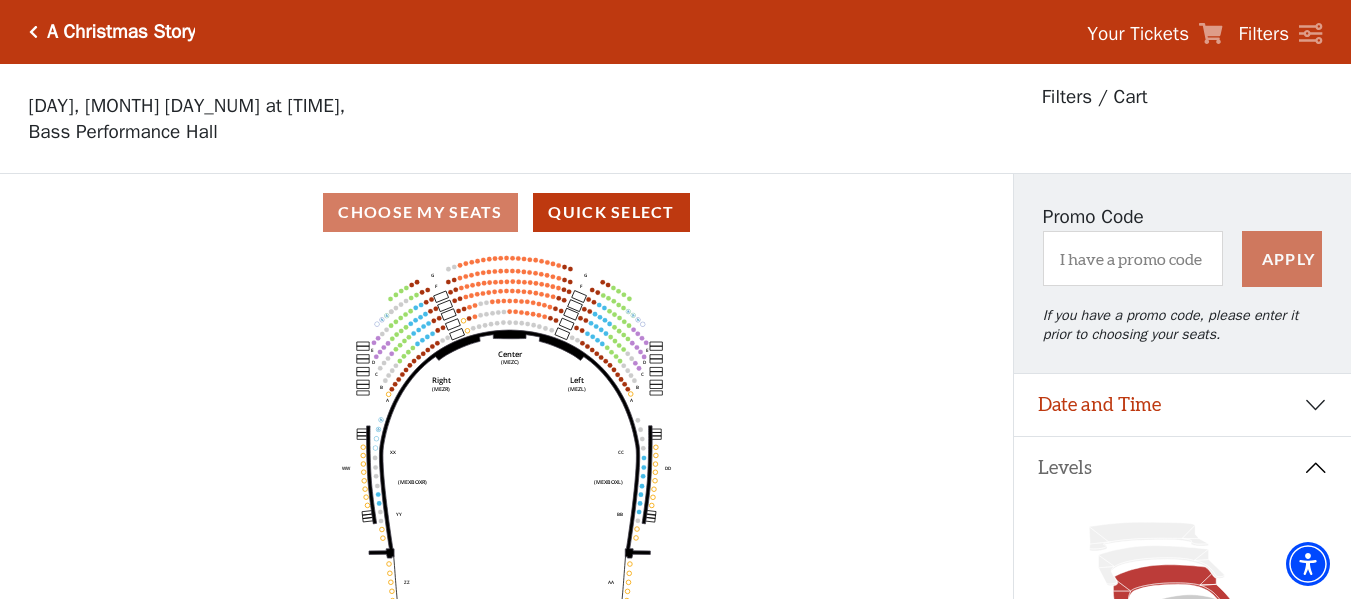scroll, scrollTop: 100, scrollLeft: 0, axis: vertical 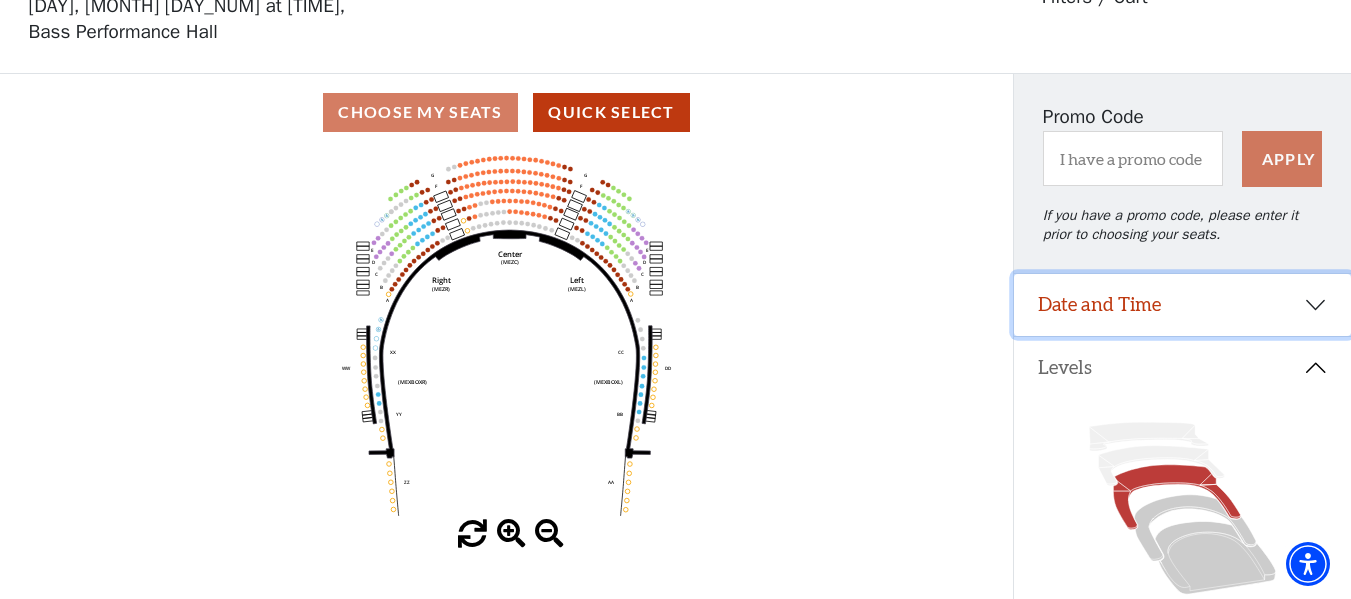 click on "Date and Time" at bounding box center (1182, 305) 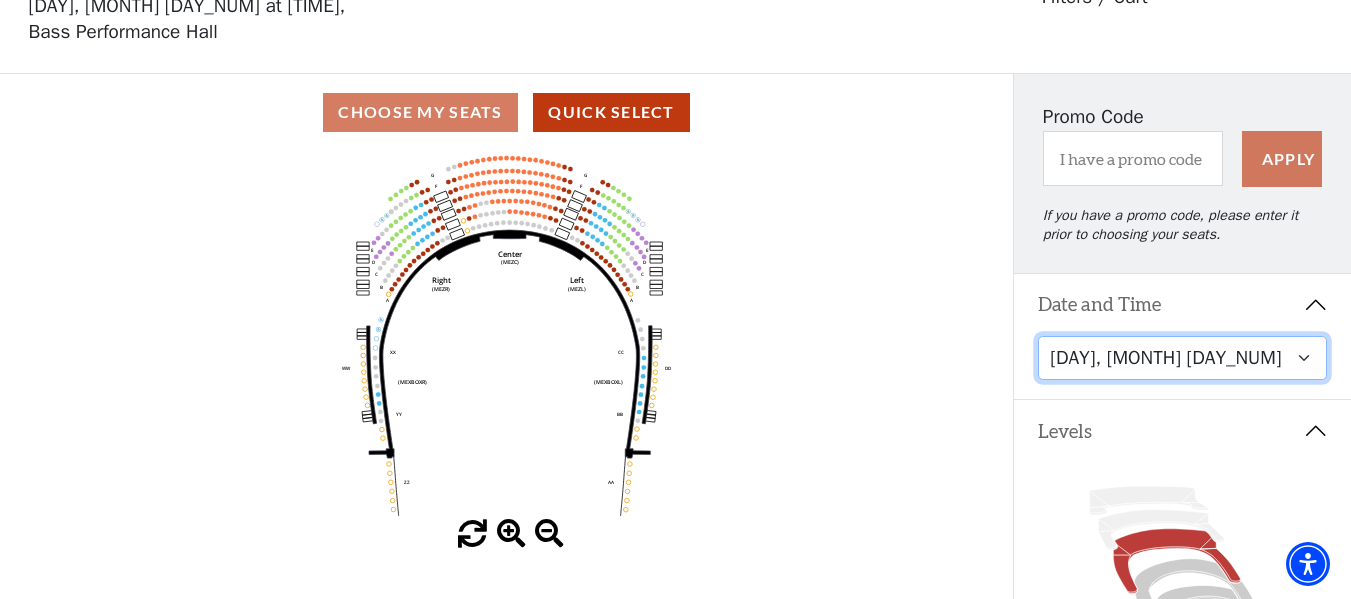 click on "Friday, December 5 at 8:00 PM Saturday, December 6 at 1:30 PM Saturday, December 6 at 7:30 PM Sunday, December 7 at 1:30 PM Sunday, December 7 at 6:30 PM" at bounding box center (1182, 358) 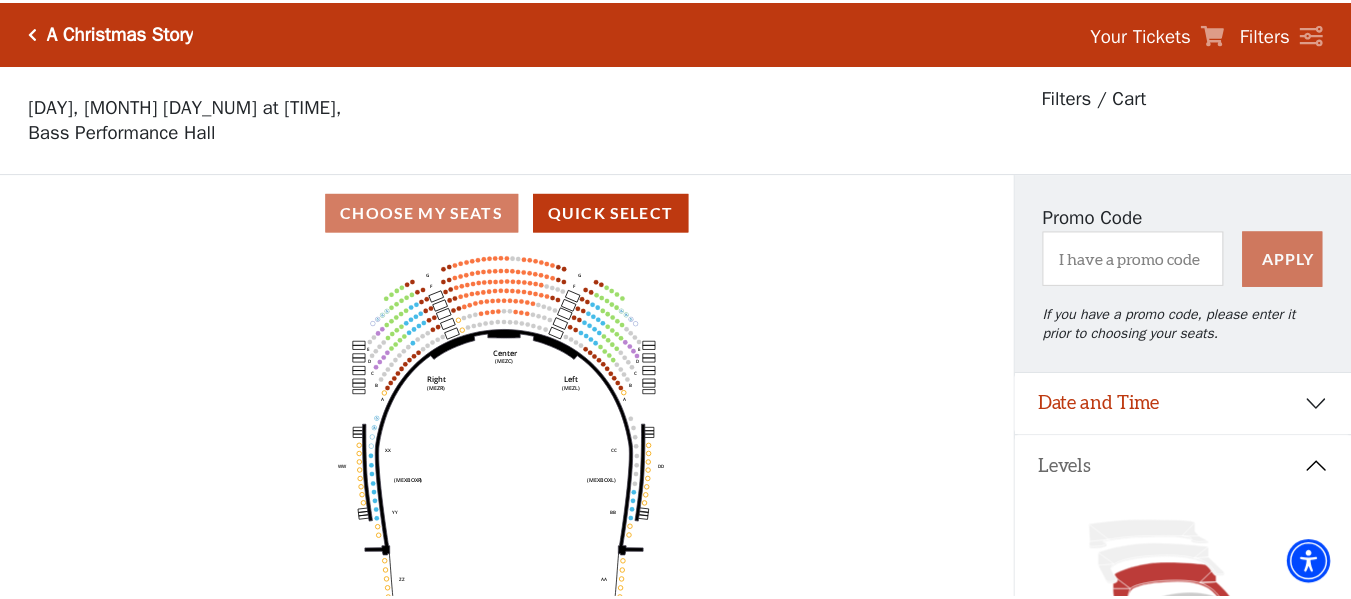 scroll, scrollTop: 93, scrollLeft: 0, axis: vertical 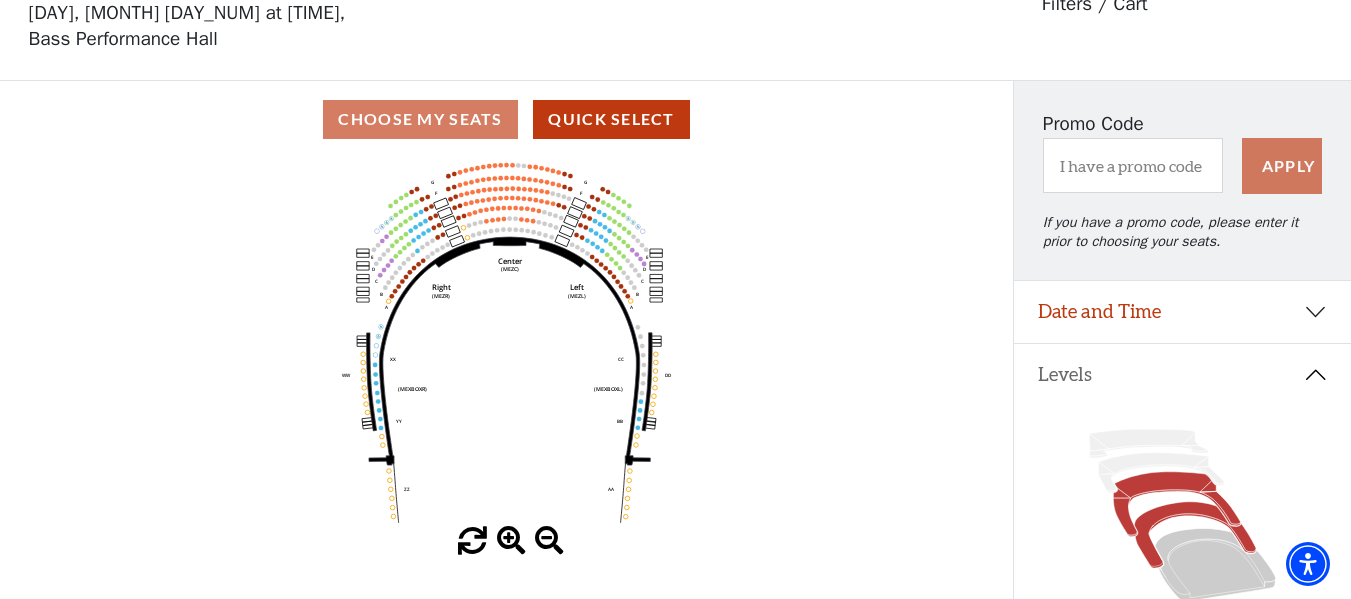 click 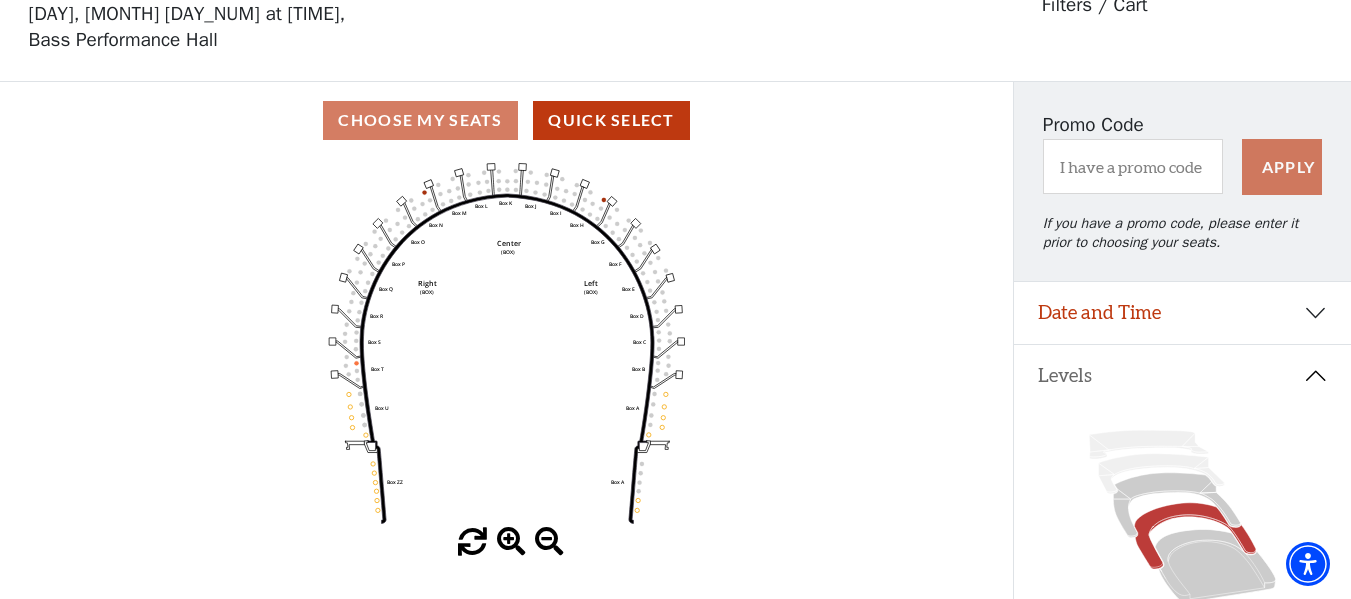 scroll, scrollTop: 93, scrollLeft: 0, axis: vertical 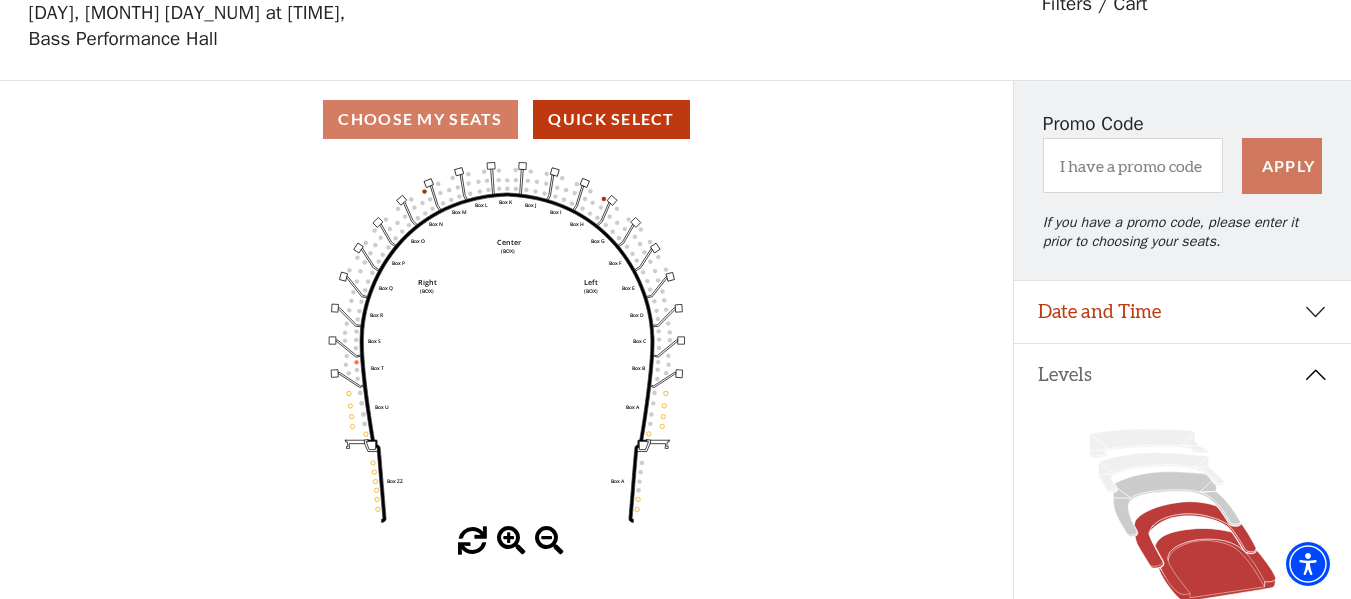 click 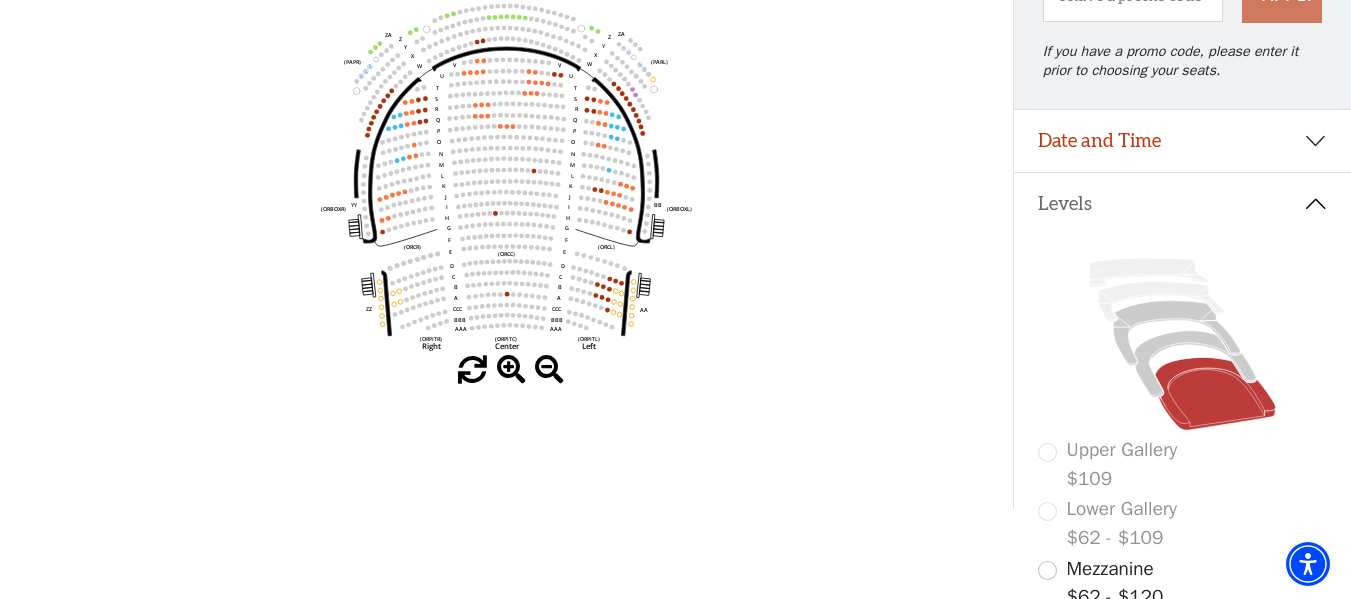 scroll, scrollTop: 193, scrollLeft: 0, axis: vertical 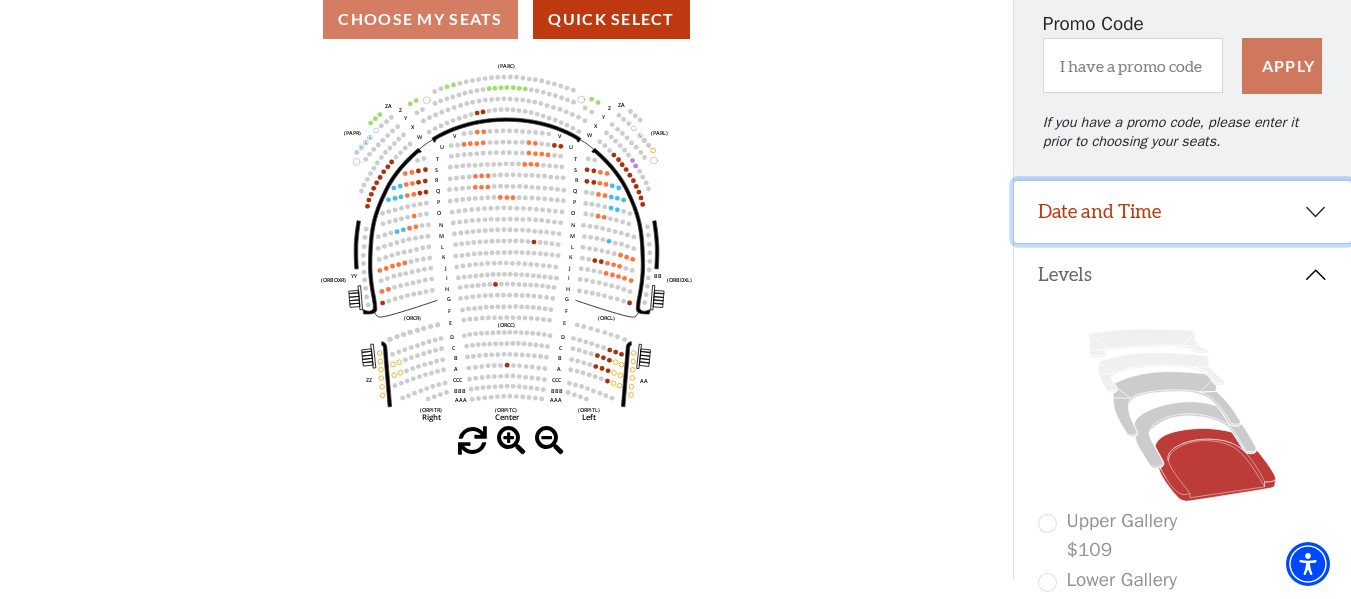 click on "Date and Time" at bounding box center (1182, 212) 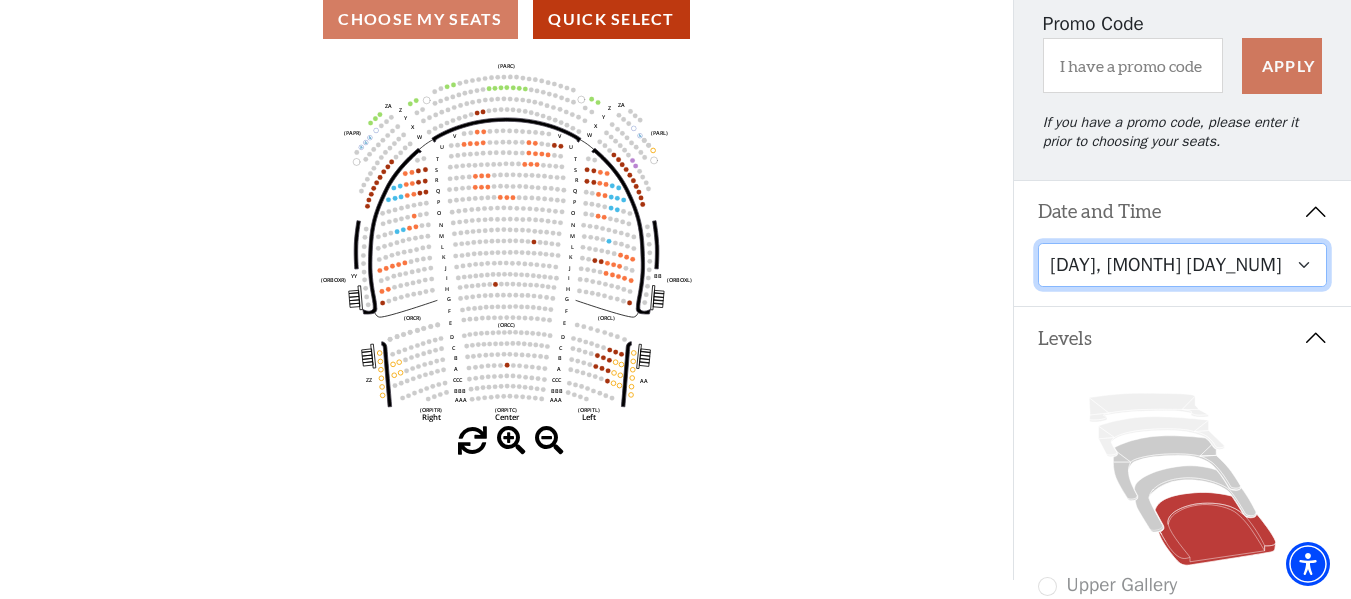 click on "Friday, December 5 at 8:00 PM Saturday, December 6 at 1:30 PM Saturday, December 6 at 7:30 PM Sunday, December 7 at 1:30 PM Sunday, December 7 at 6:30 PM" at bounding box center [1182, 265] 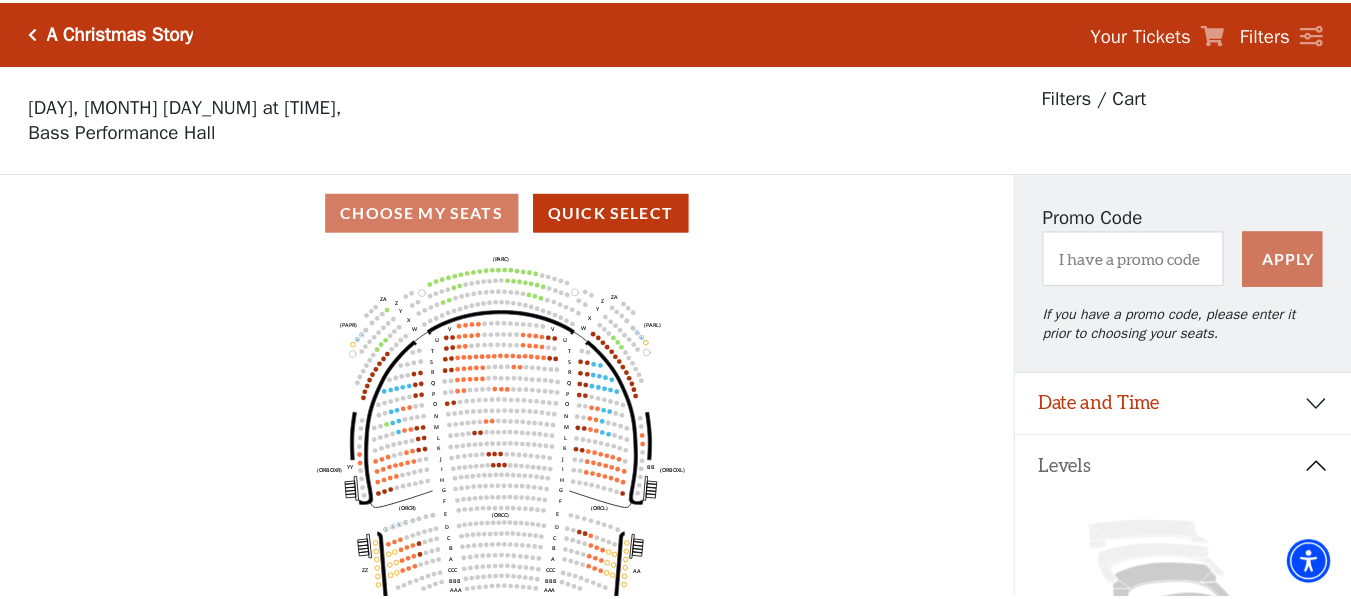 scroll, scrollTop: 93, scrollLeft: 0, axis: vertical 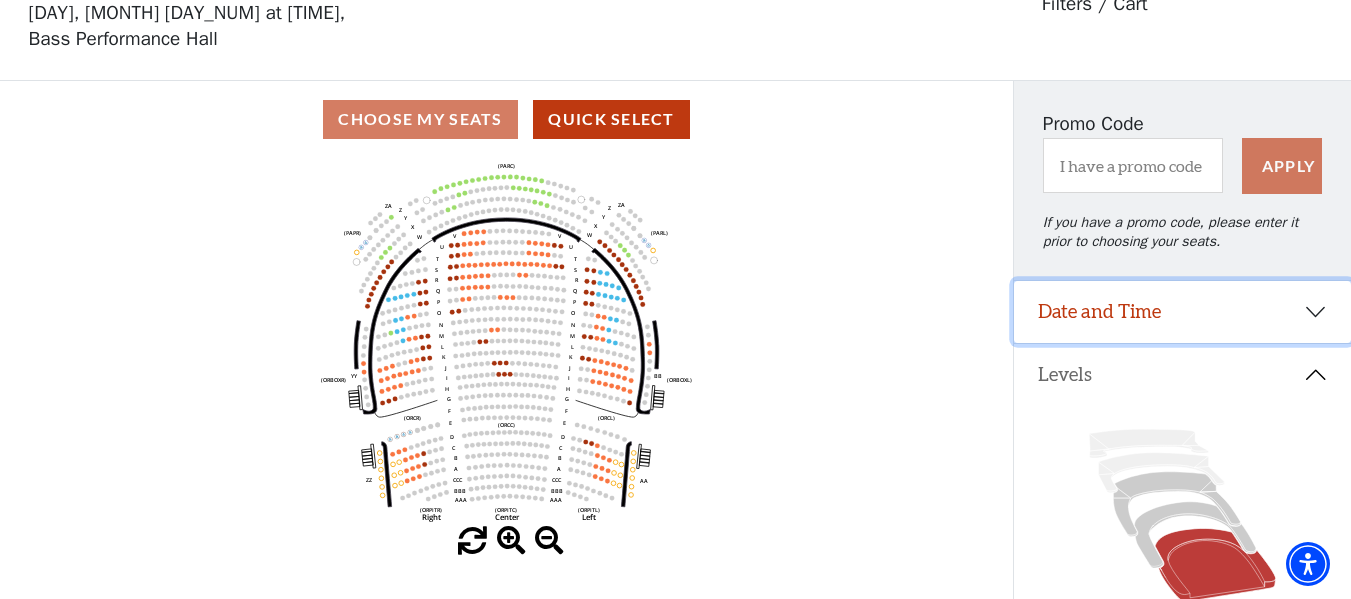 click on "Date and Time" at bounding box center [1182, 312] 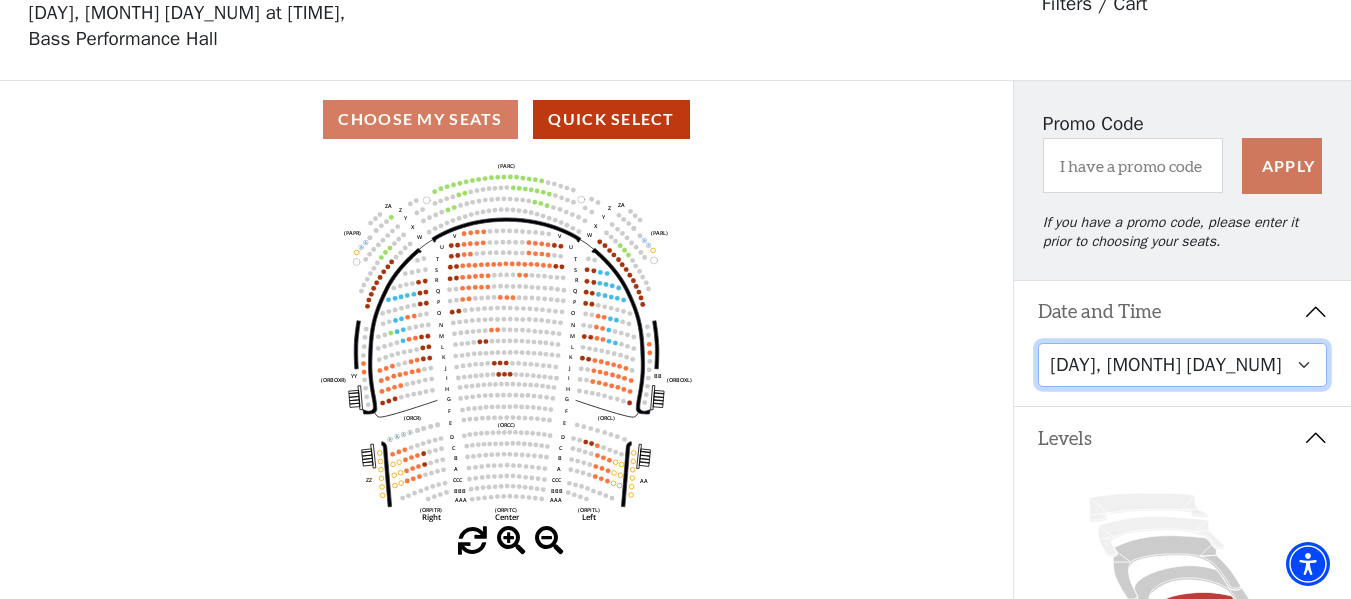 click on "Friday, December 5 at 8:00 PM Saturday, December 6 at 1:30 PM Saturday, December 6 at 7:30 PM Sunday, December 7 at 1:30 PM Sunday, December 7 at 6:30 PM" at bounding box center [1182, 365] 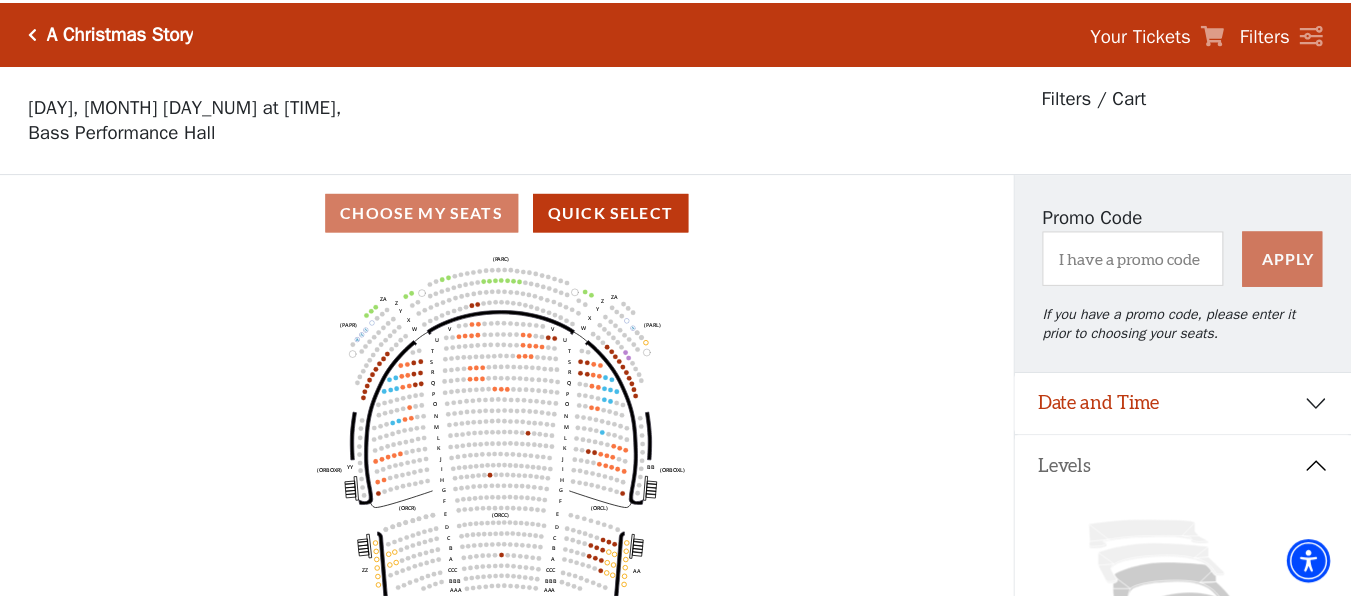 scroll, scrollTop: 93, scrollLeft: 0, axis: vertical 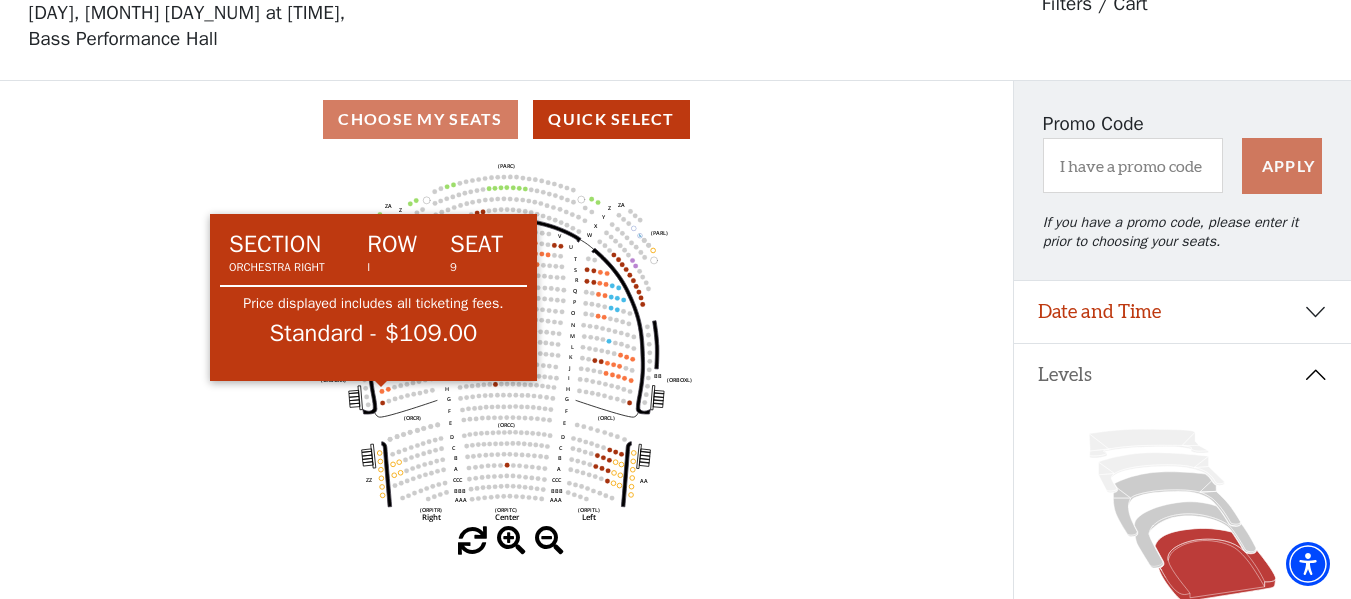 click 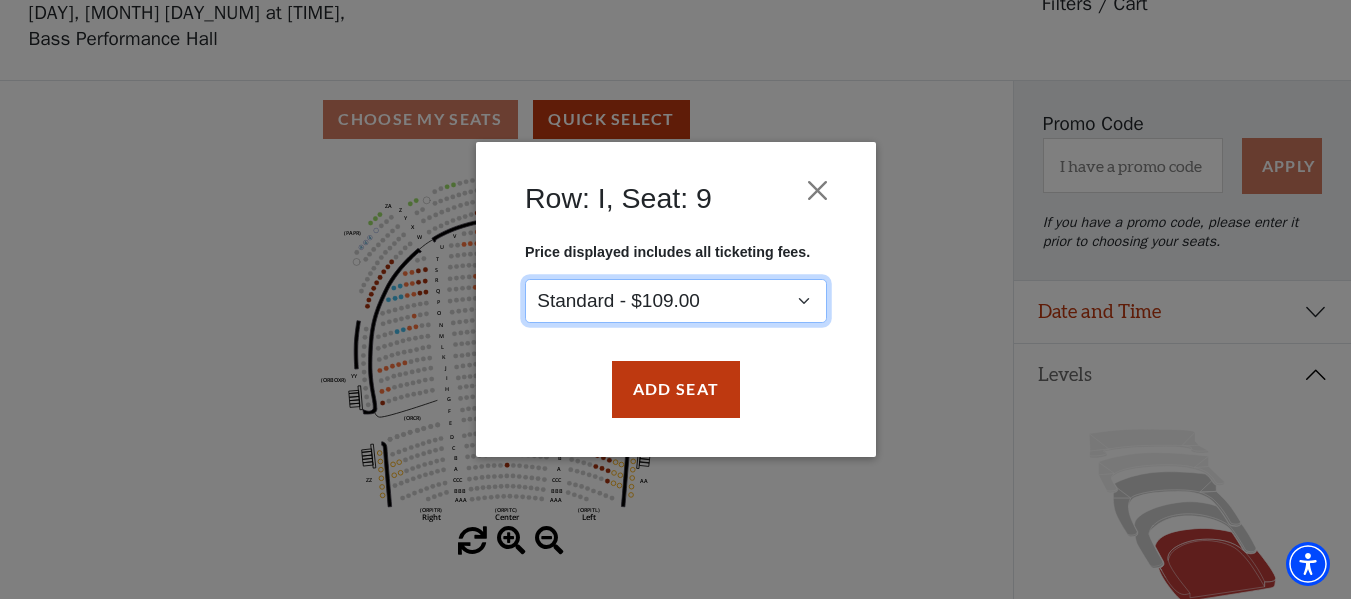 click on "Standard - $109.00" at bounding box center (676, 301) 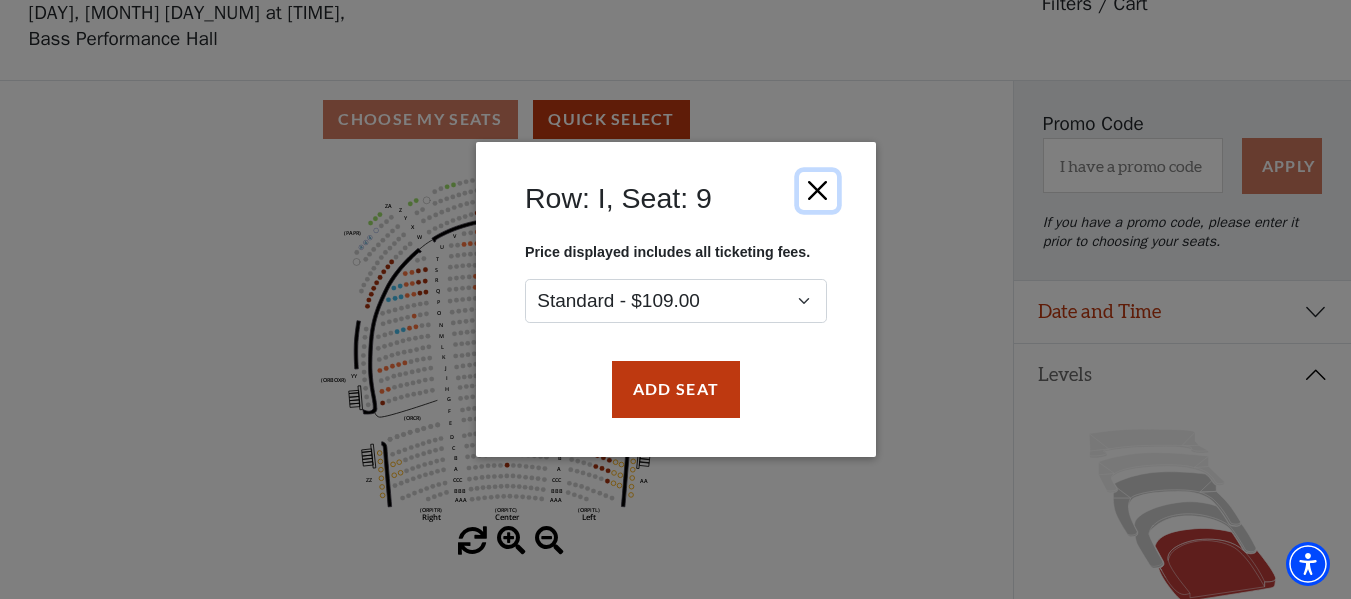 click at bounding box center [817, 191] 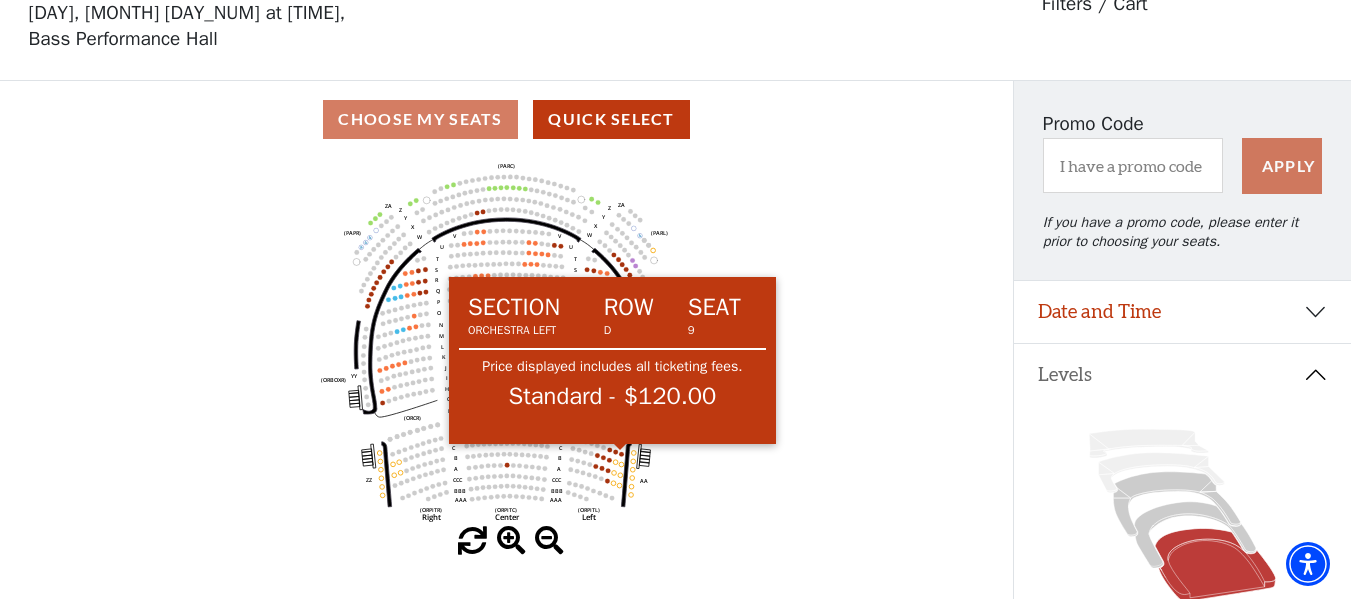 click 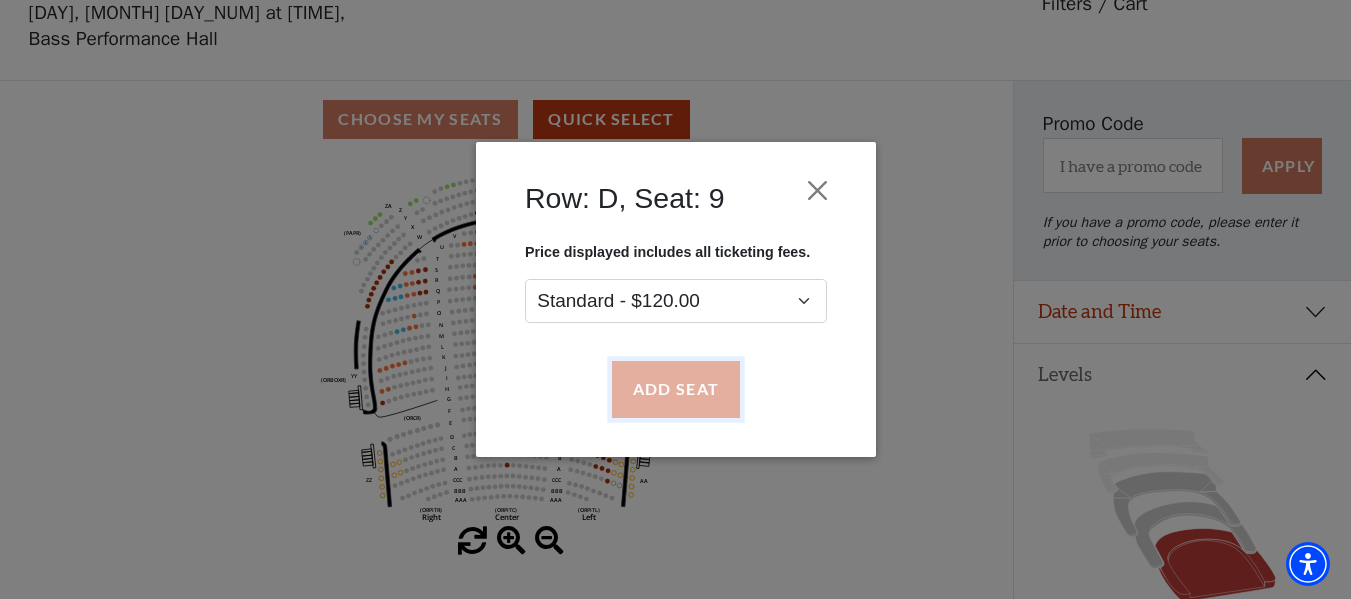 click on "Add Seat" at bounding box center [675, 390] 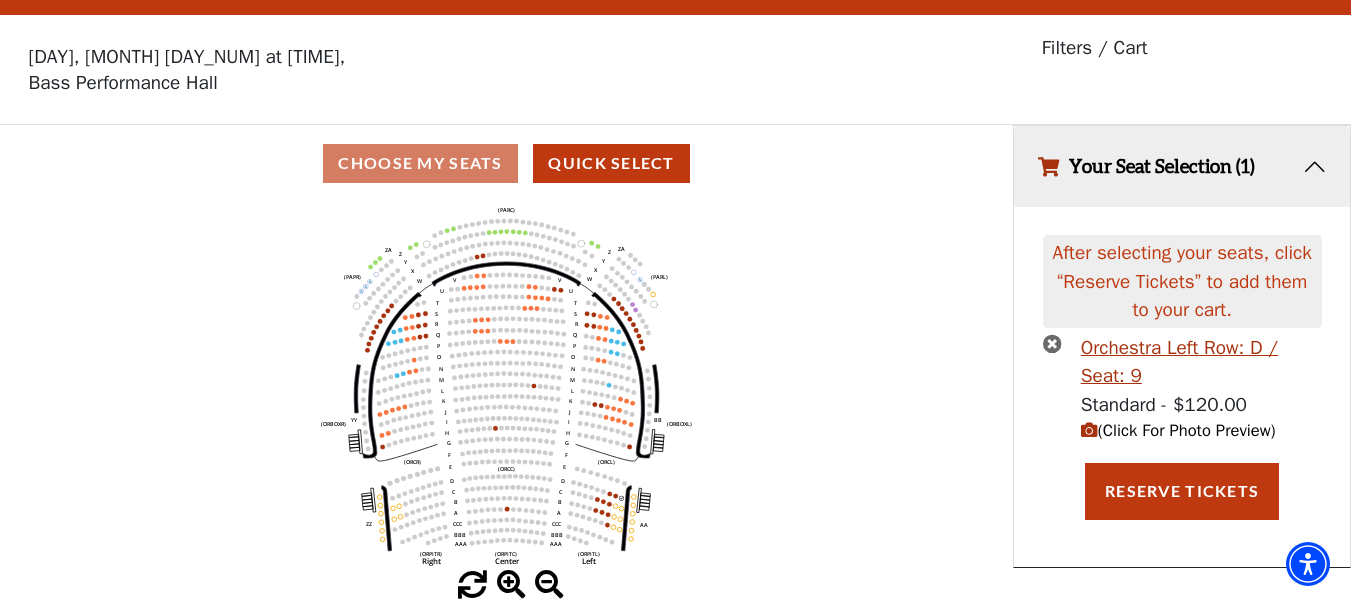 scroll, scrollTop: 0, scrollLeft: 0, axis: both 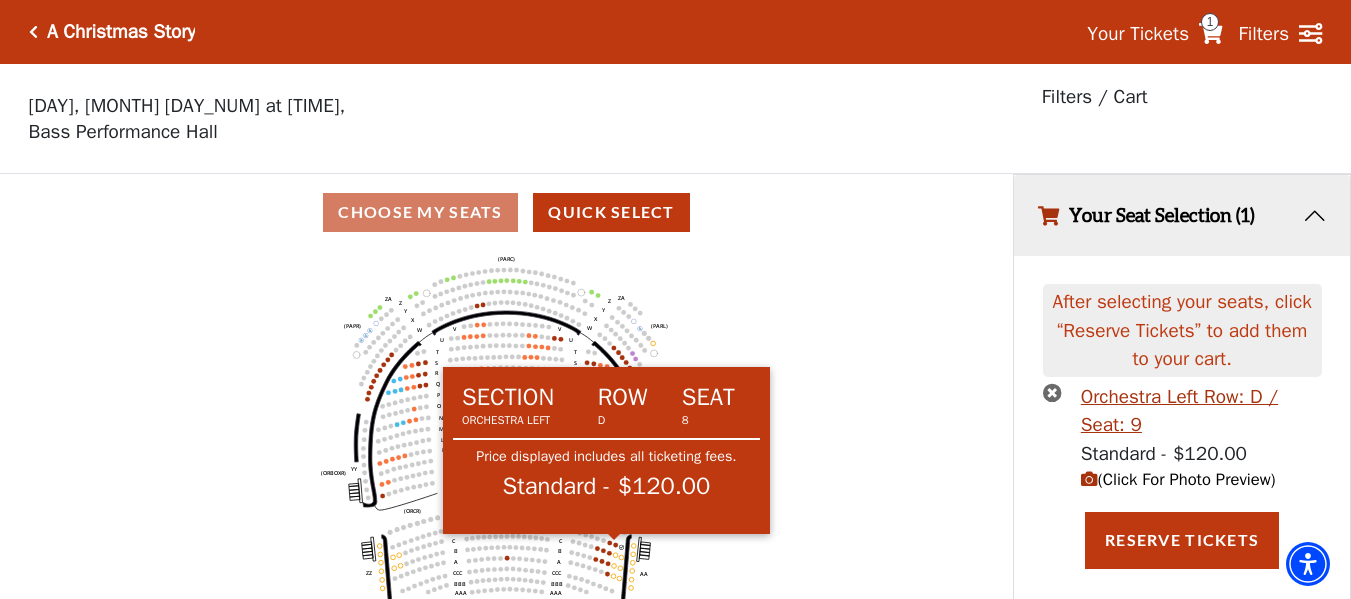 click 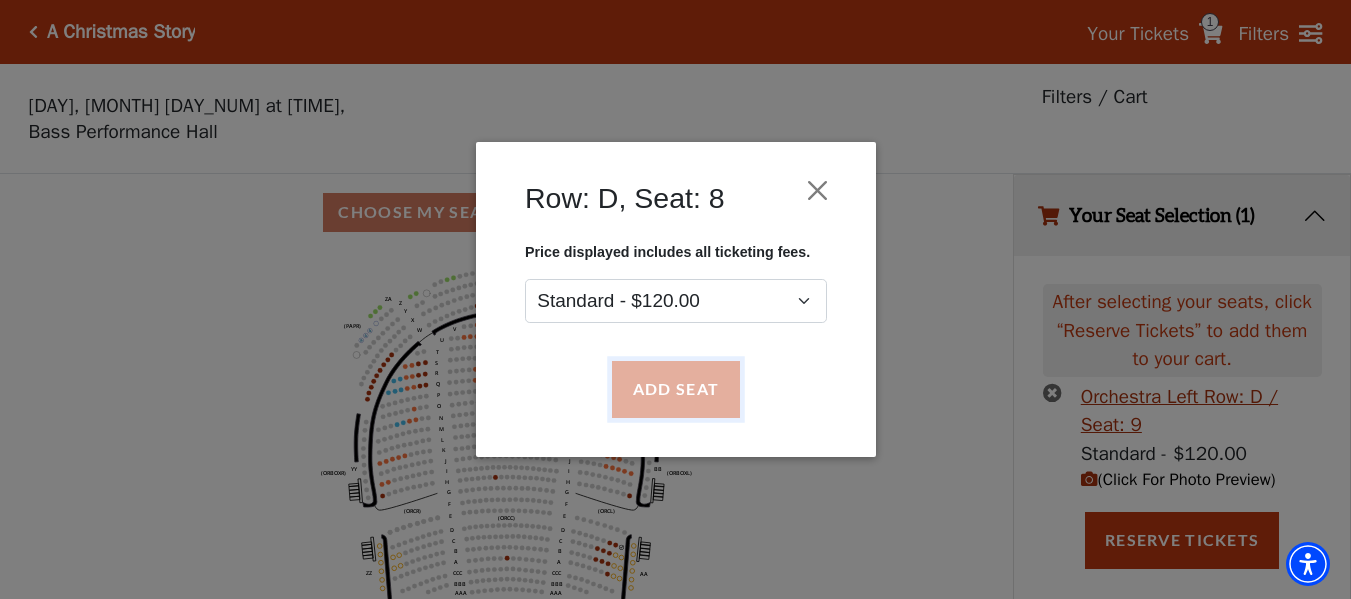 click on "Add Seat" at bounding box center [675, 390] 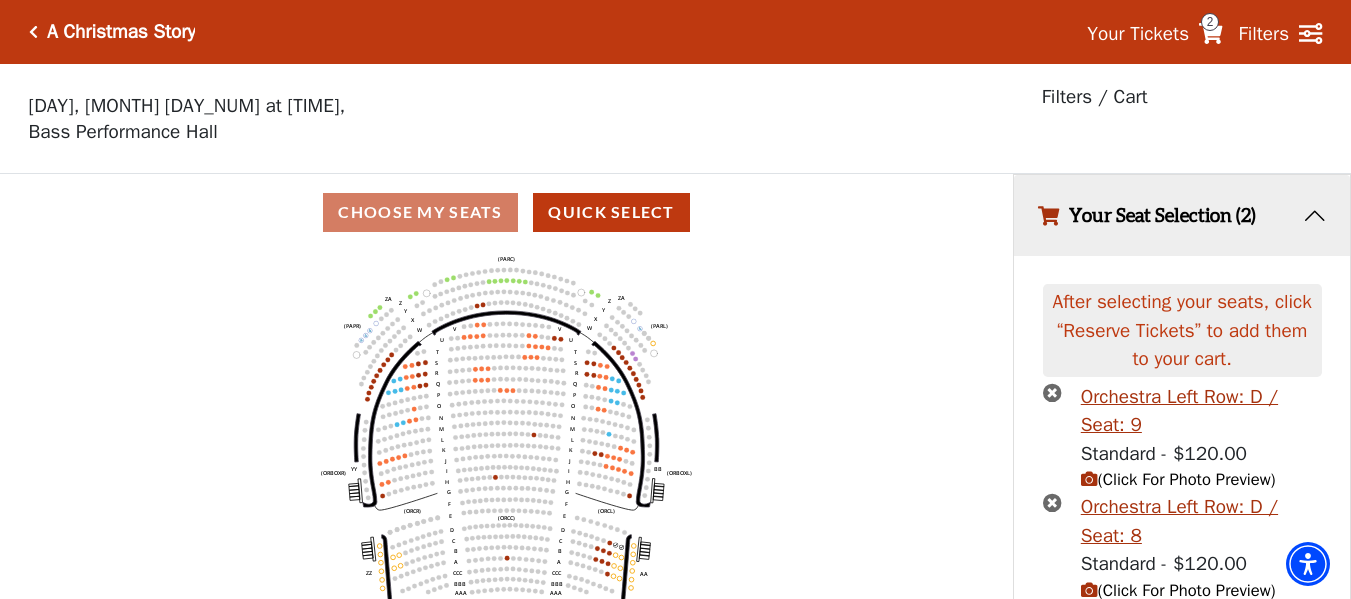 scroll, scrollTop: 80, scrollLeft: 0, axis: vertical 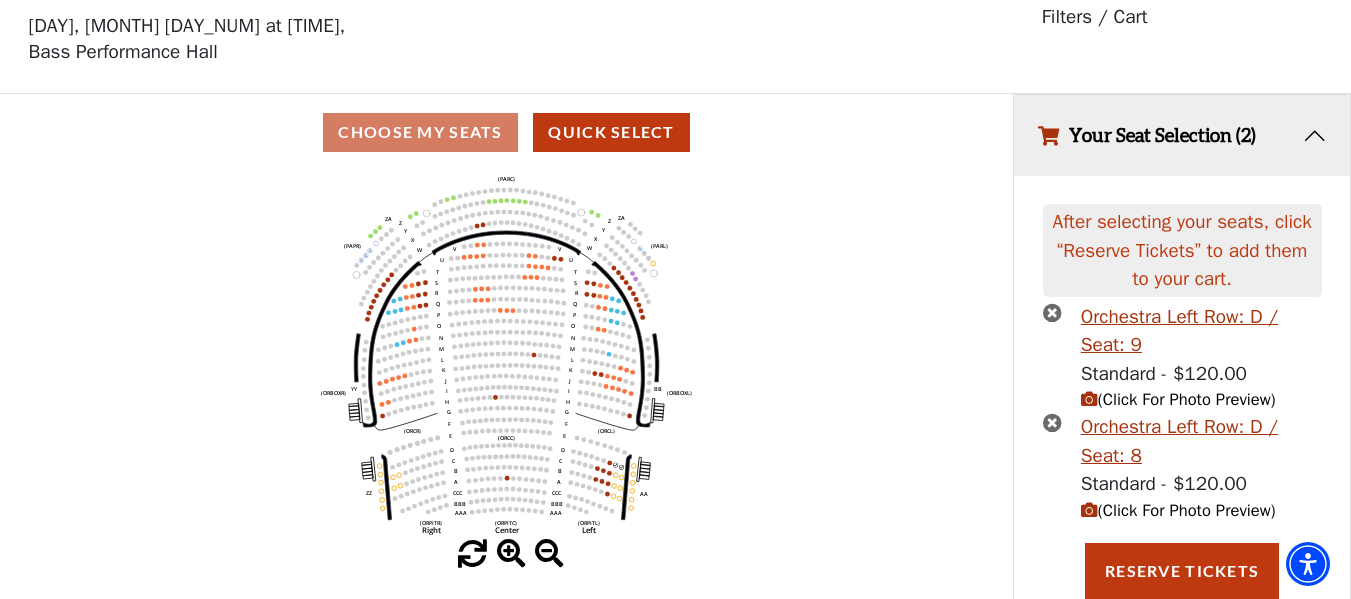 click on "(Click For Photo Preview)" at bounding box center [1178, 510] 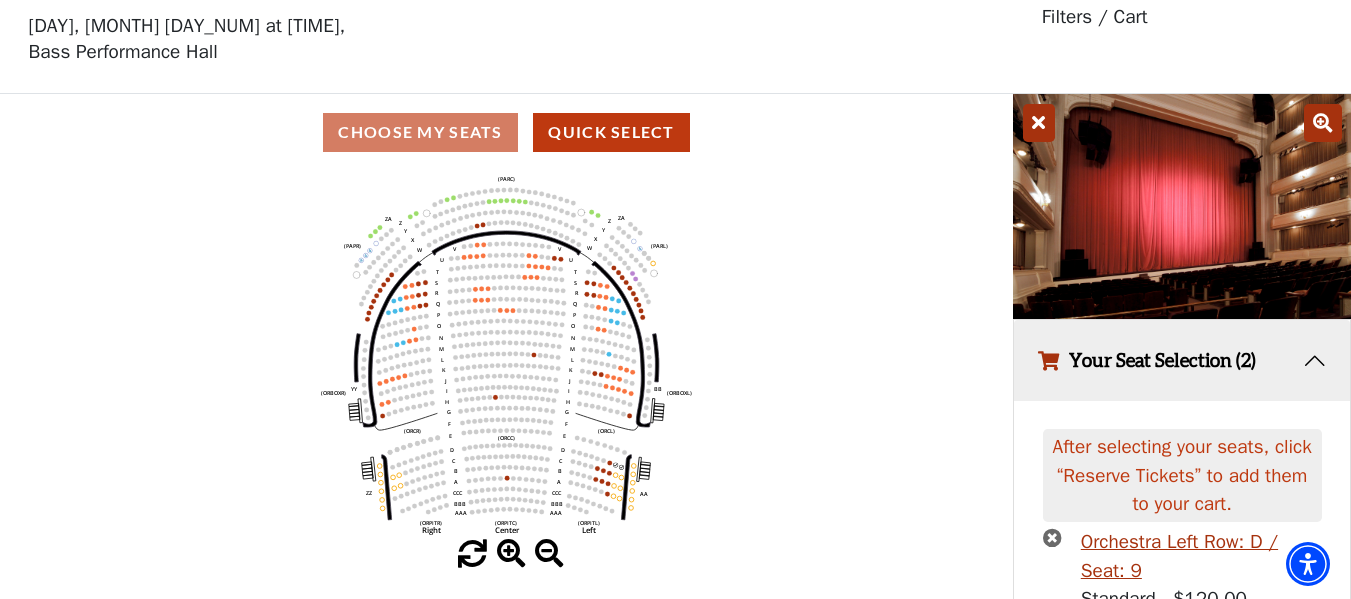 click on "Left   (ORPITL)   Right   (ORPITR)   Center   (ORPITC)   ZZ   AA   YY   BB   ZA   ZA   (ORCL)   (ORCR)   (ORCC)   (ORBOXL)   (ORBOXR)   (PARL)   (PAPR)   (PARC)   Z   Y   X   W   Z   Y   X   W   V   U   T   S   R   Q   P   O   N   M   L   K   J   I   H   G   F   E   D   C   B   A   CCC   BBB   AAA   V   U   T   S   R   Q   P   O   N   M   L   K   J   I   H   G   F   E   D   C   B   A   CCC   BBB   AAA" 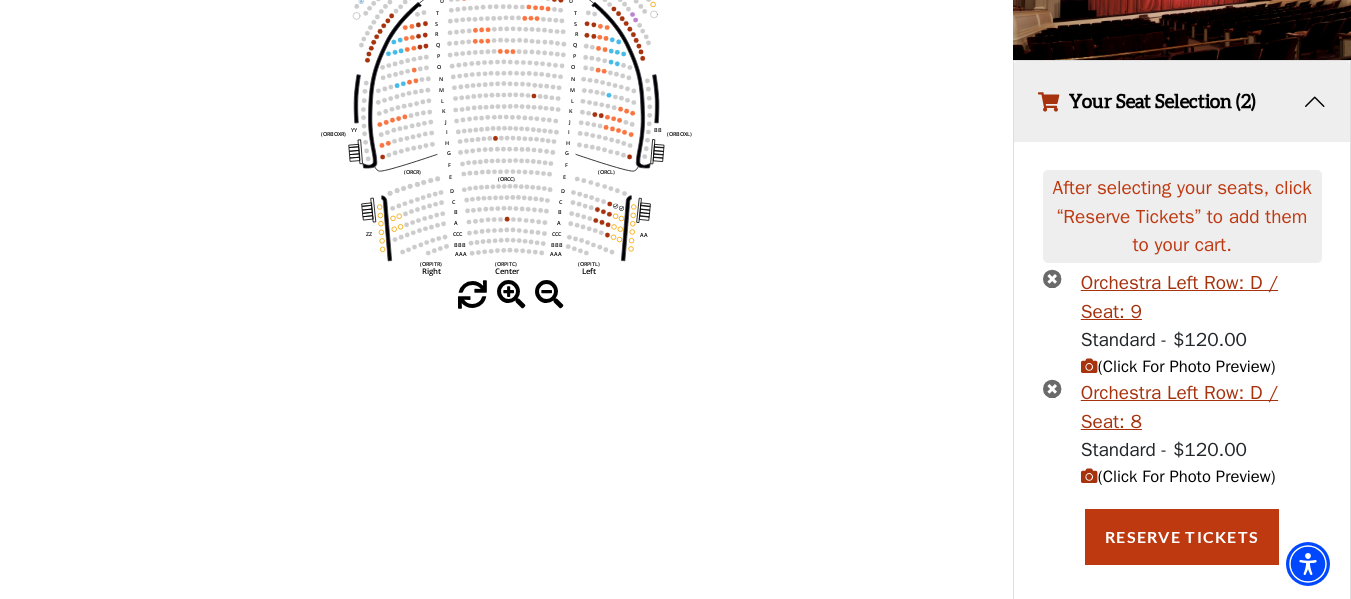 scroll, scrollTop: 354, scrollLeft: 0, axis: vertical 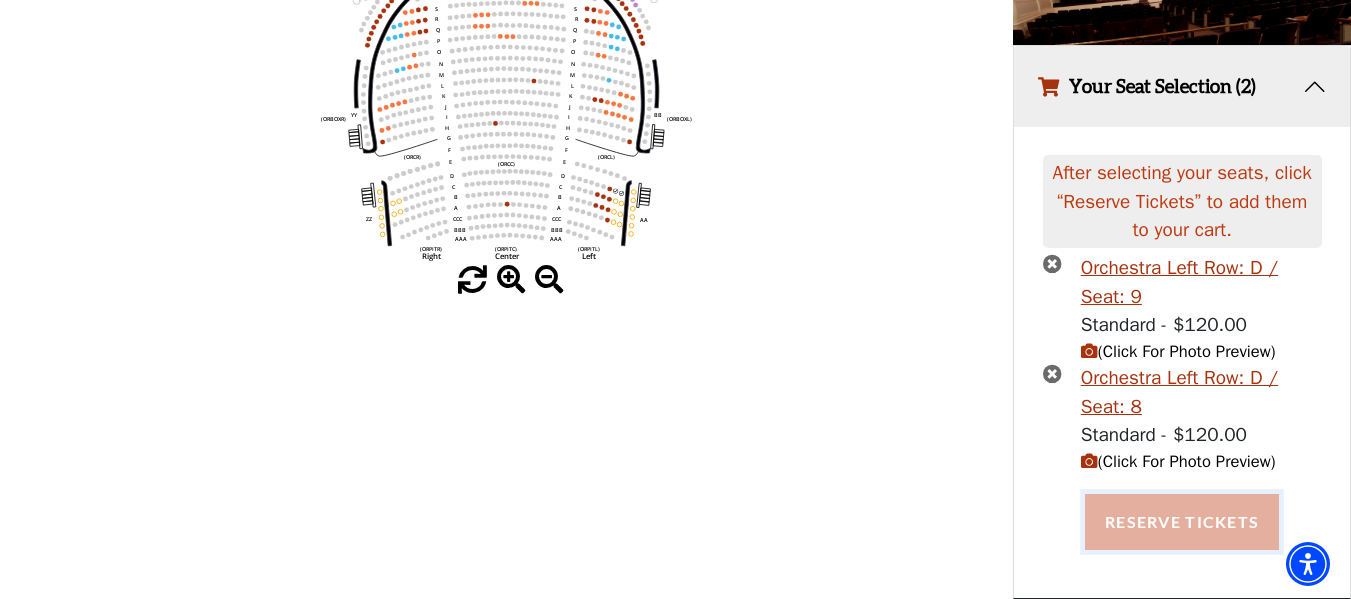 click on "Reserve Tickets" at bounding box center (1182, 522) 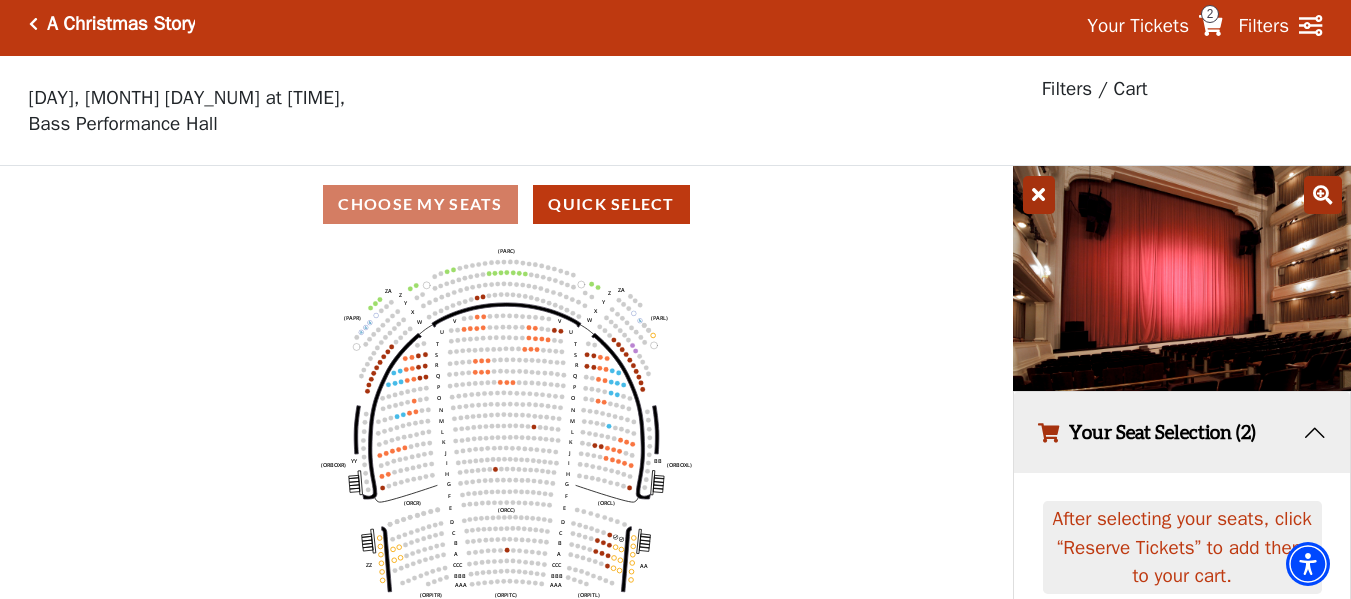 scroll, scrollTop: 0, scrollLeft: 0, axis: both 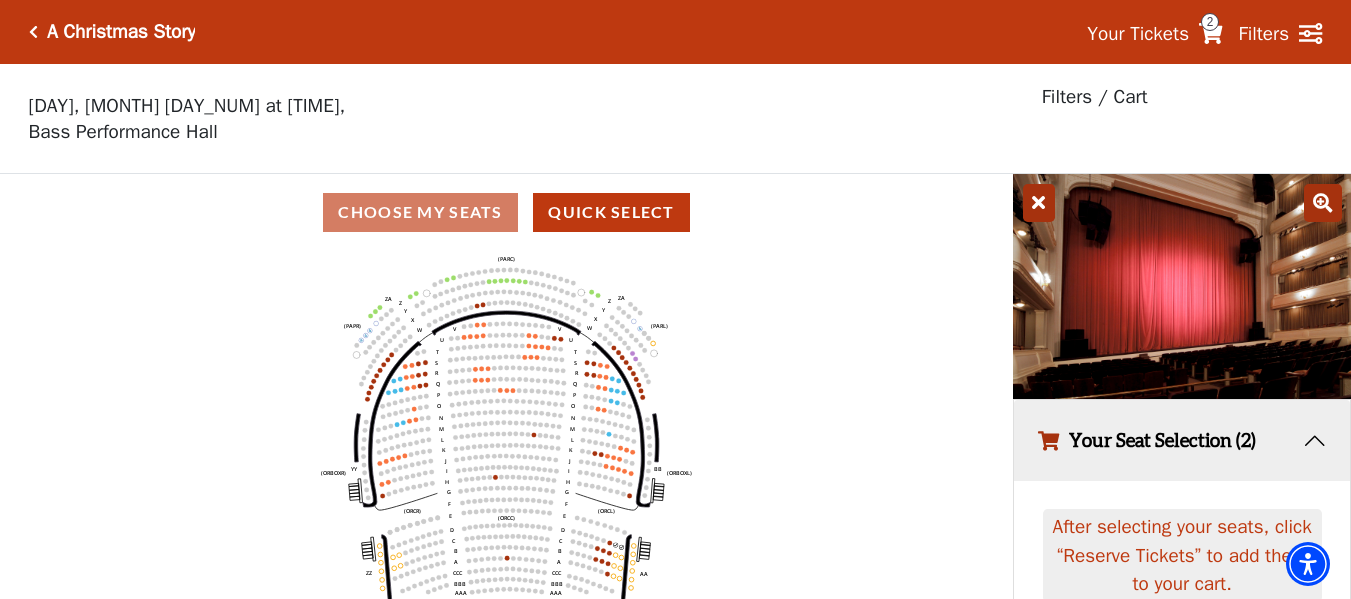 click on "2" at bounding box center [1210, 22] 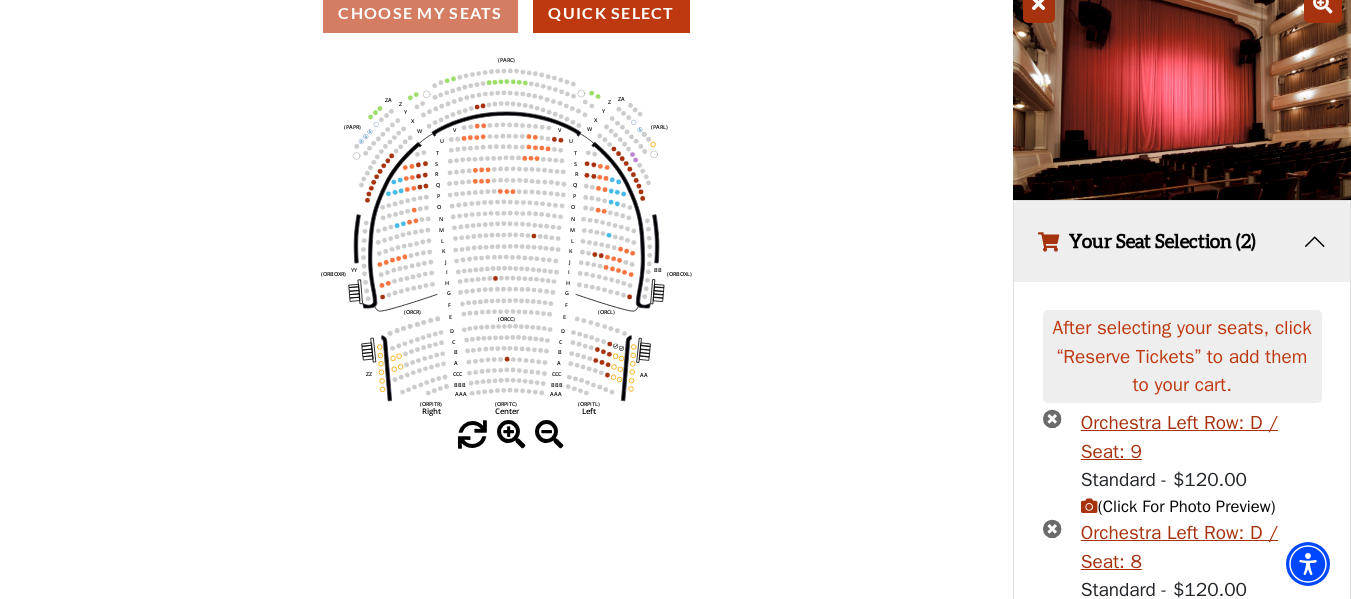 scroll, scrollTop: 0, scrollLeft: 0, axis: both 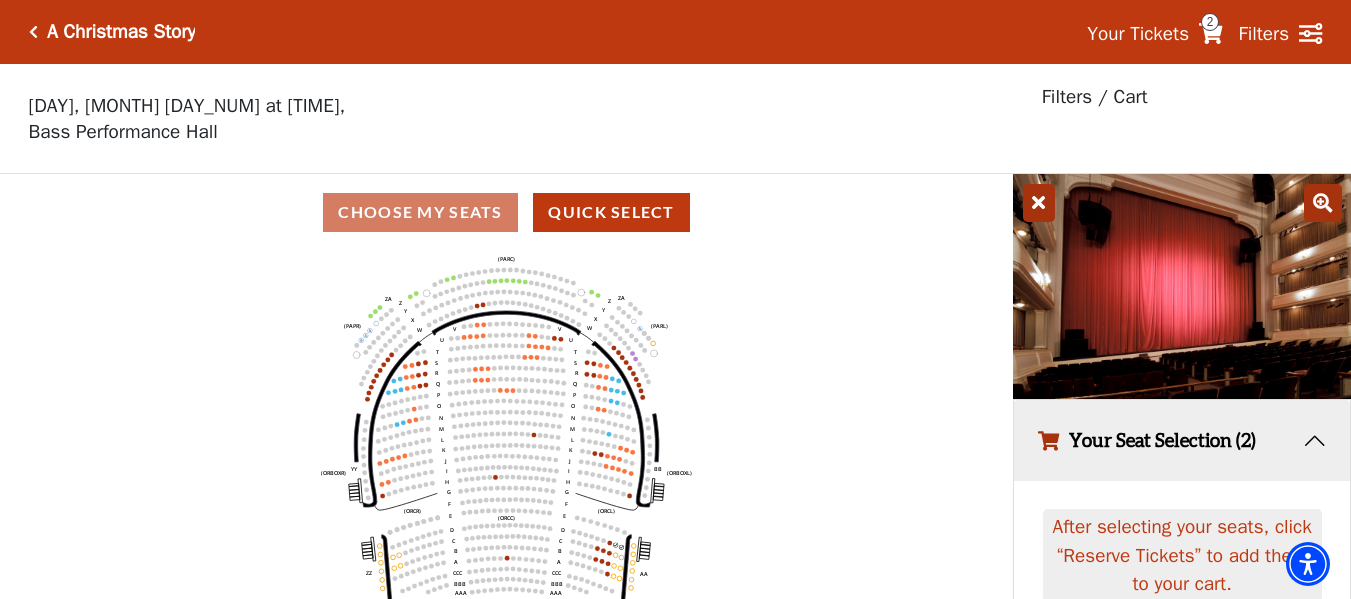 click on "2" at bounding box center (1210, 22) 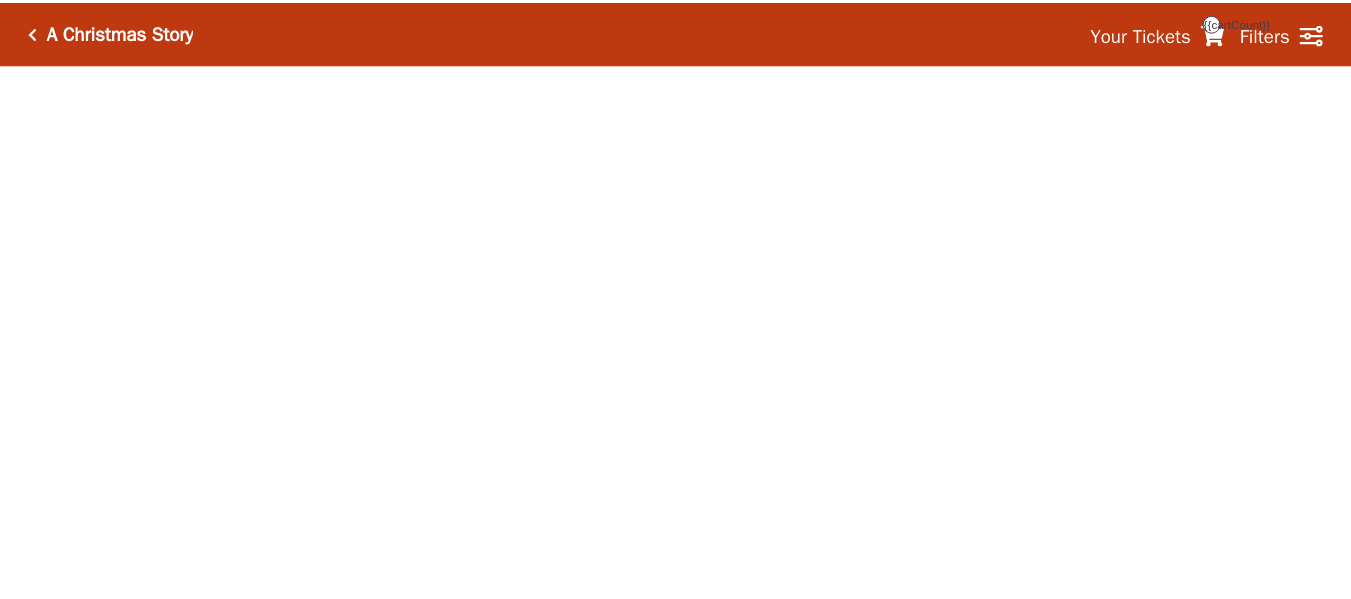 scroll, scrollTop: 0, scrollLeft: 0, axis: both 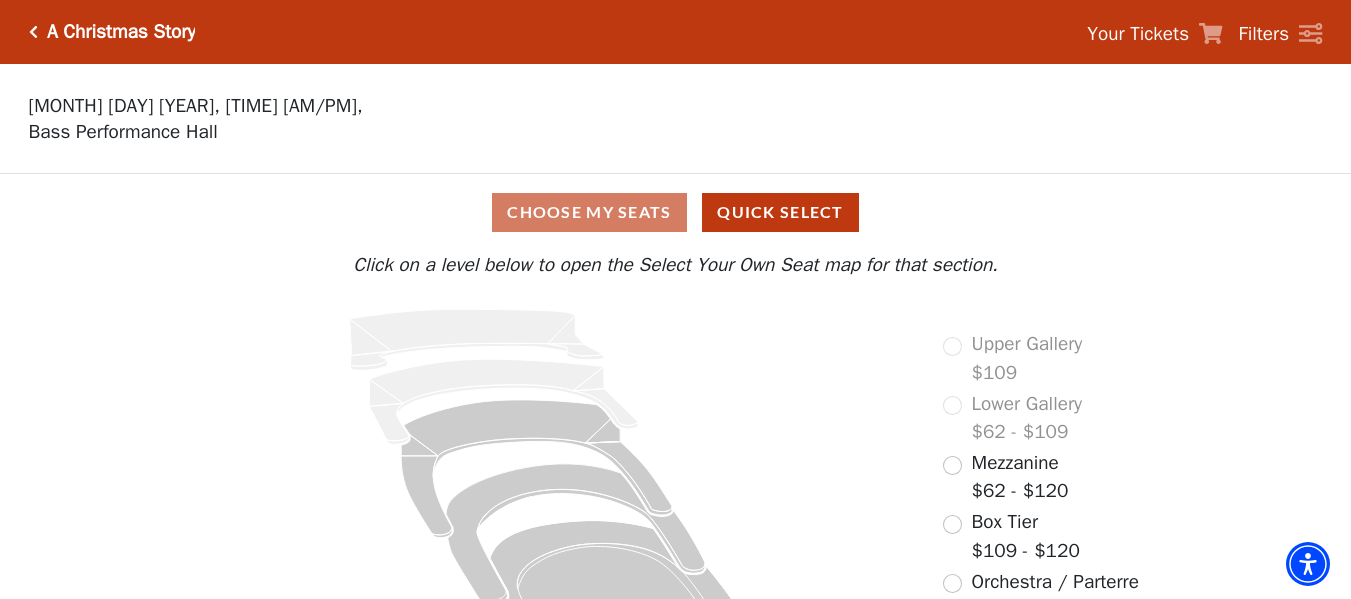 click 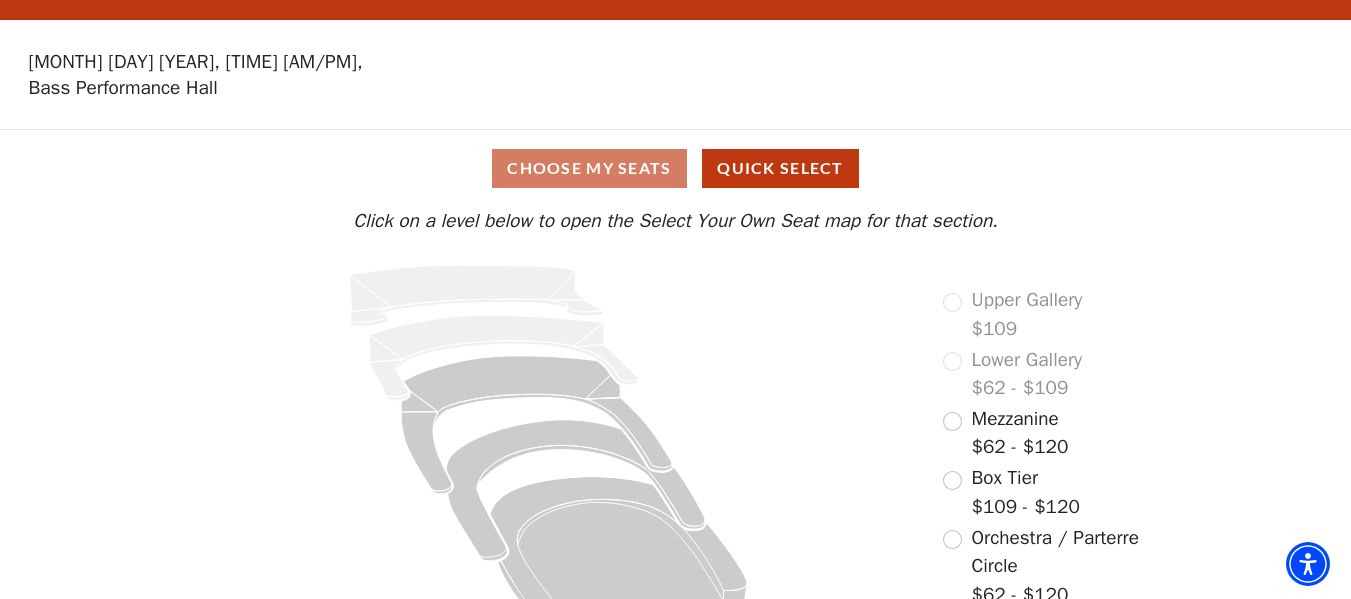 scroll, scrollTop: 88, scrollLeft: 0, axis: vertical 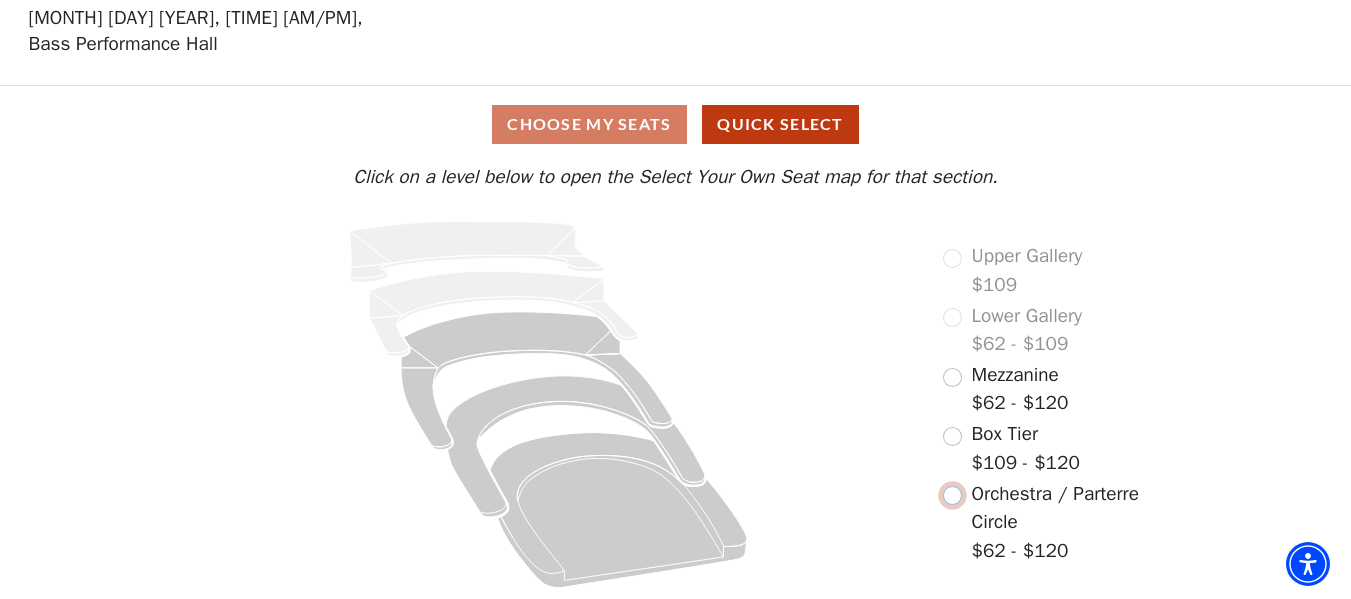 click at bounding box center (952, 495) 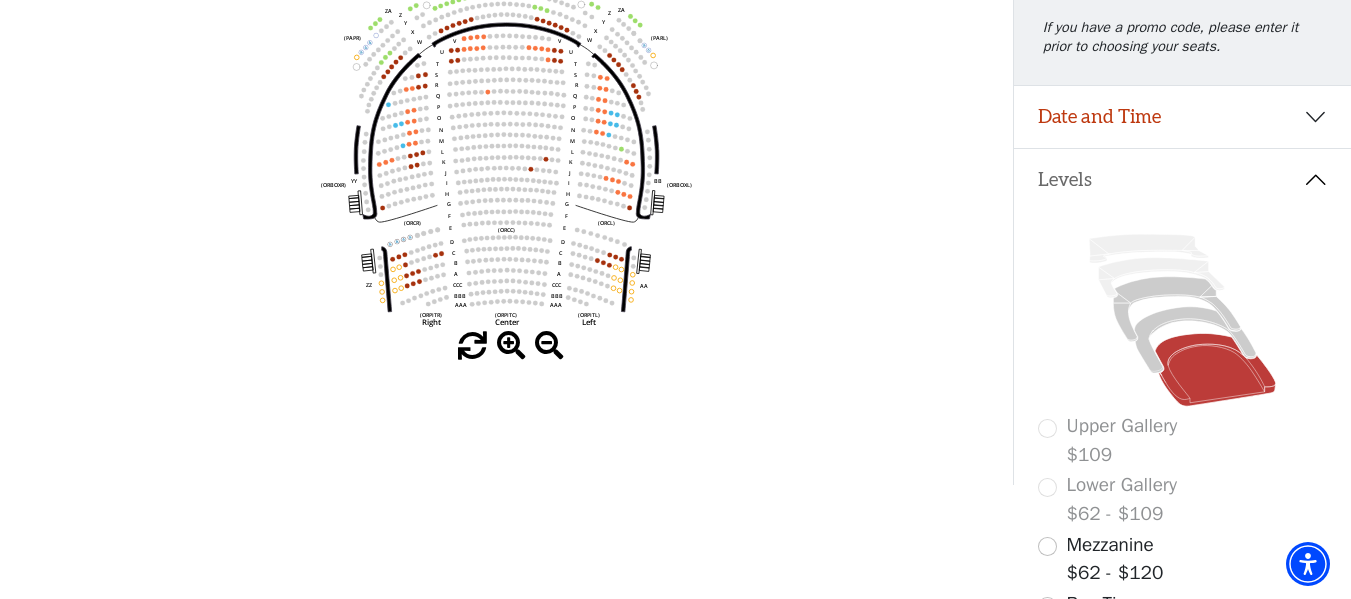 scroll, scrollTop: 393, scrollLeft: 0, axis: vertical 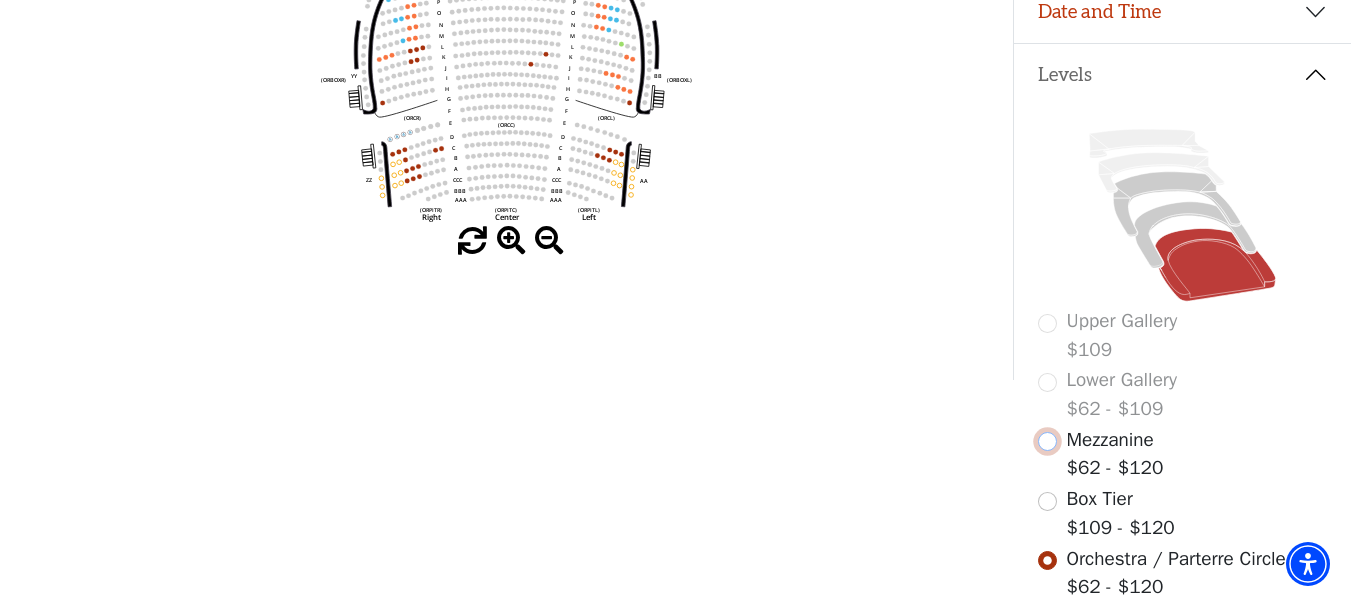 click at bounding box center [1047, 441] 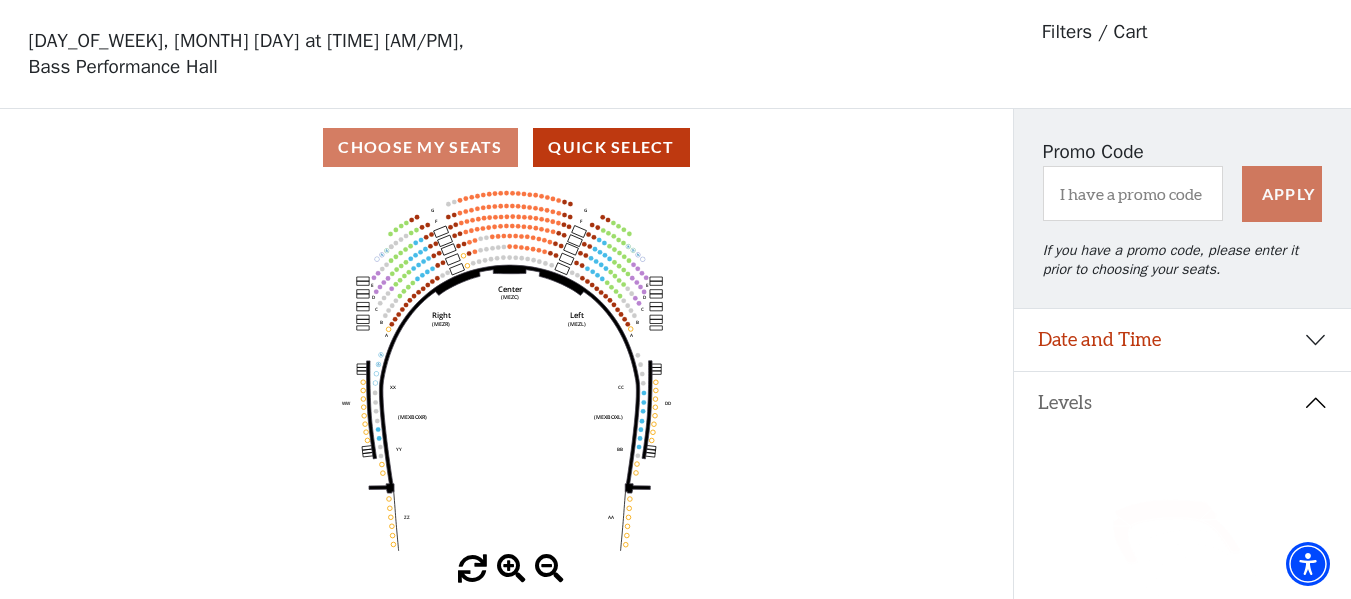 scroll, scrollTop: 93, scrollLeft: 0, axis: vertical 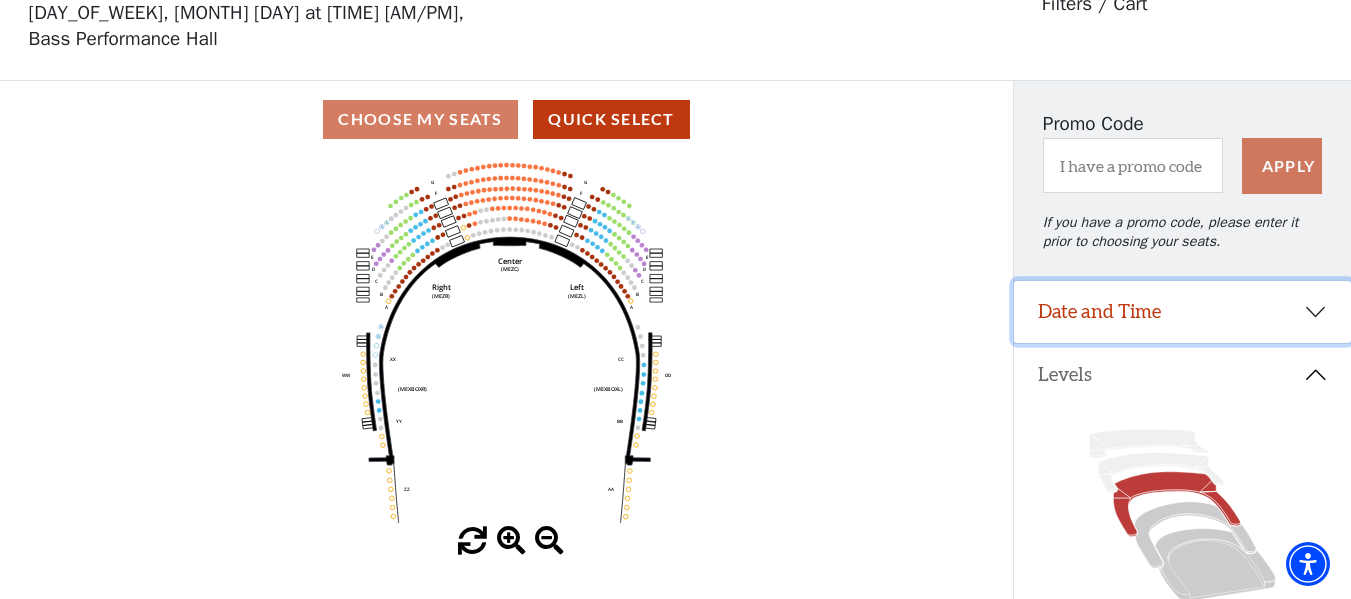 click on "Date and Time" at bounding box center [1182, 312] 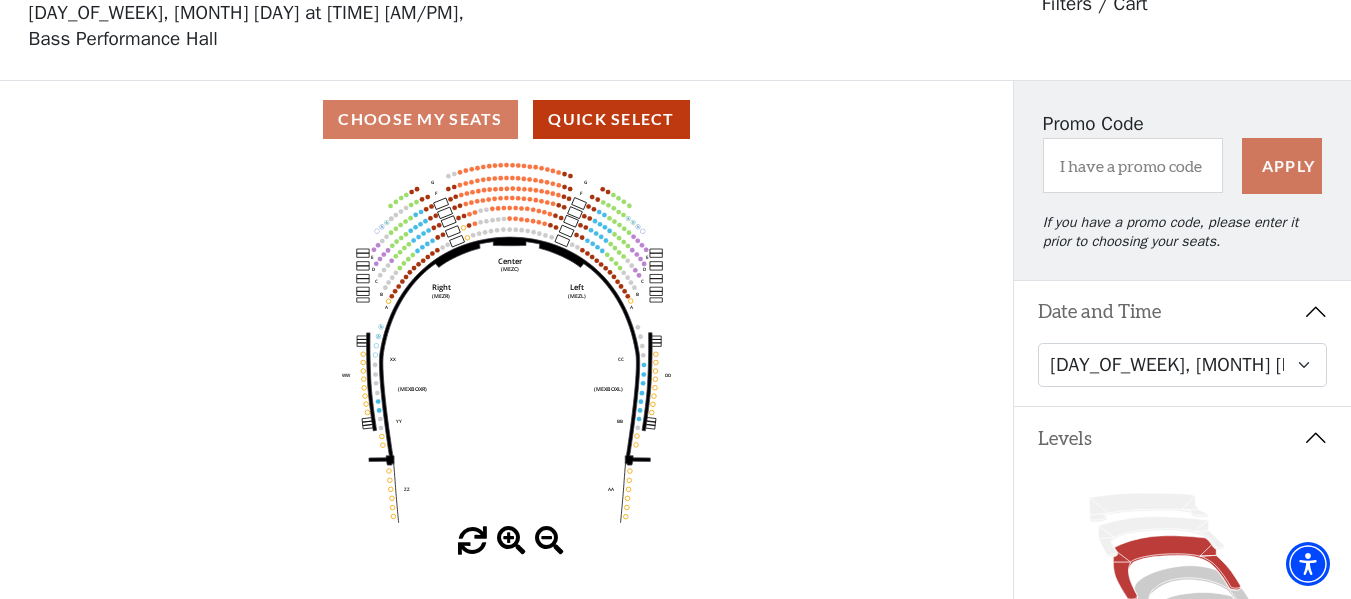 scroll, scrollTop: 193, scrollLeft: 0, axis: vertical 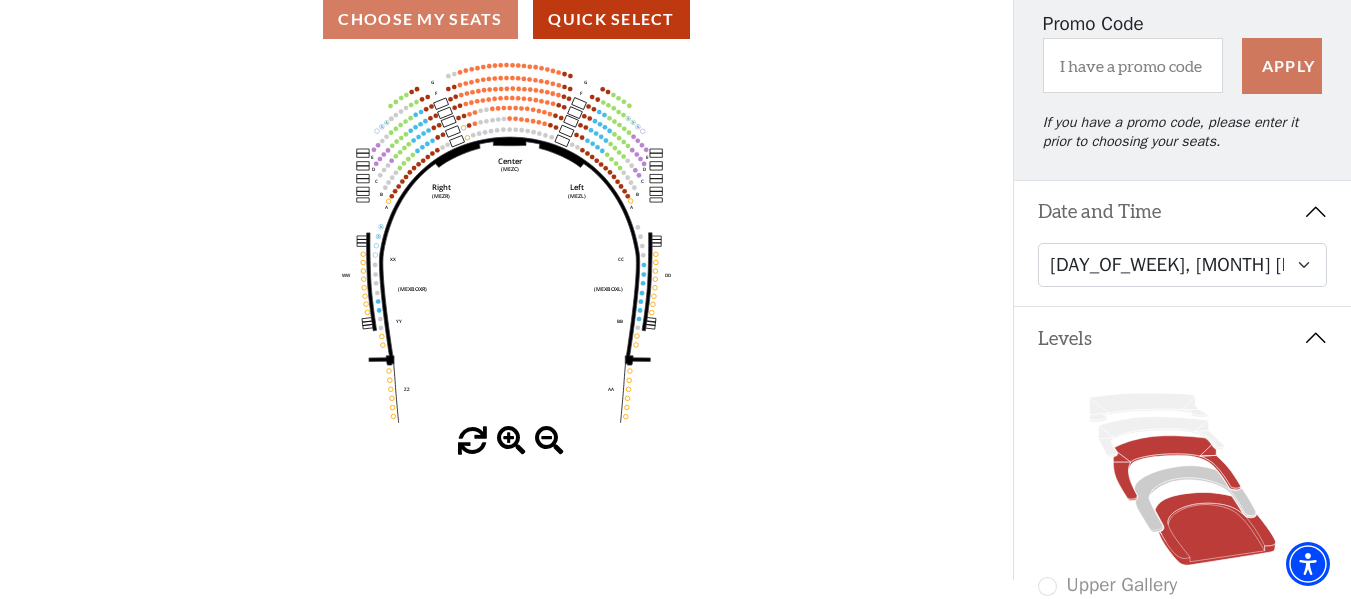 click 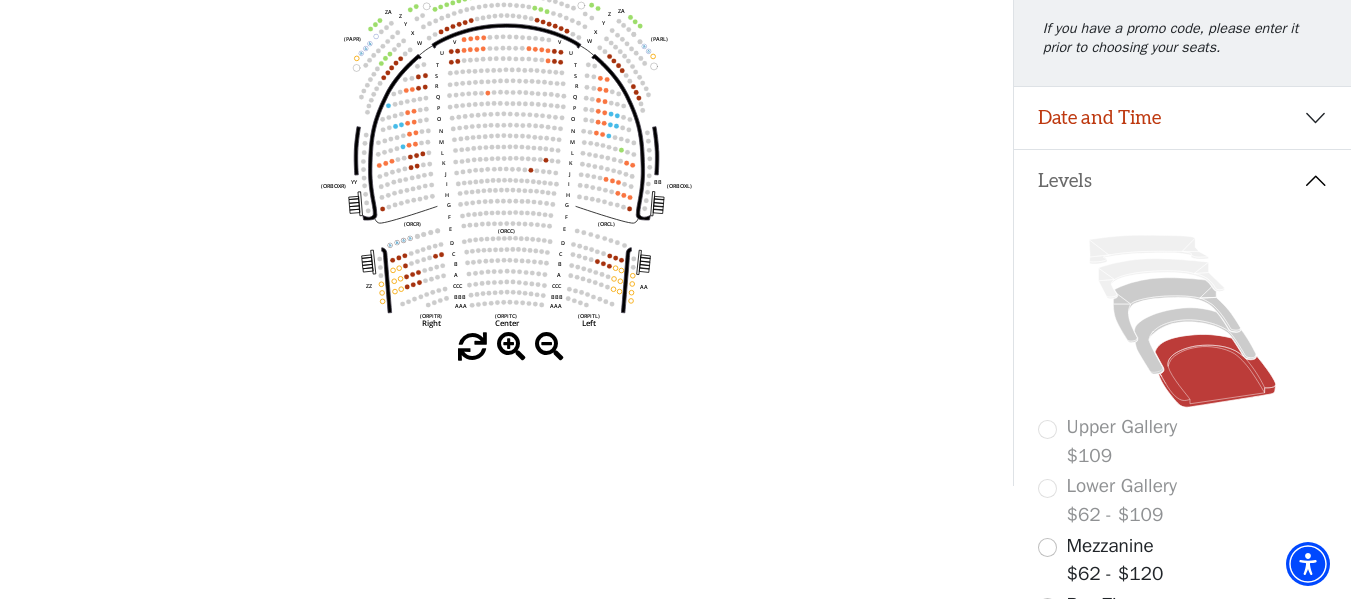 scroll, scrollTop: 300, scrollLeft: 0, axis: vertical 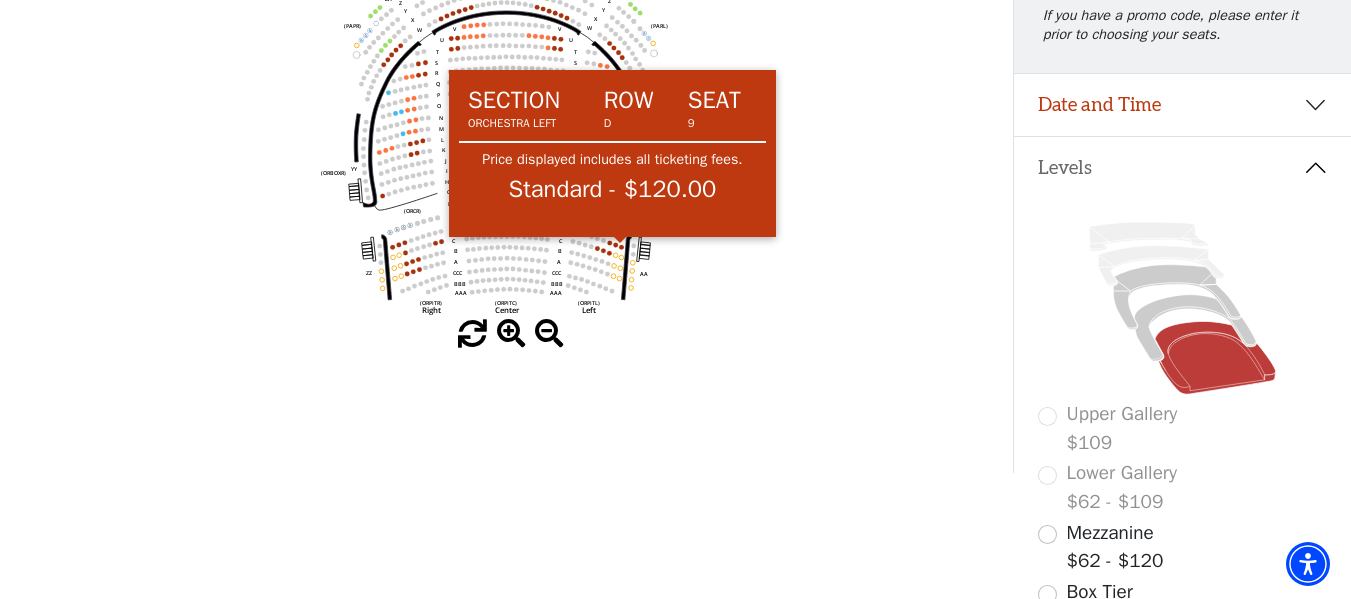 click 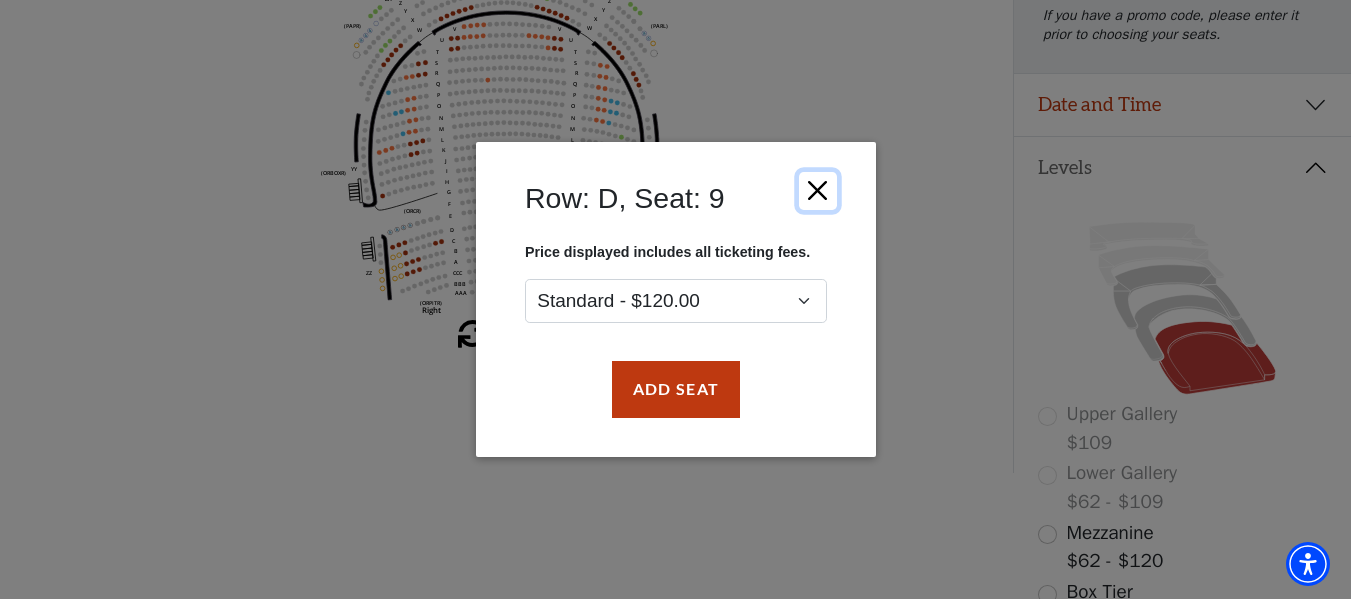 click at bounding box center (817, 191) 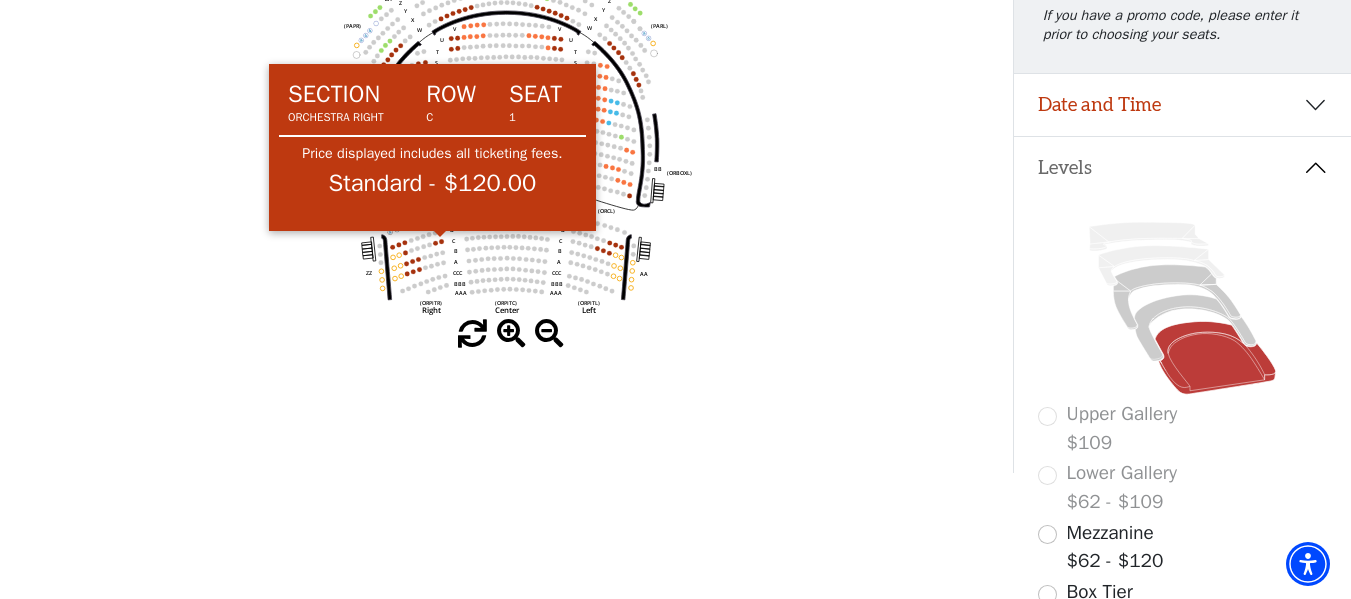 click 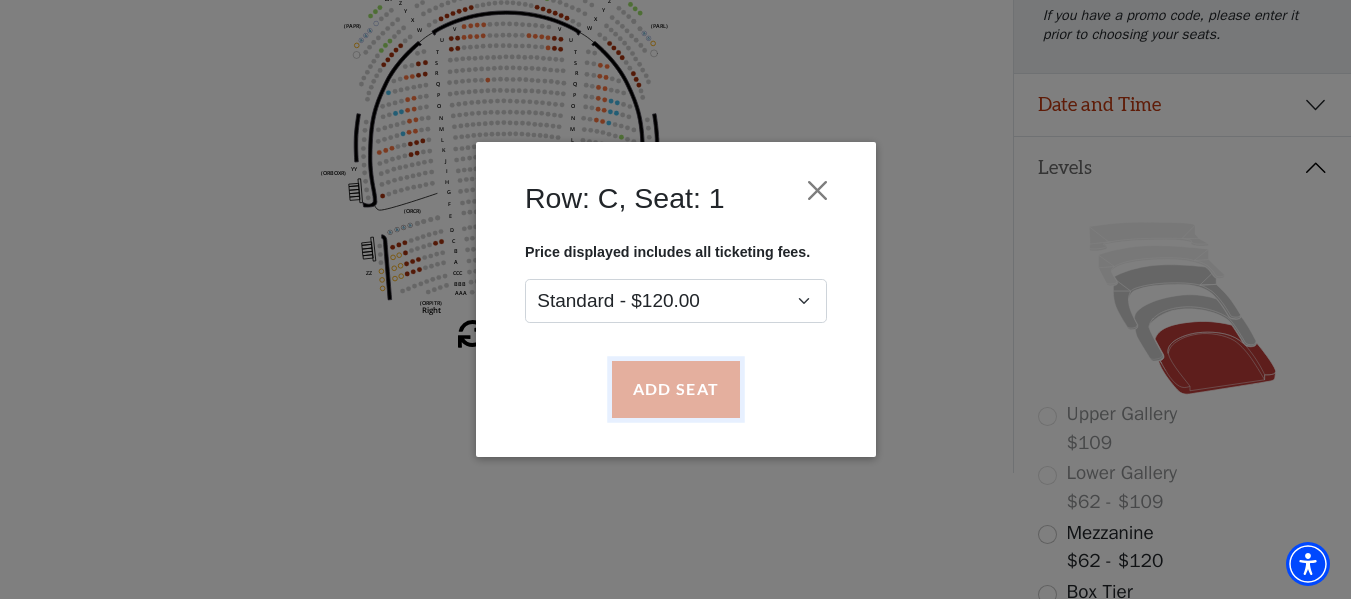 click on "Add Seat" at bounding box center (675, 390) 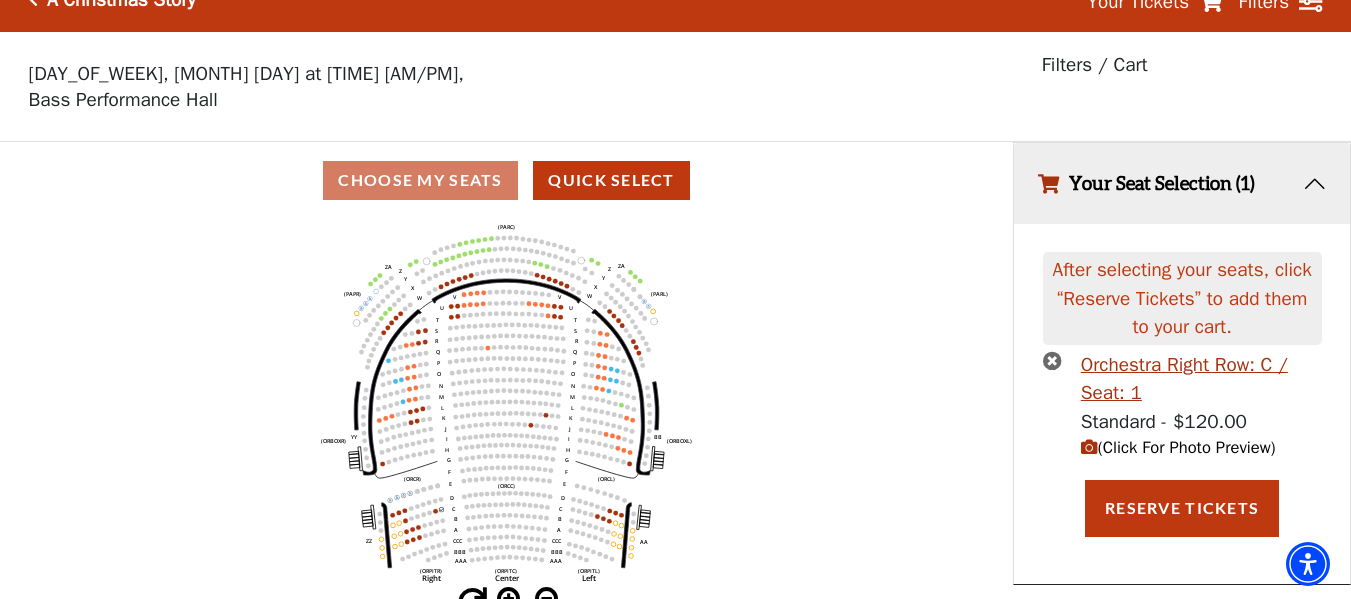 scroll, scrollTop: 49, scrollLeft: 0, axis: vertical 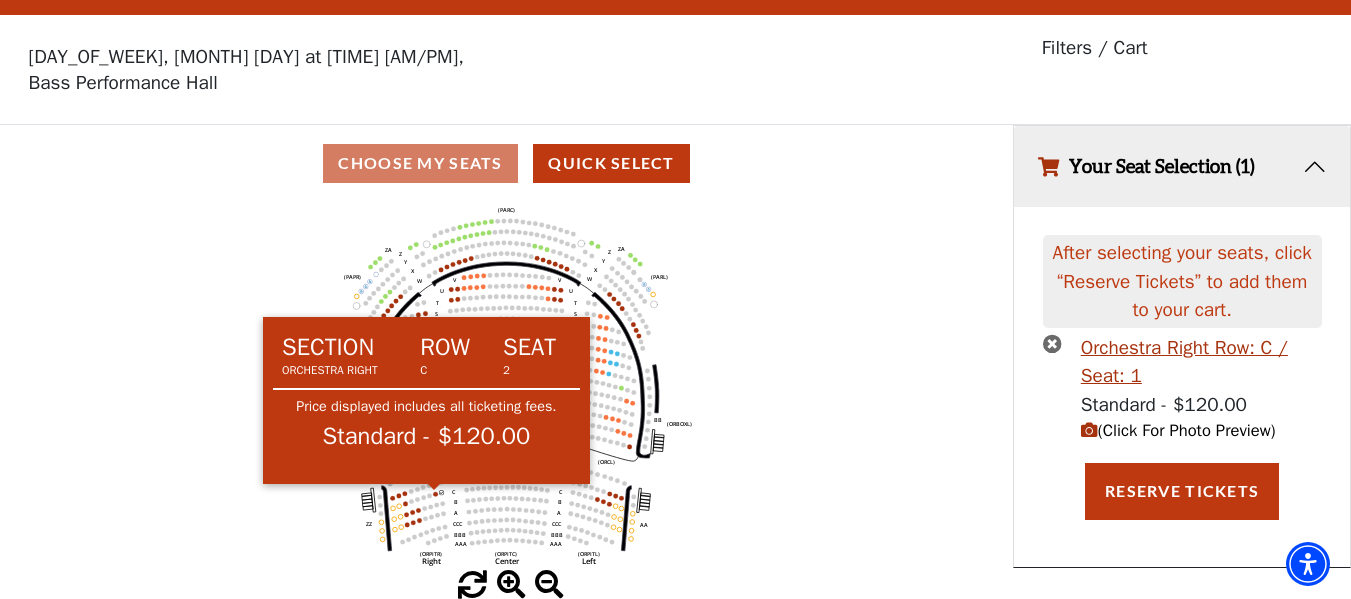 click 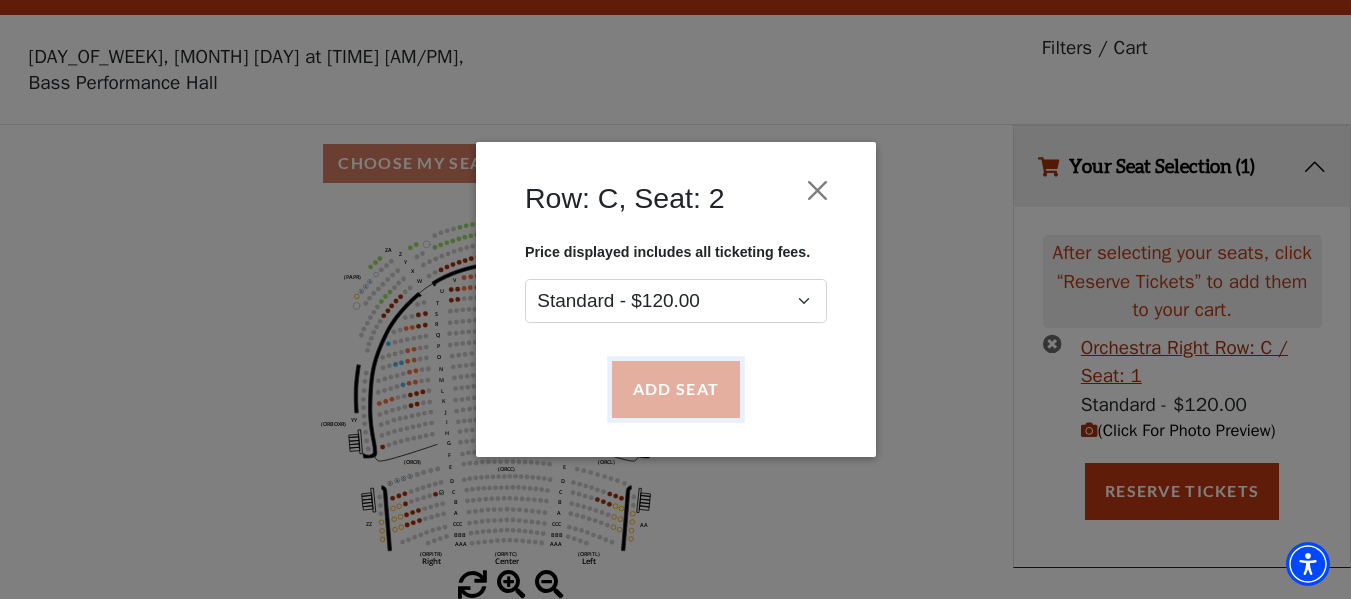 click on "Add Seat" at bounding box center (675, 390) 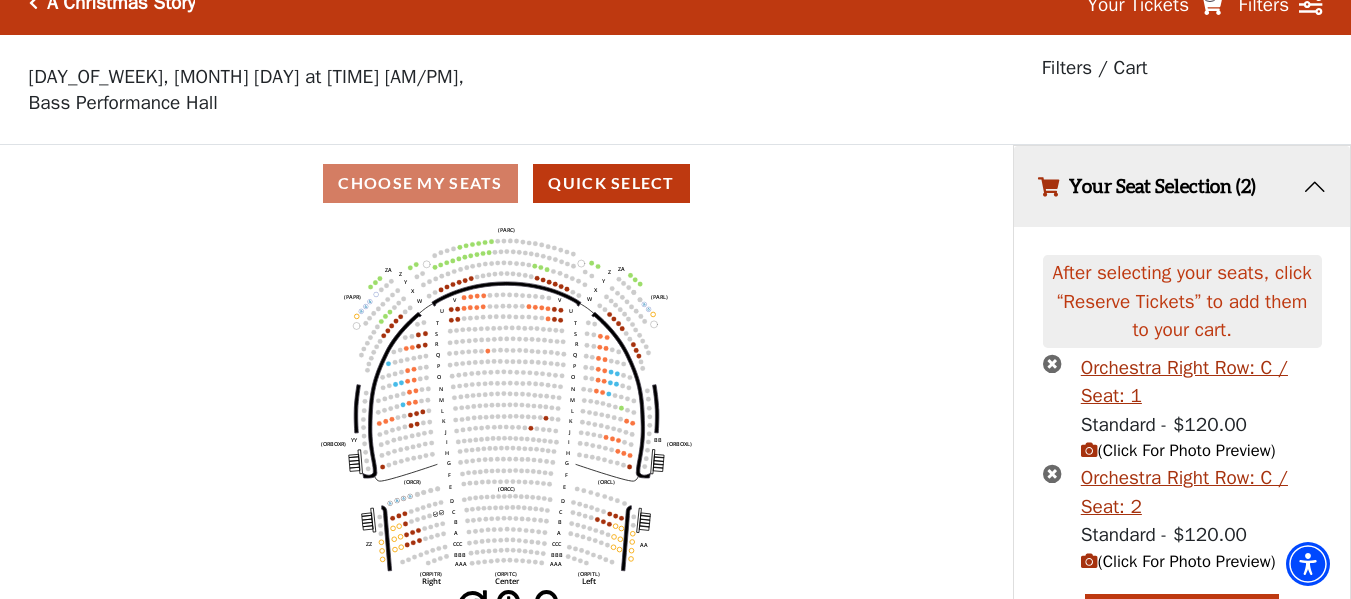 scroll, scrollTop: 0, scrollLeft: 0, axis: both 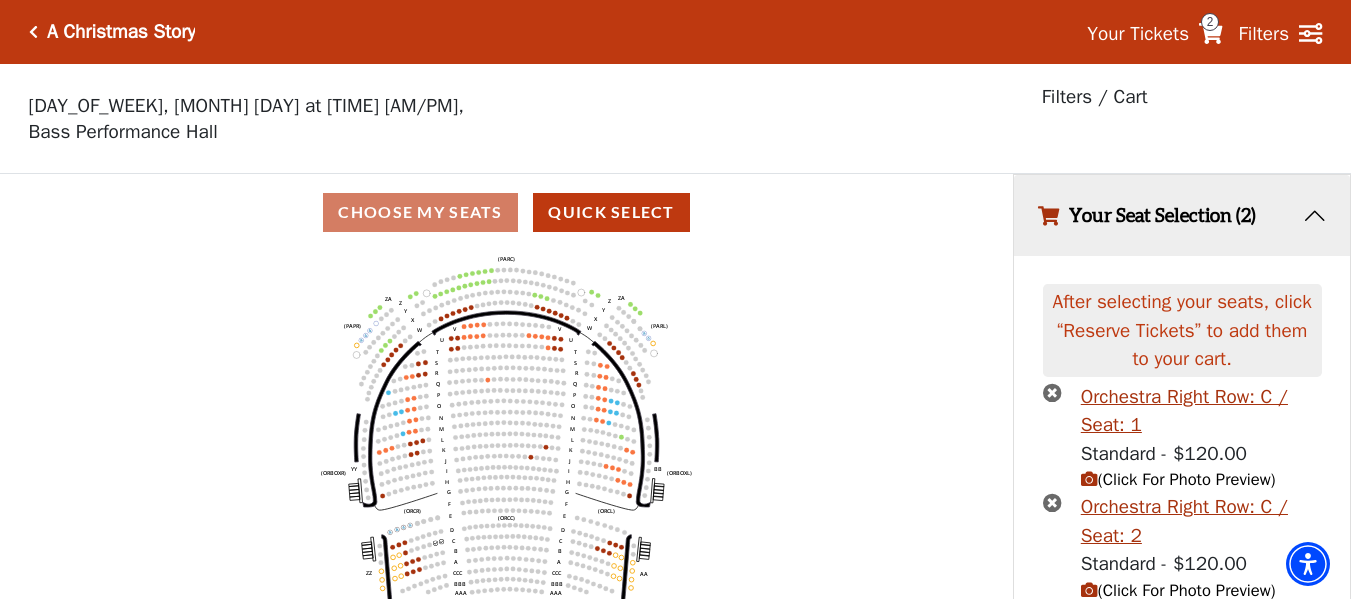 click 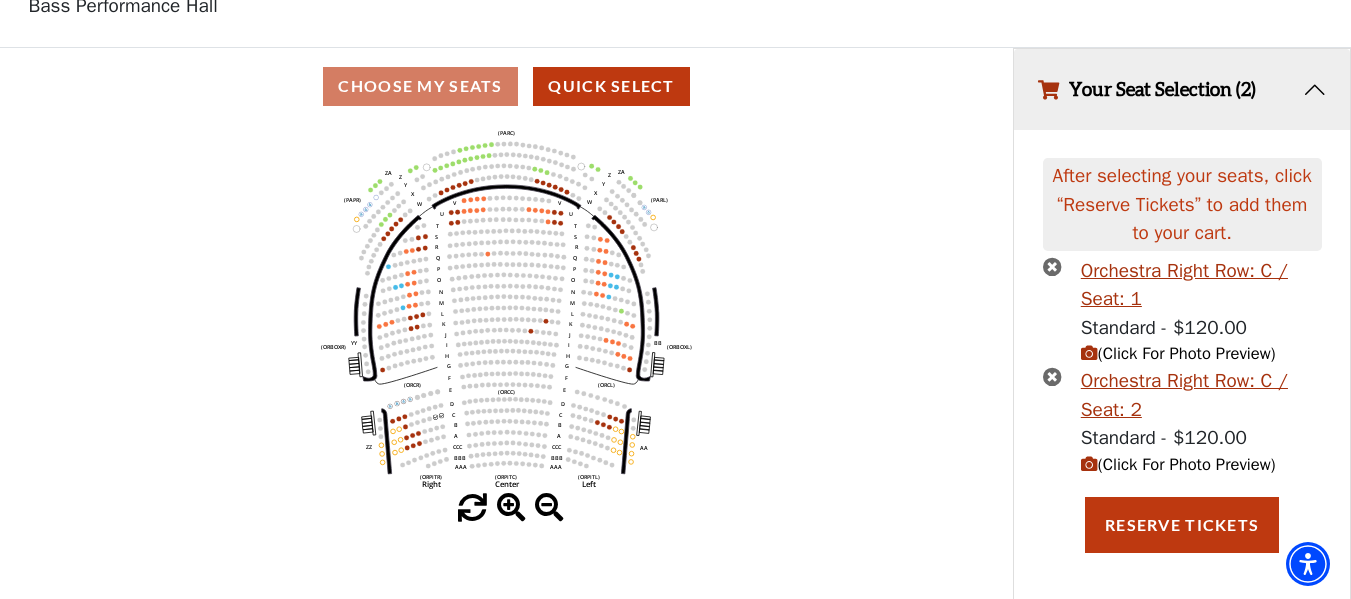 scroll, scrollTop: 129, scrollLeft: 0, axis: vertical 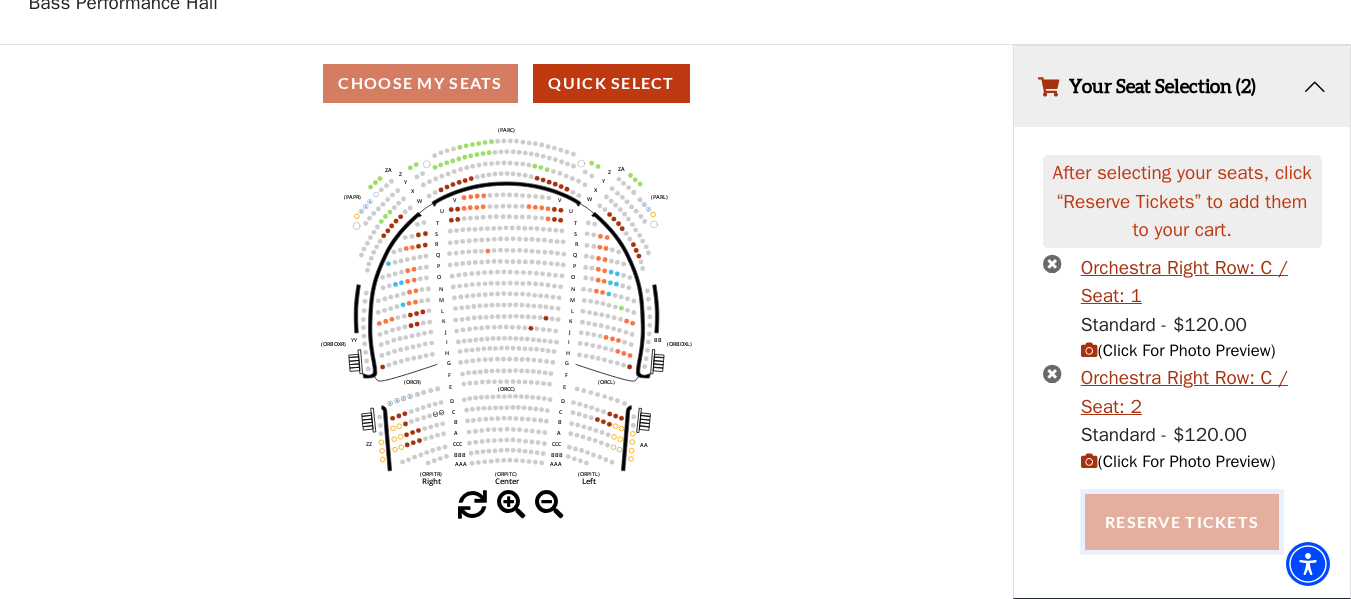click on "Reserve Tickets" at bounding box center [1182, 522] 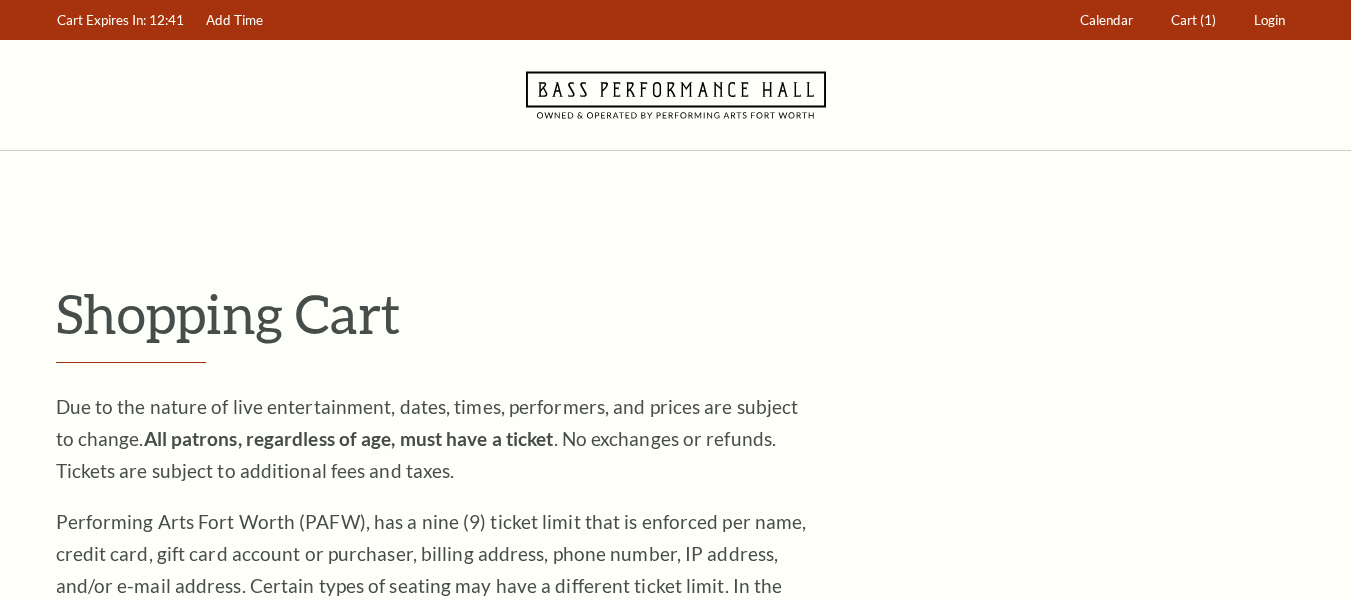 scroll, scrollTop: 0, scrollLeft: 0, axis: both 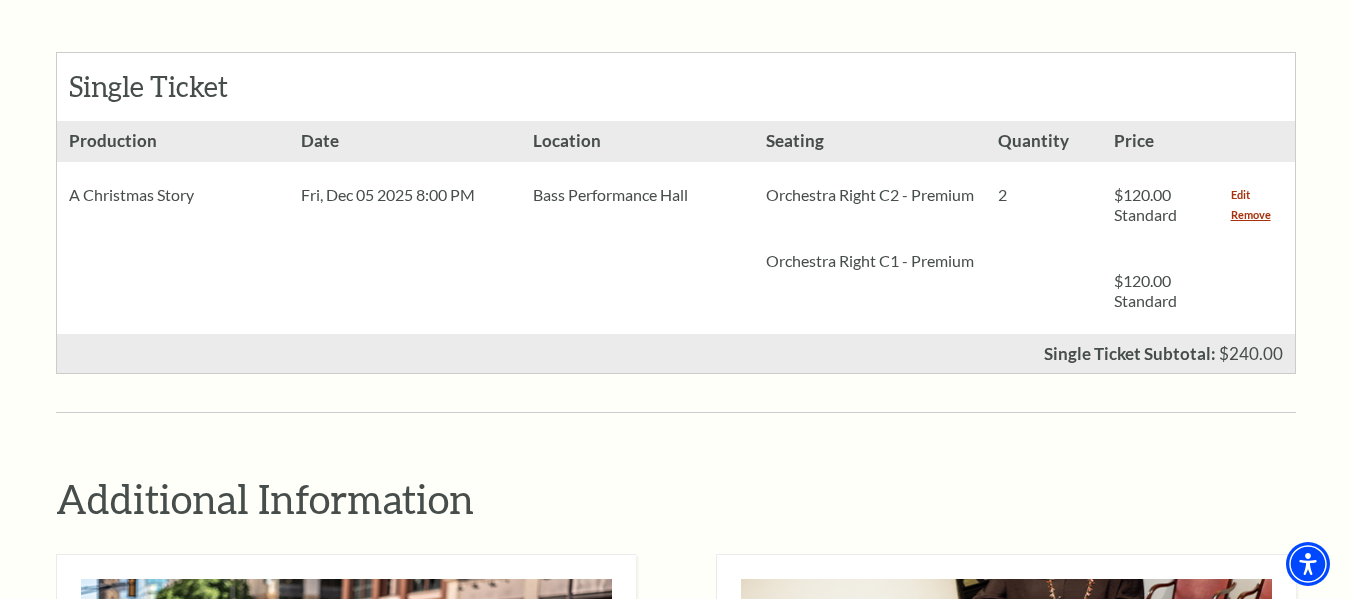 click on "Edit" at bounding box center [1240, 195] 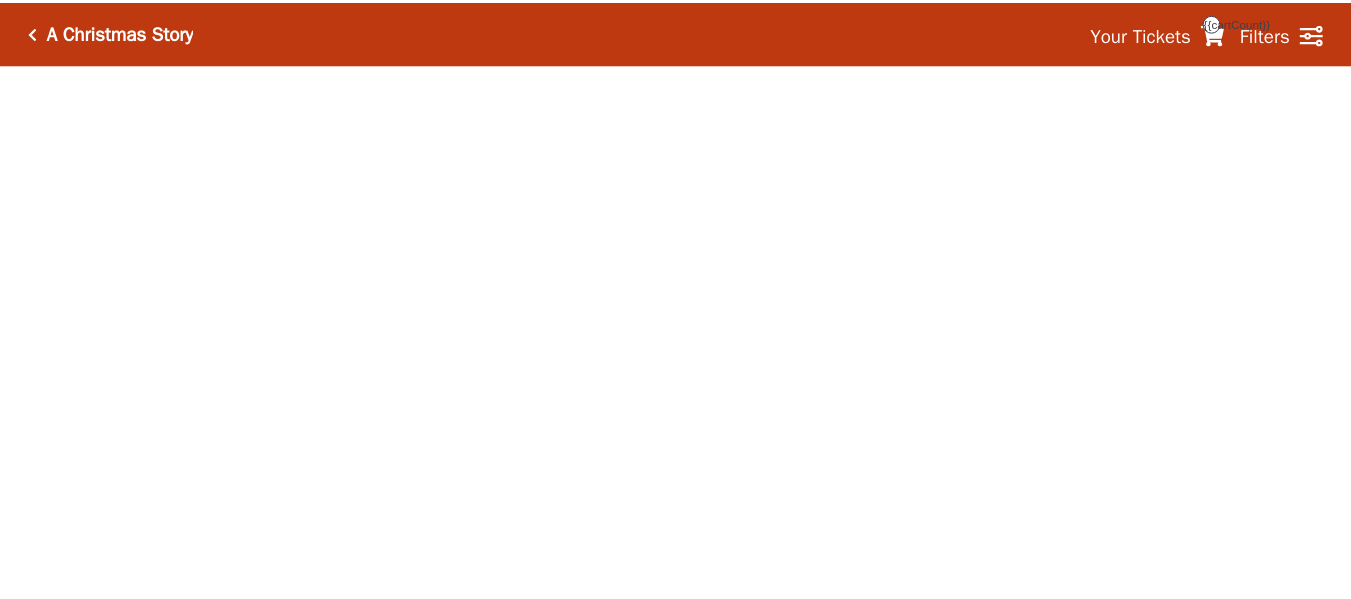 scroll, scrollTop: 0, scrollLeft: 0, axis: both 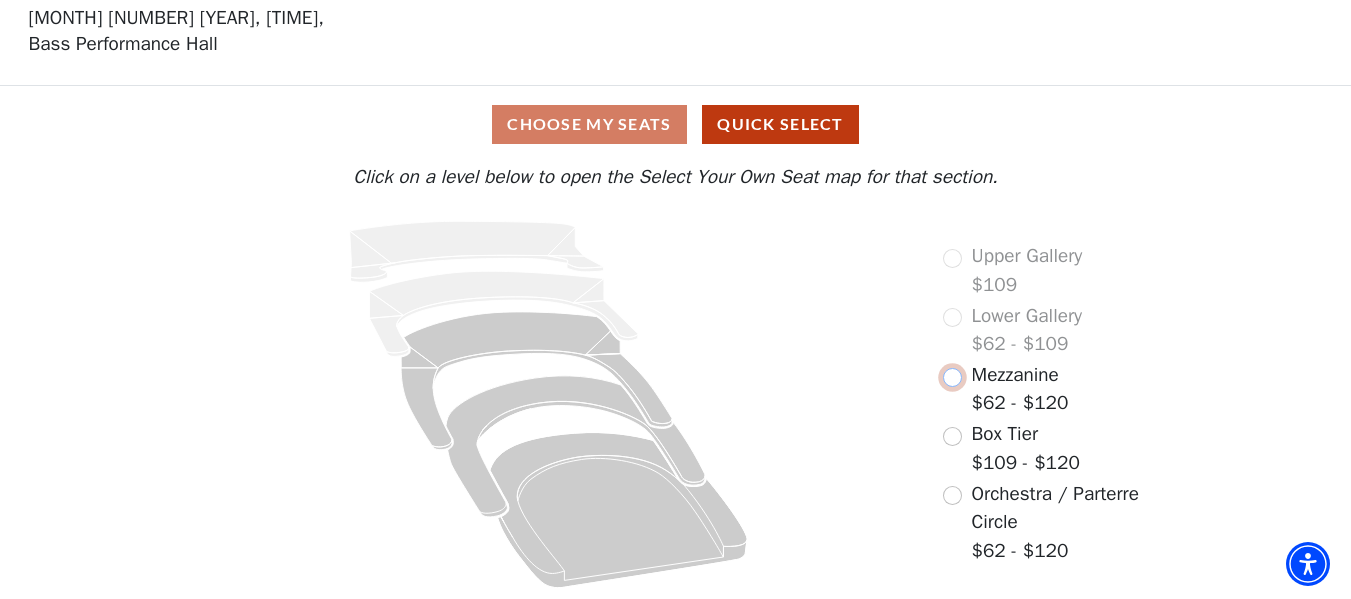 click at bounding box center (952, 377) 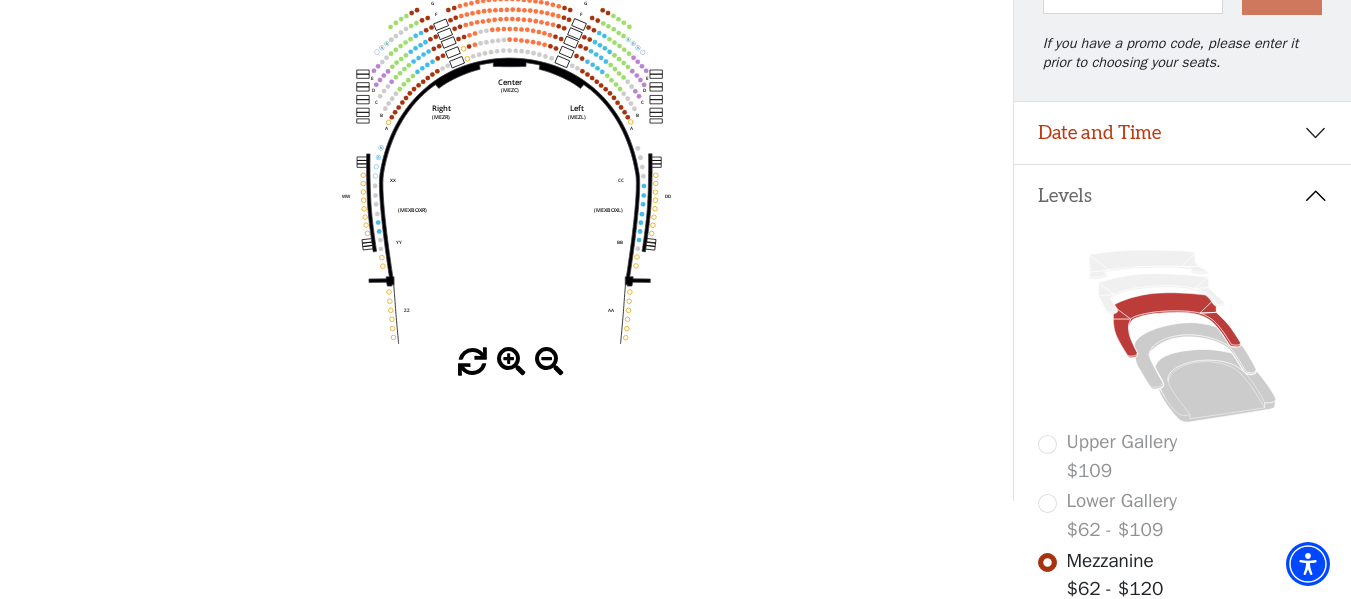 scroll, scrollTop: 293, scrollLeft: 0, axis: vertical 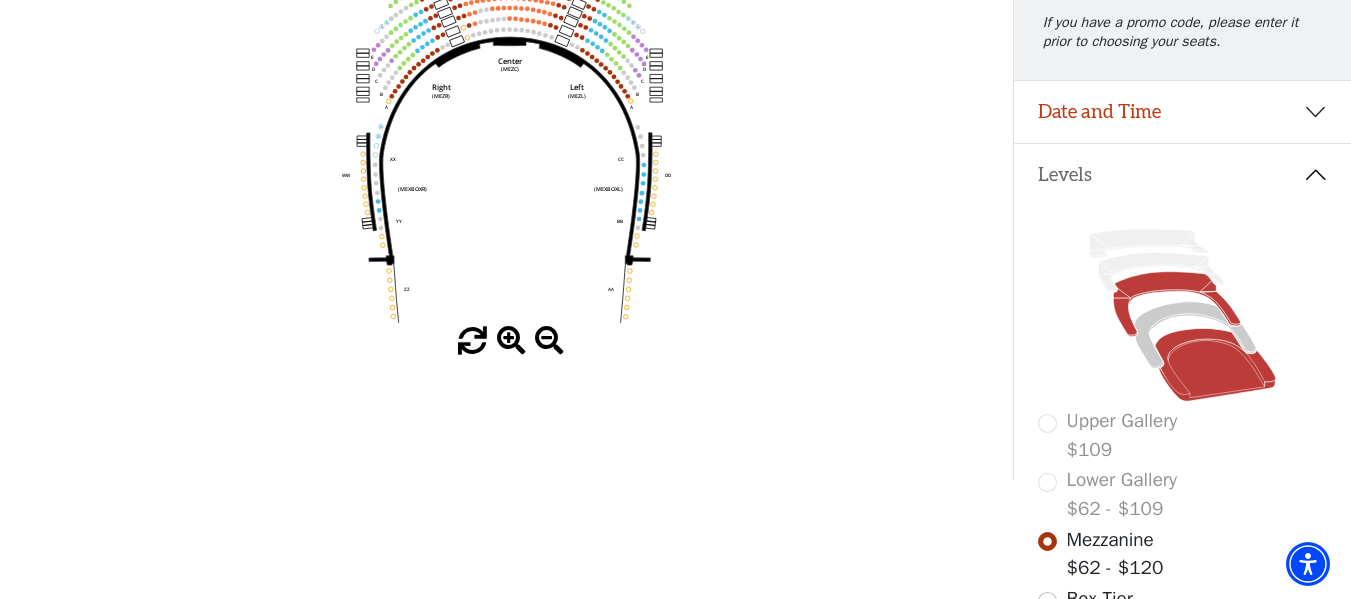 click 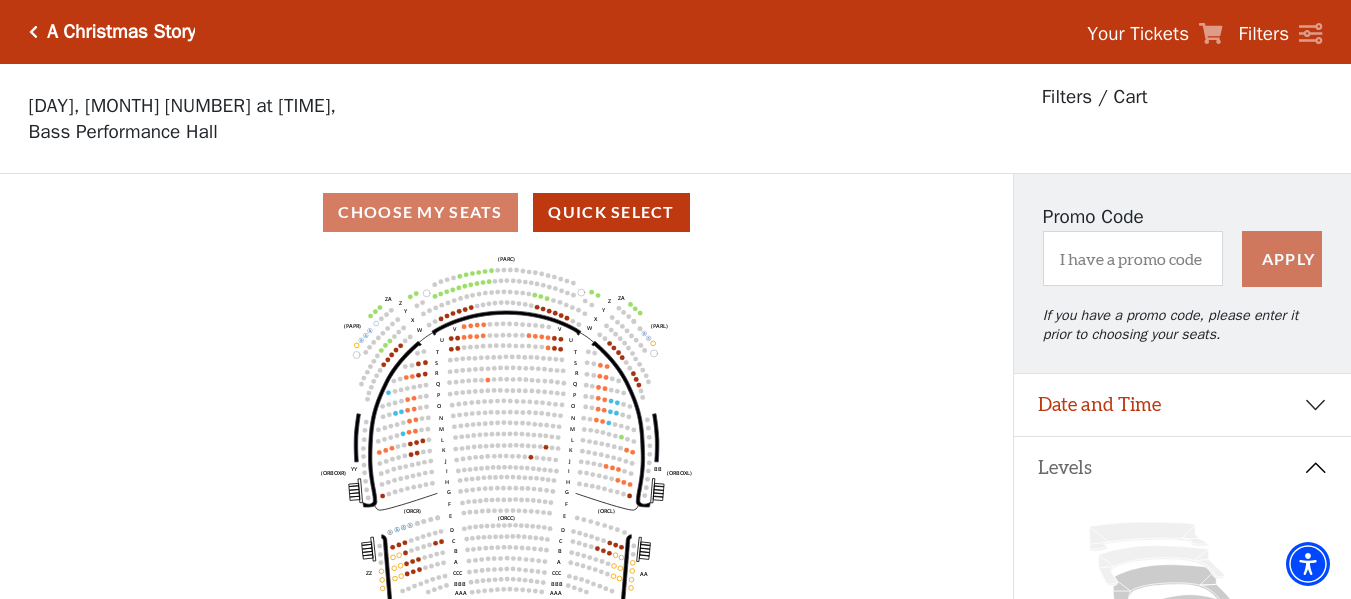 scroll, scrollTop: 93, scrollLeft: 0, axis: vertical 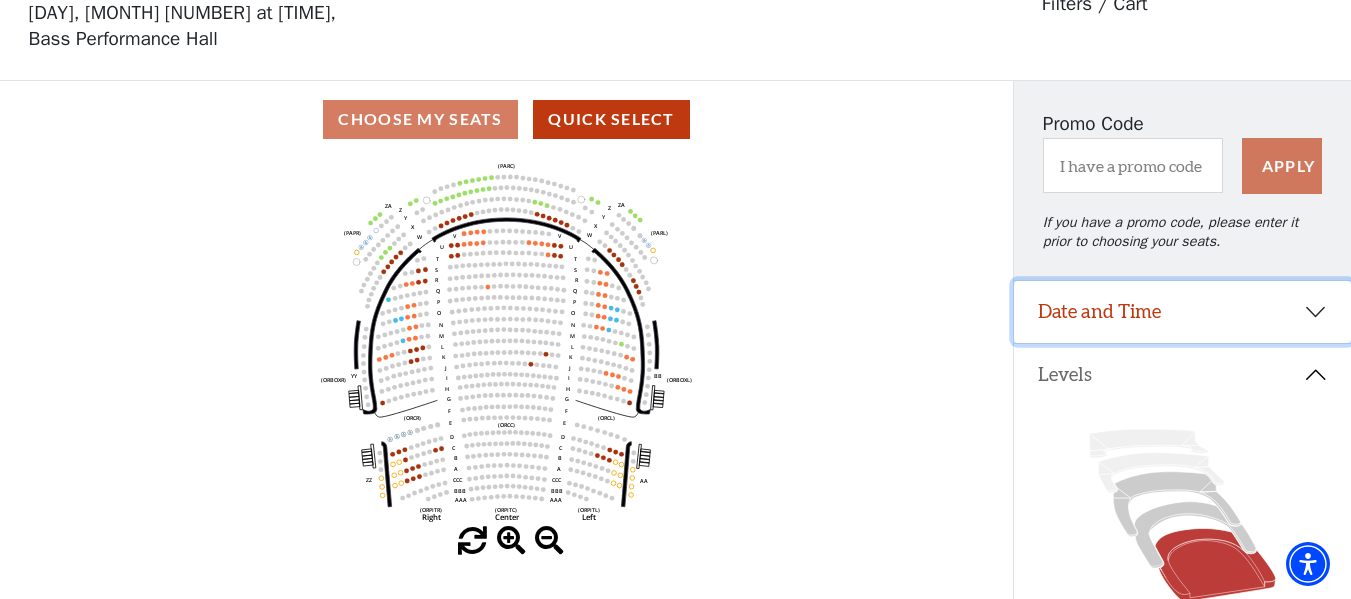 click on "Date and Time" at bounding box center [1182, 312] 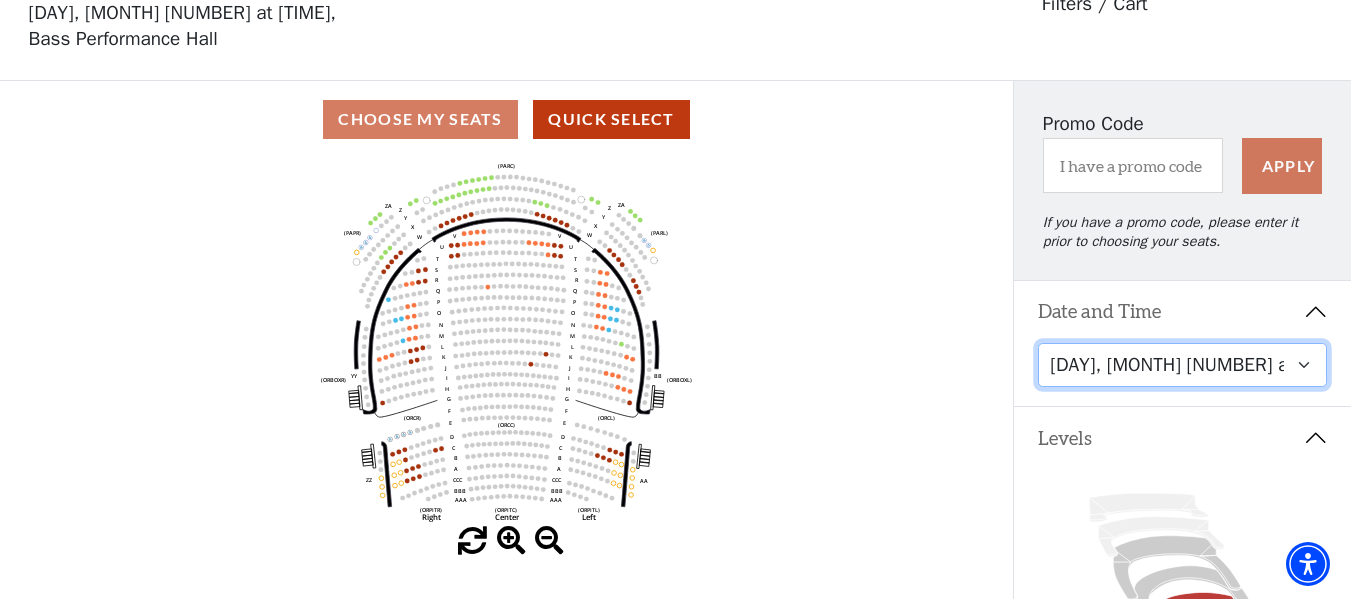 click on "Friday, December 5 at 8:00 PM Saturday, December 6 at 1:30 PM Saturday, December 6 at 7:30 PM Sunday, December 7 at 1:30 PM Sunday, December 7 at 6:30 PM" at bounding box center (1182, 365) 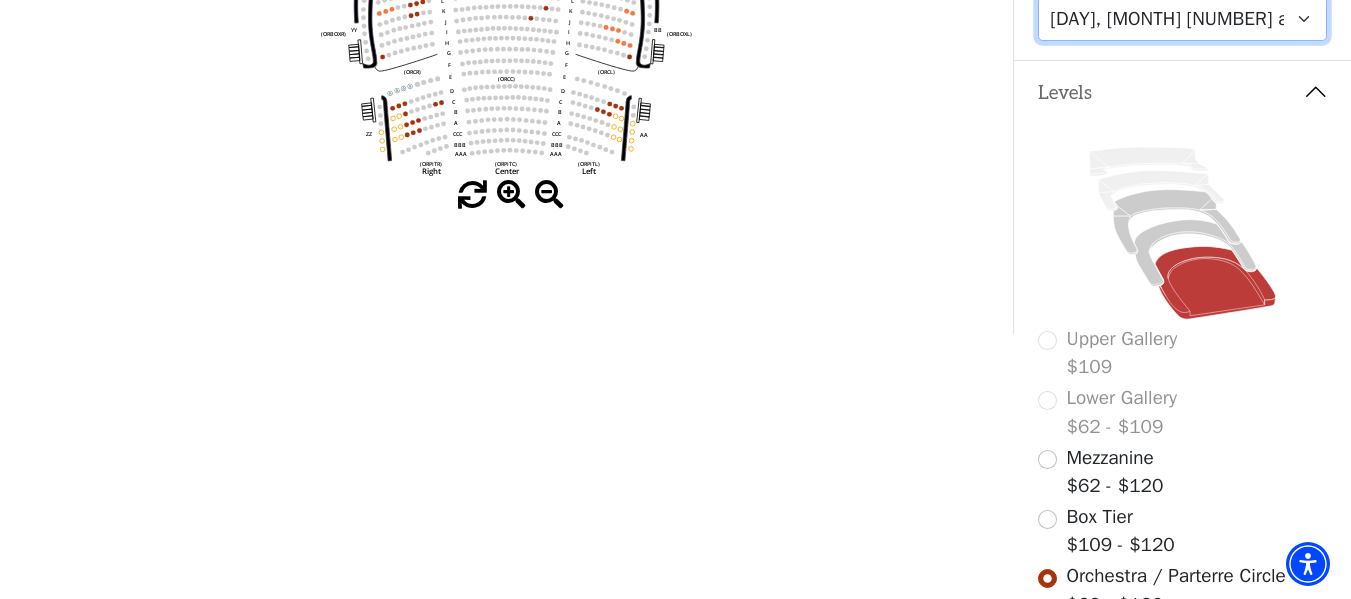 scroll, scrollTop: 500, scrollLeft: 0, axis: vertical 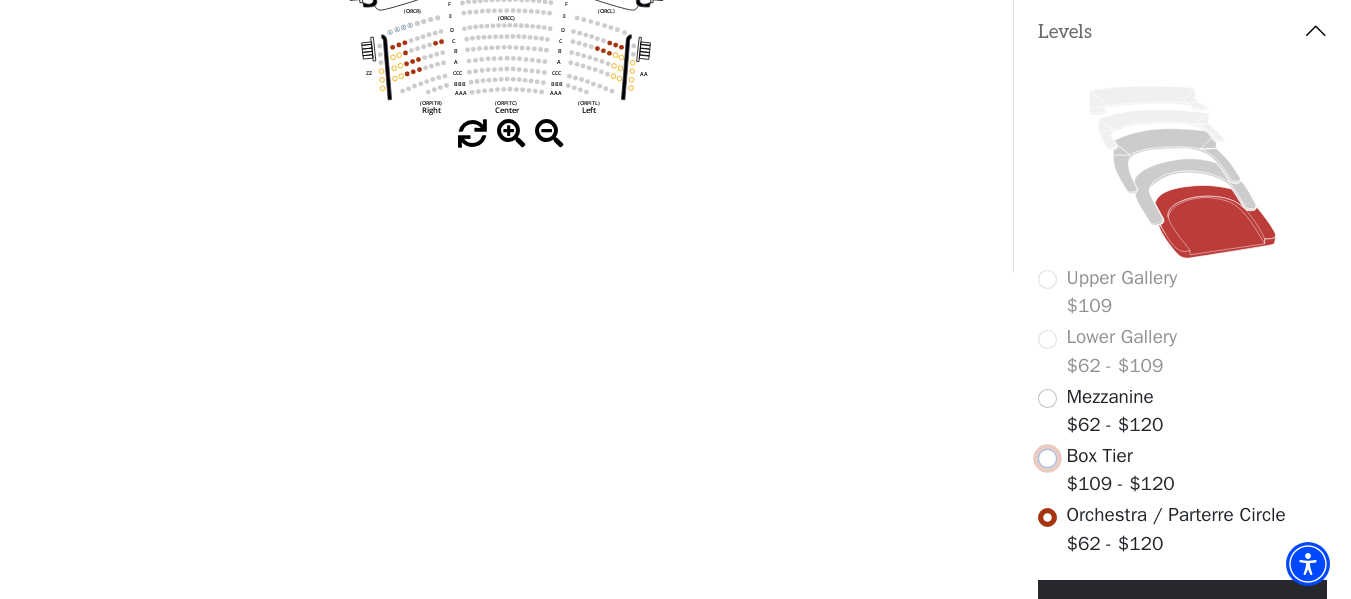 click at bounding box center (1047, 458) 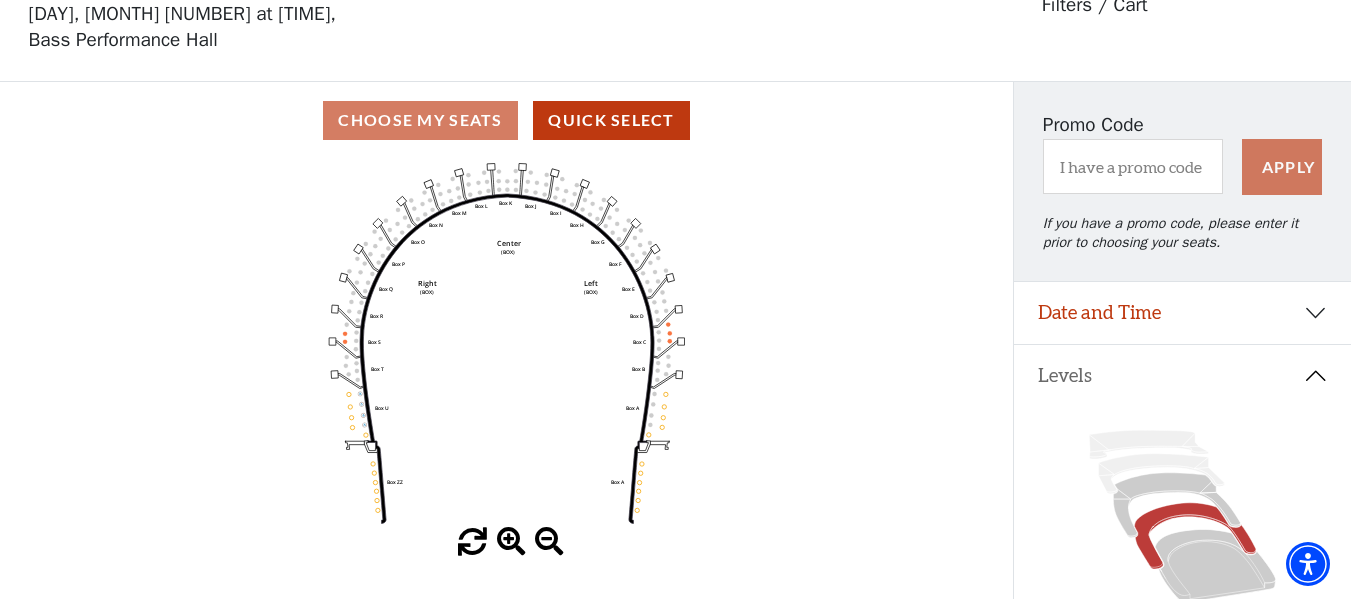 scroll, scrollTop: 93, scrollLeft: 0, axis: vertical 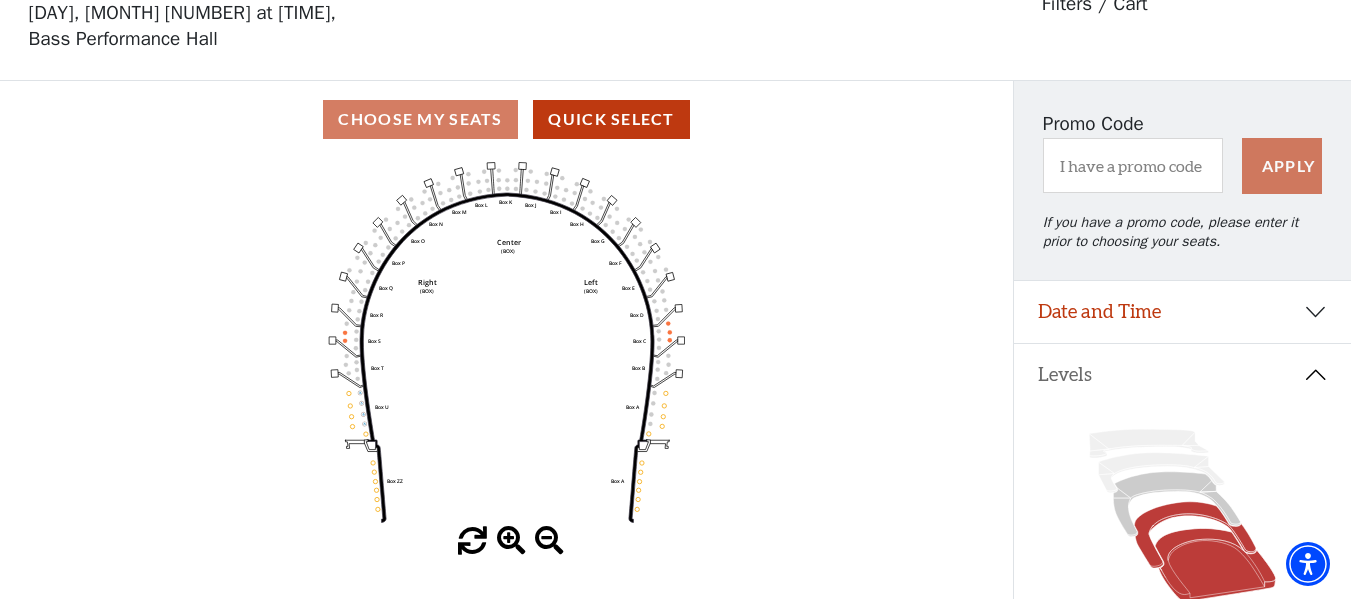 click 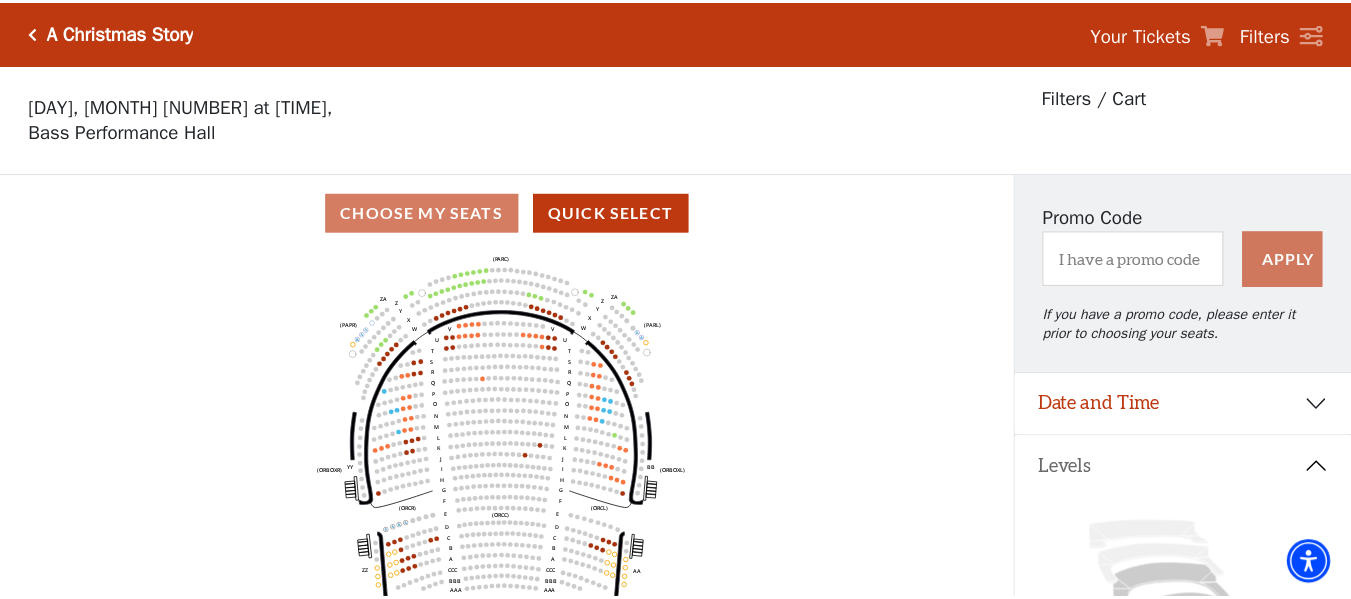 scroll, scrollTop: 93, scrollLeft: 0, axis: vertical 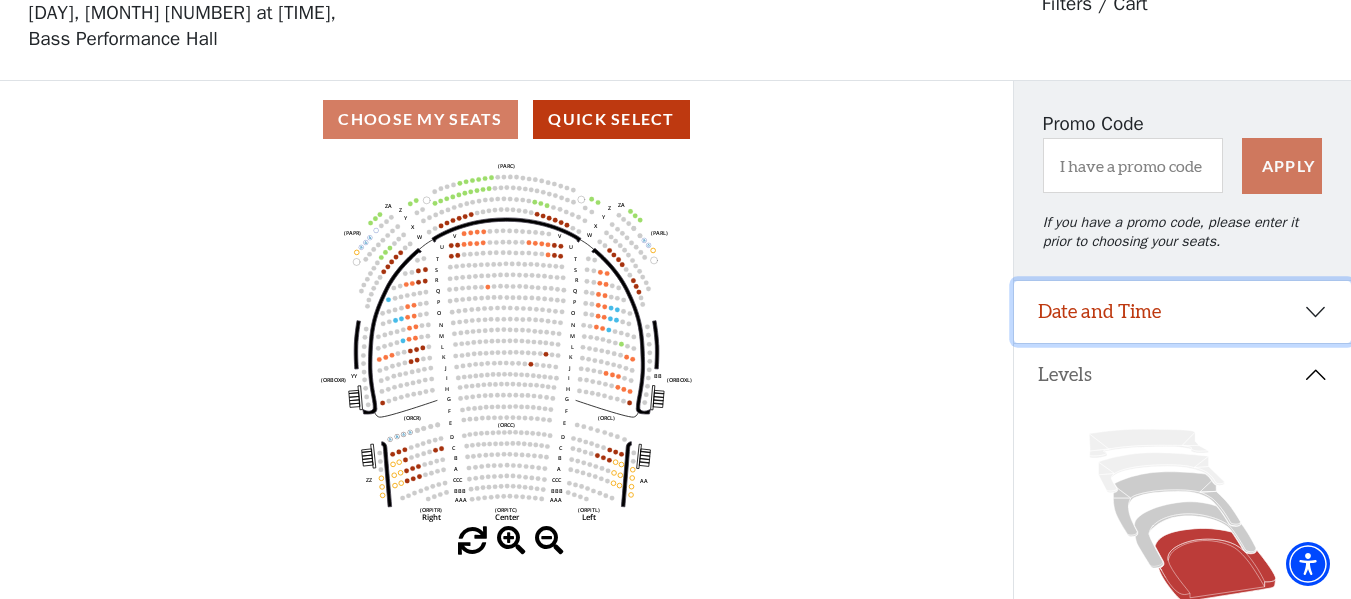 click on "Date and Time" at bounding box center (1182, 312) 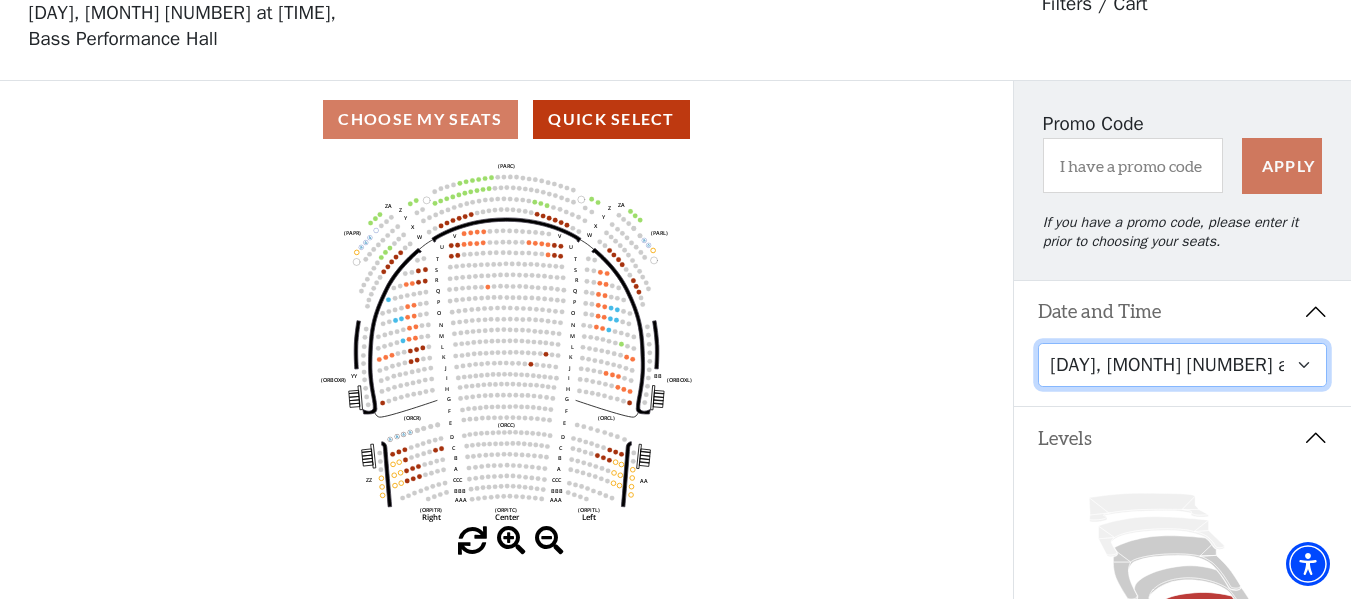 click on "Friday, December 5 at 8:00 PM Saturday, December 6 at 1:30 PM Saturday, December 6 at 7:30 PM Sunday, December 7 at 1:30 PM Sunday, December 7 at 6:30 PM" at bounding box center (1182, 365) 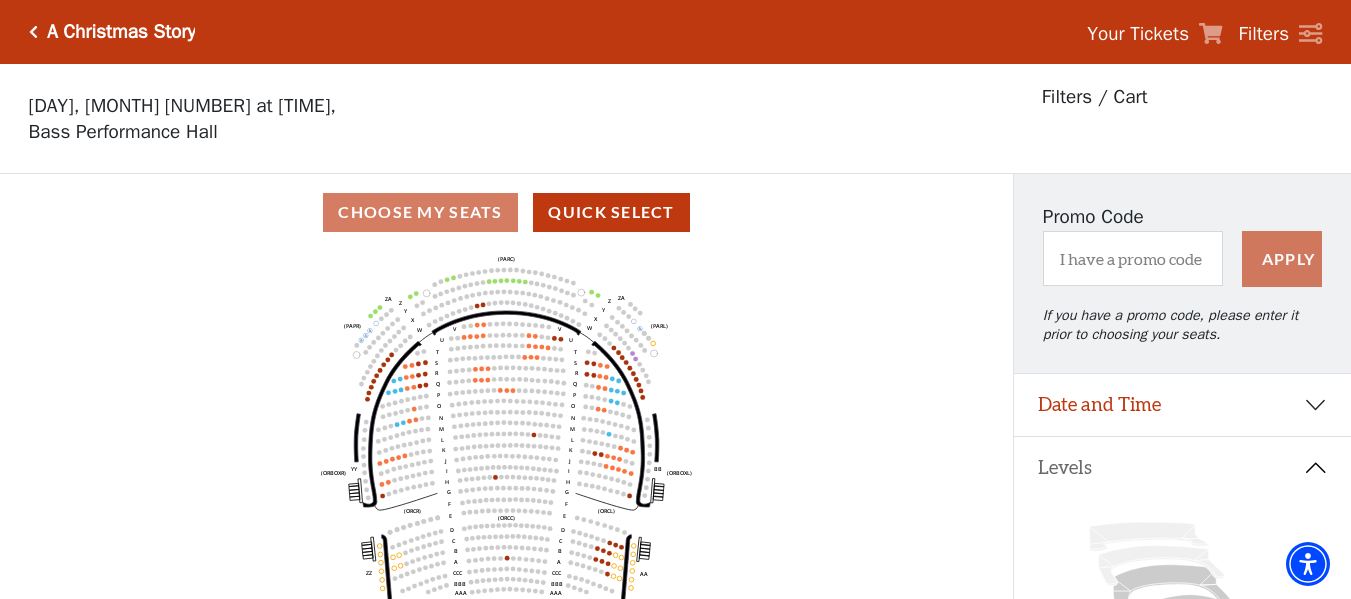 scroll, scrollTop: 93, scrollLeft: 0, axis: vertical 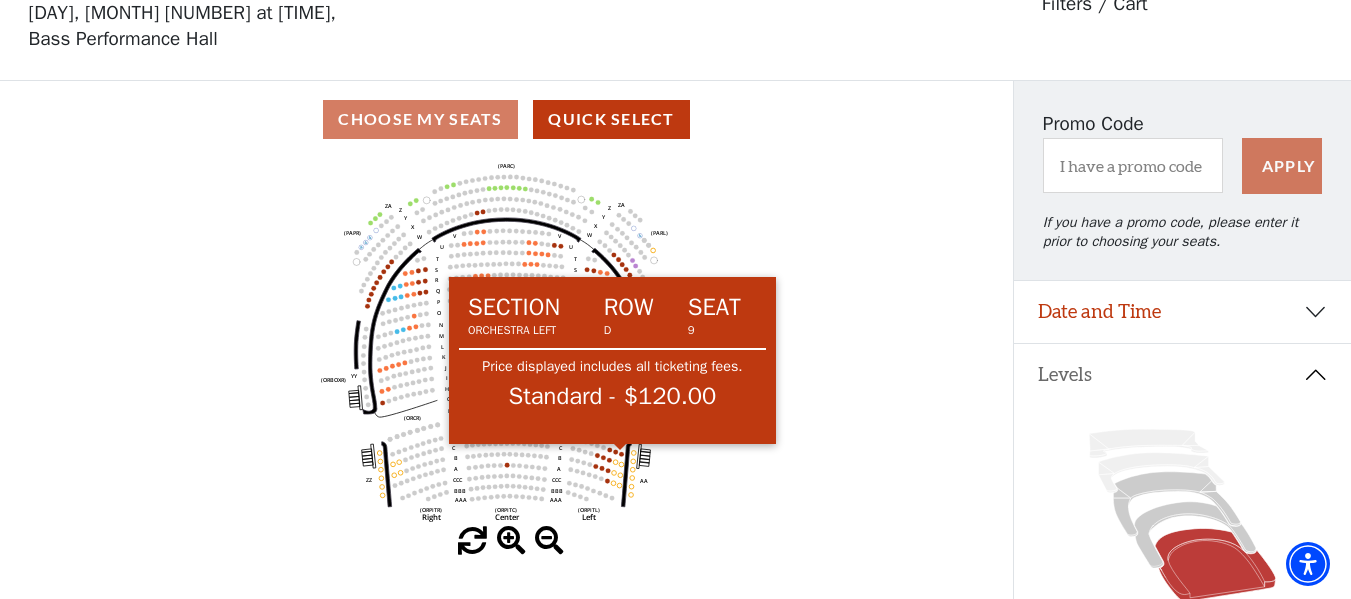 click 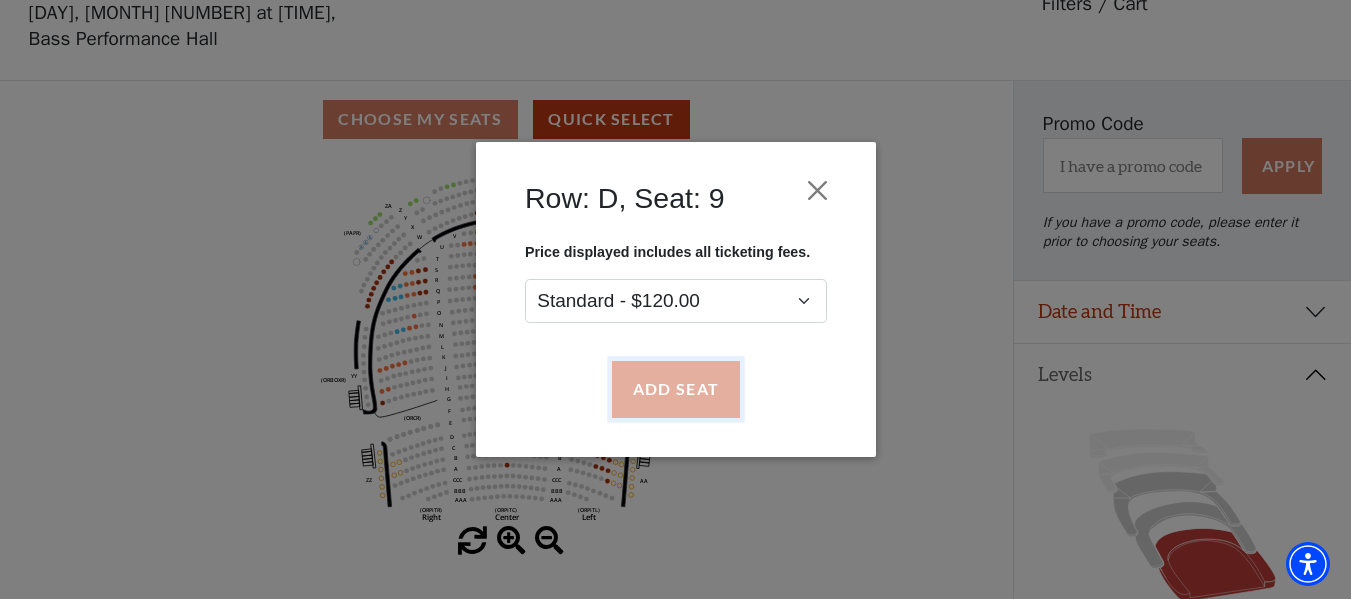 click on "Add Seat" at bounding box center [675, 390] 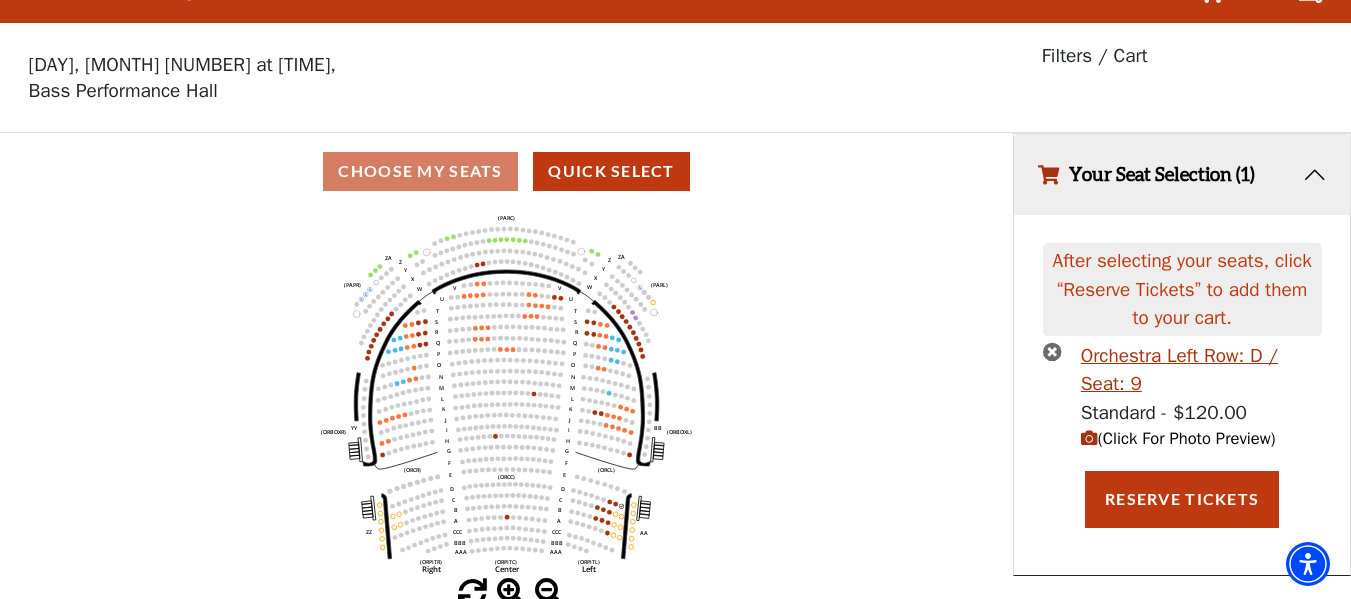 scroll, scrollTop: 0, scrollLeft: 0, axis: both 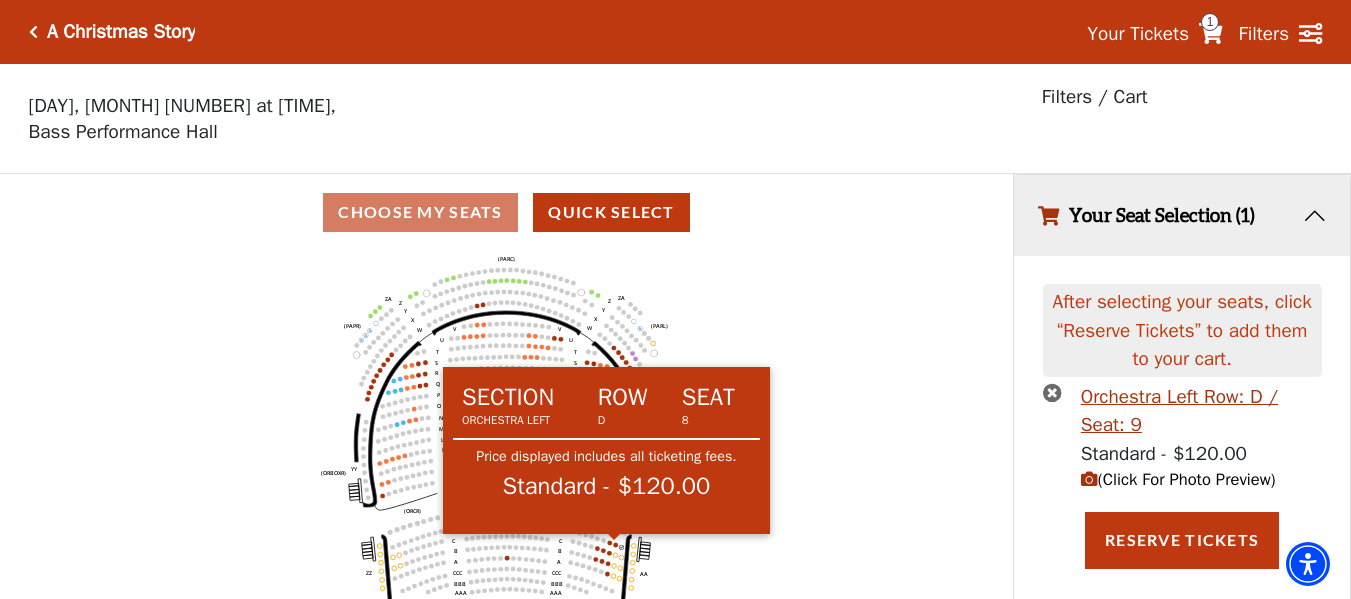 click 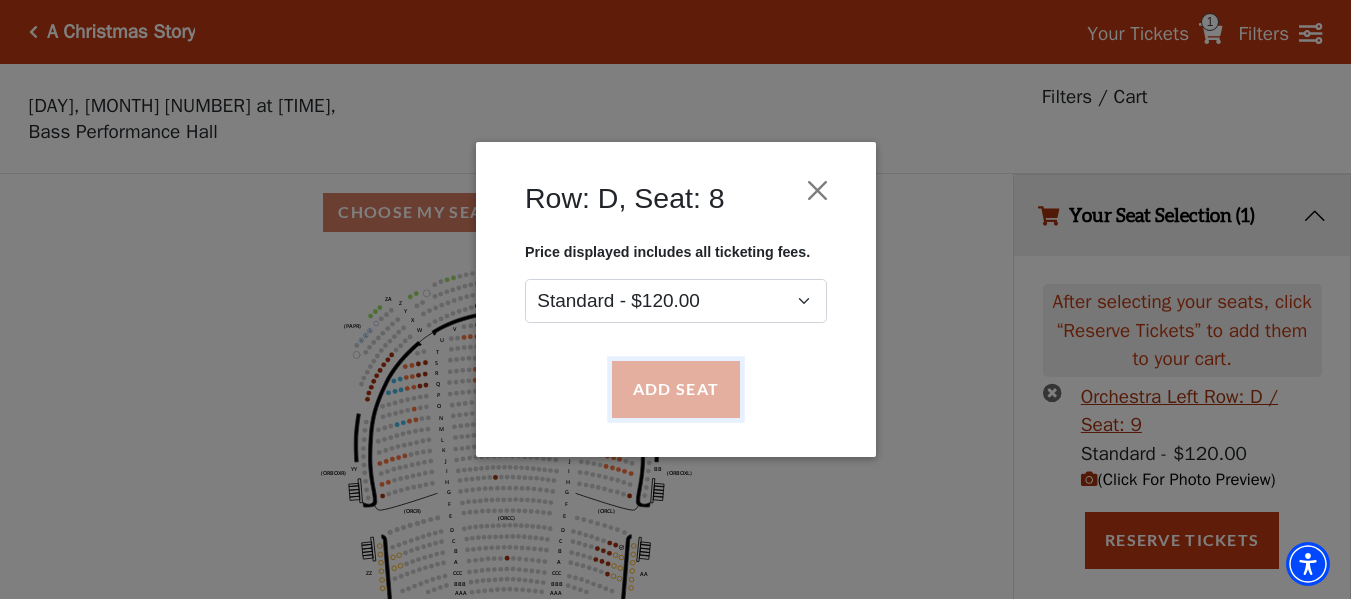 click on "Add Seat" at bounding box center [675, 390] 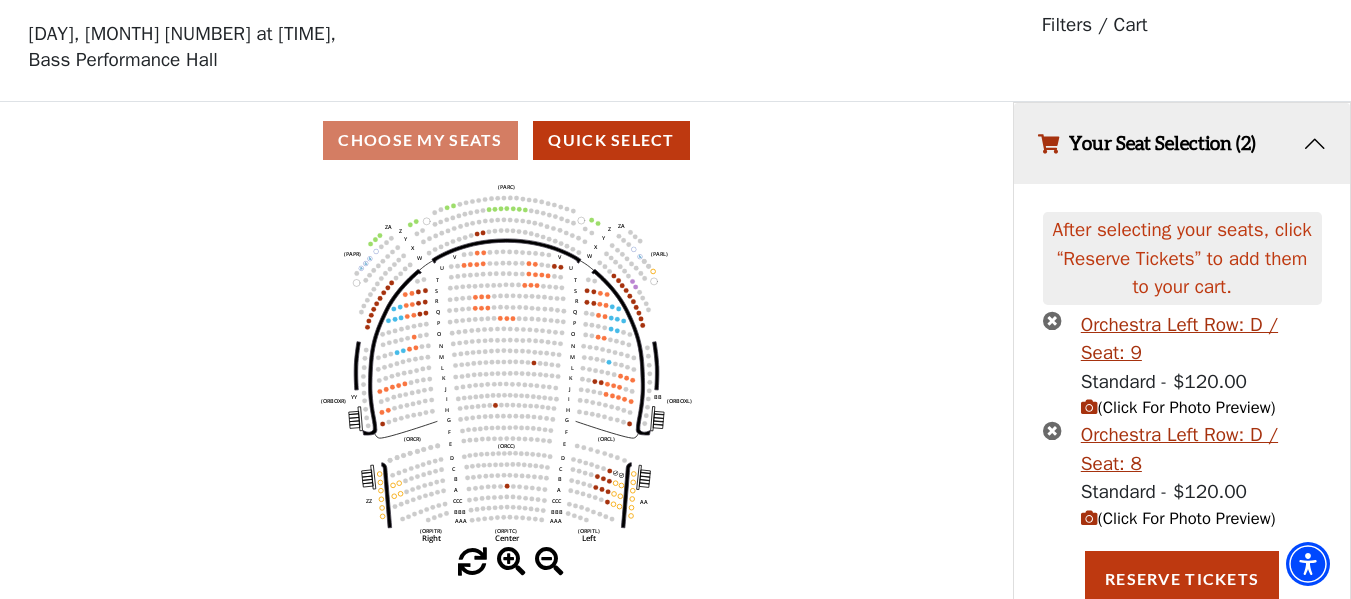 scroll, scrollTop: 80, scrollLeft: 0, axis: vertical 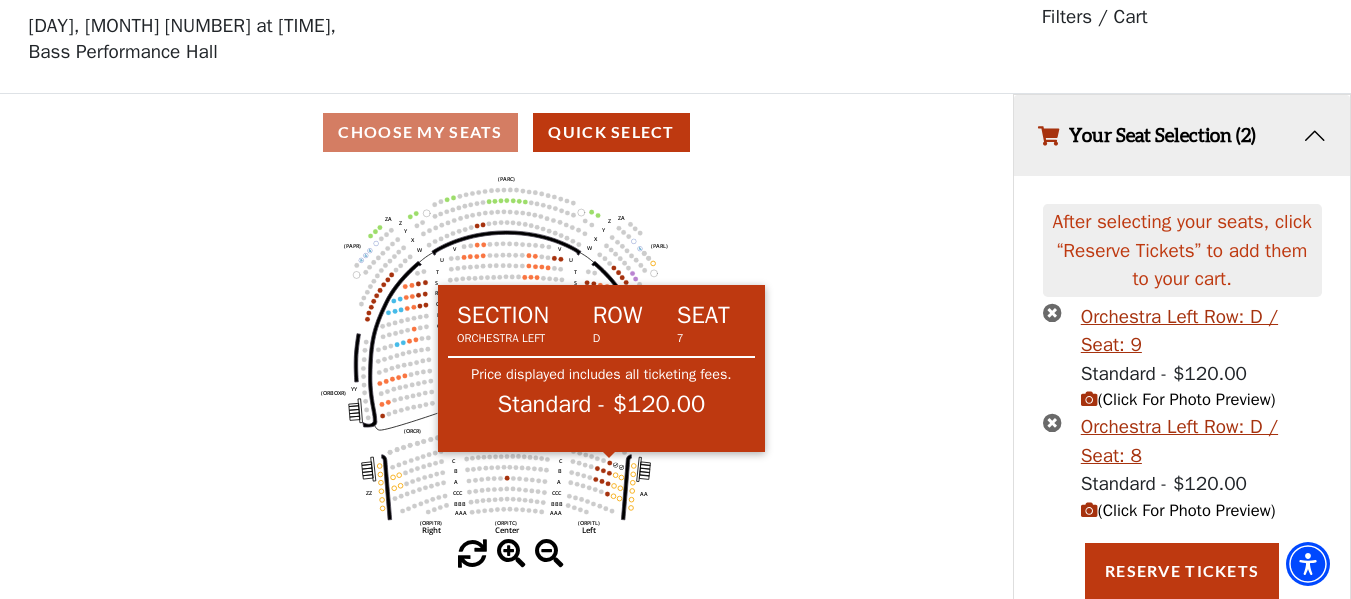 click 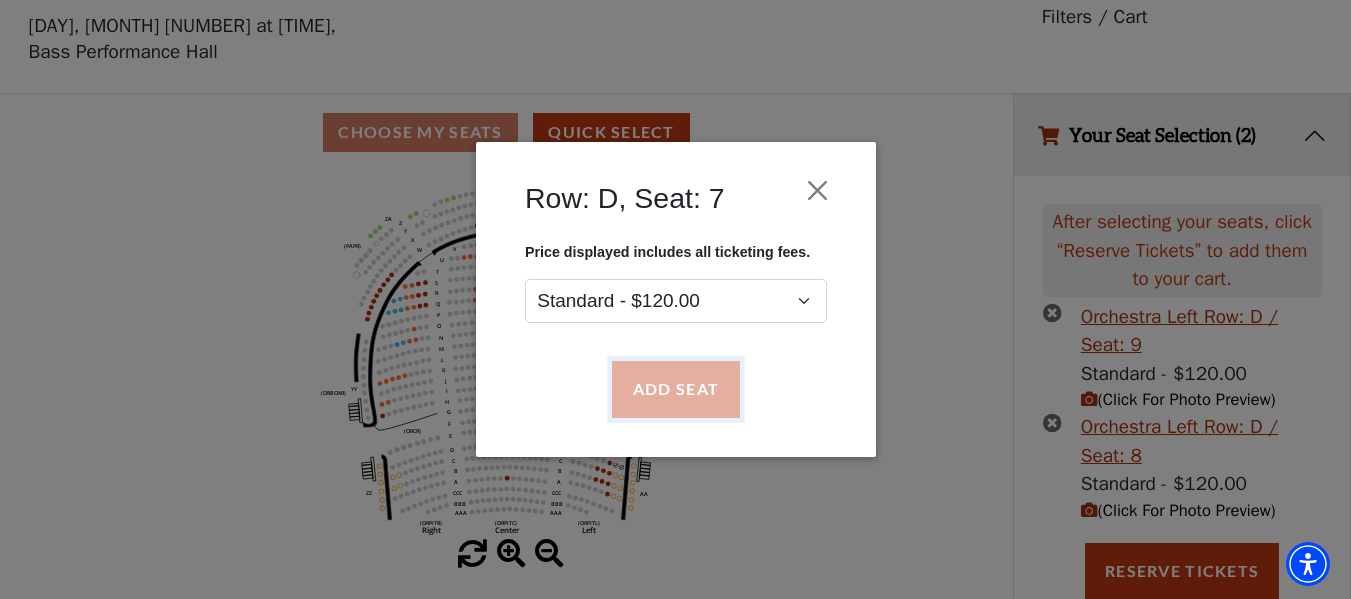 click on "Add Seat" at bounding box center (675, 390) 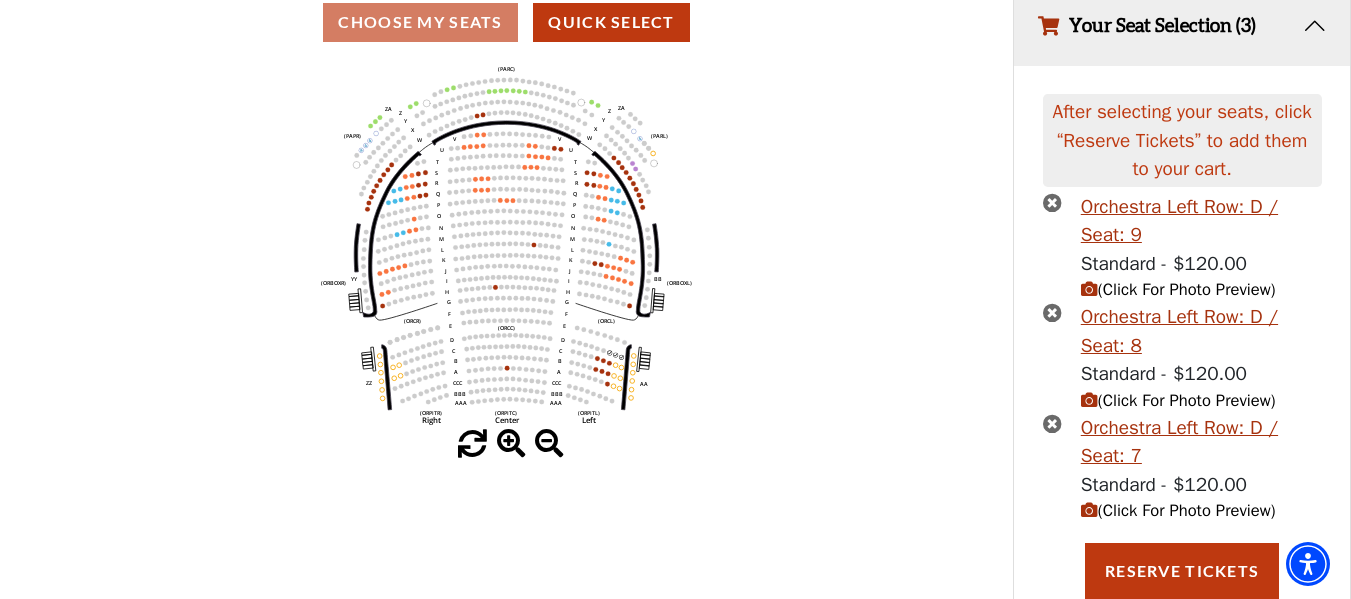 scroll, scrollTop: 191, scrollLeft: 0, axis: vertical 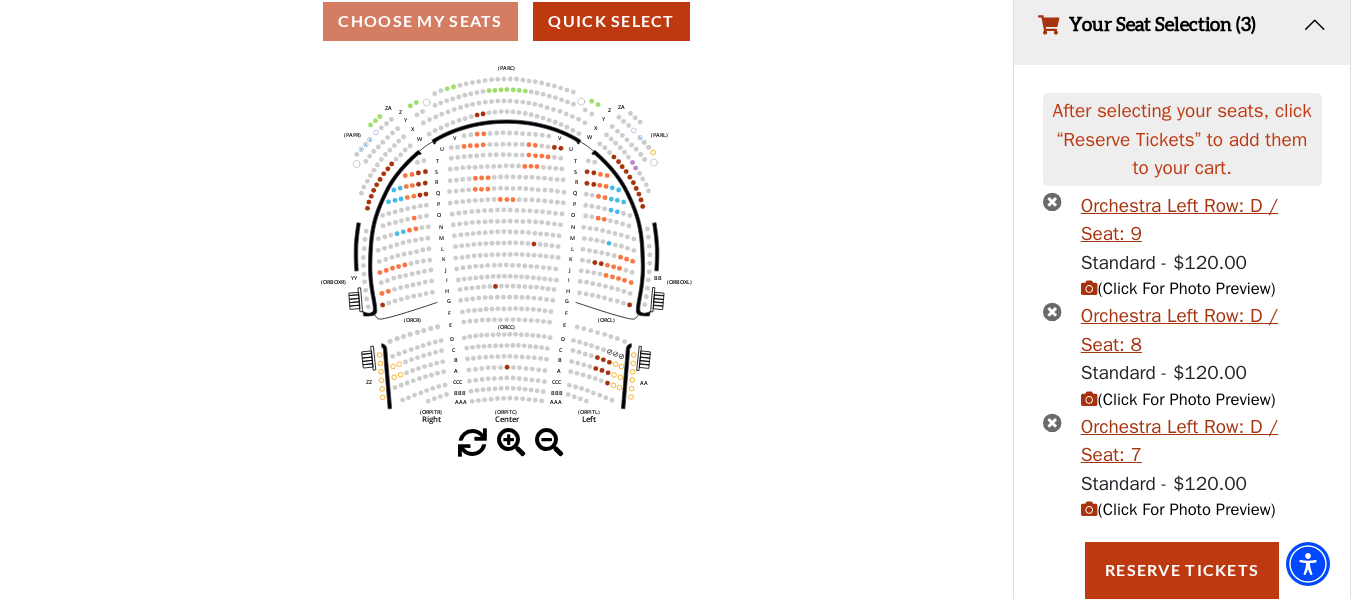 click on "(Click For Photo Preview)" at bounding box center (1178, 509) 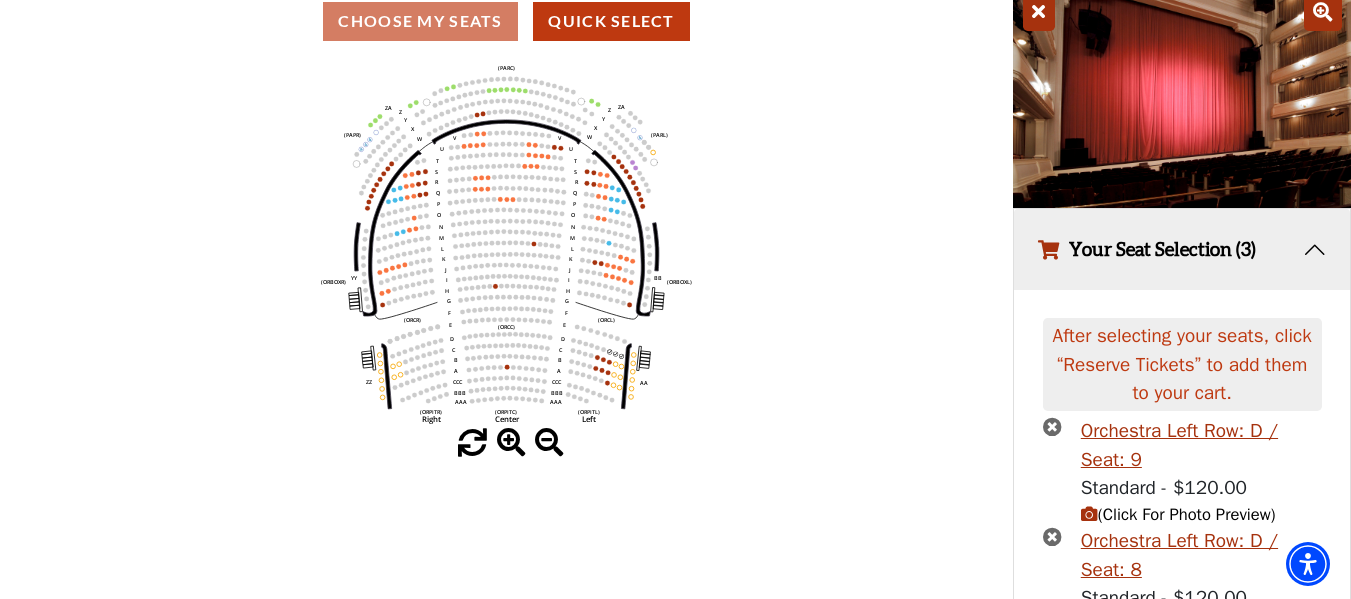 click on "Left   (ORPITL)   Right   (ORPITR)   Center   (ORPITC)   ZZ   AA   YY   BB   ZA   ZA   (ORCL)   (ORCR)   (ORCC)   (ORBOXL)   (ORBOXR)   (PARL)   (PAPR)   (PARC)   Z   Y   X   W   Z   Y   X   W   V   U   T   S   R   Q   P   O   N   M   L   K   J   I   H   G   F   E   D   C   B   A   CCC   BBB   AAA   V   U   T   S   R   Q   P   O   N   M   L   K   J   I   H   G   F   E   D   C   B   A   CCC   BBB   AAA" 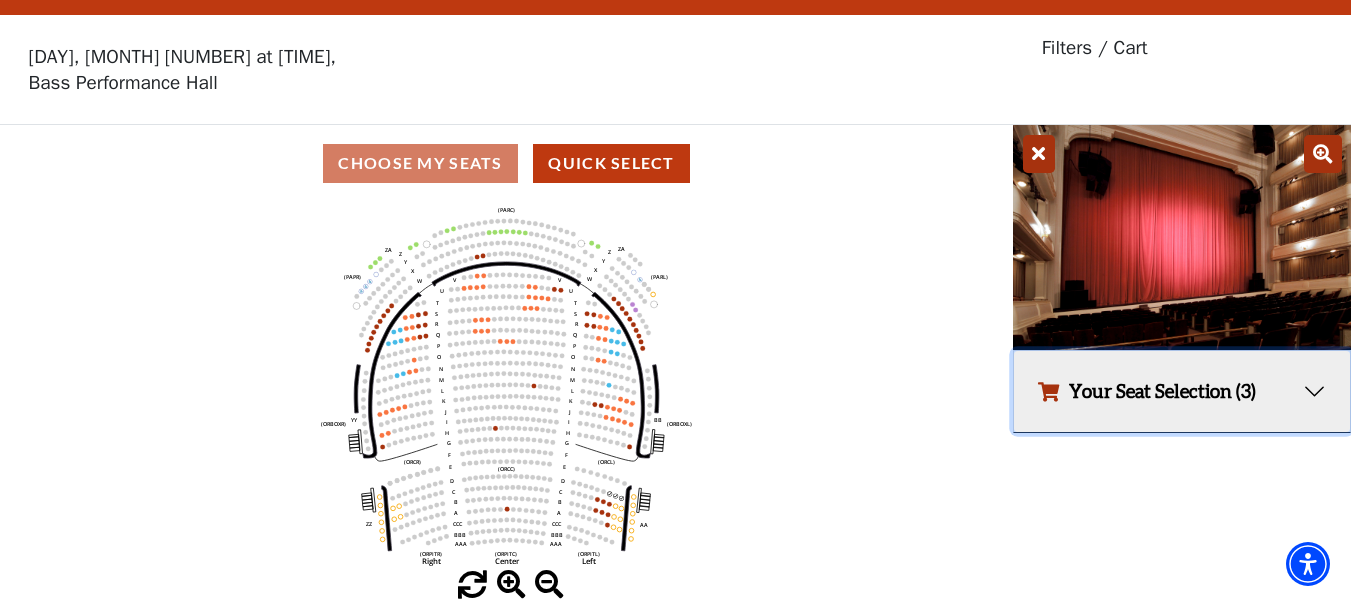 scroll, scrollTop: 49, scrollLeft: 0, axis: vertical 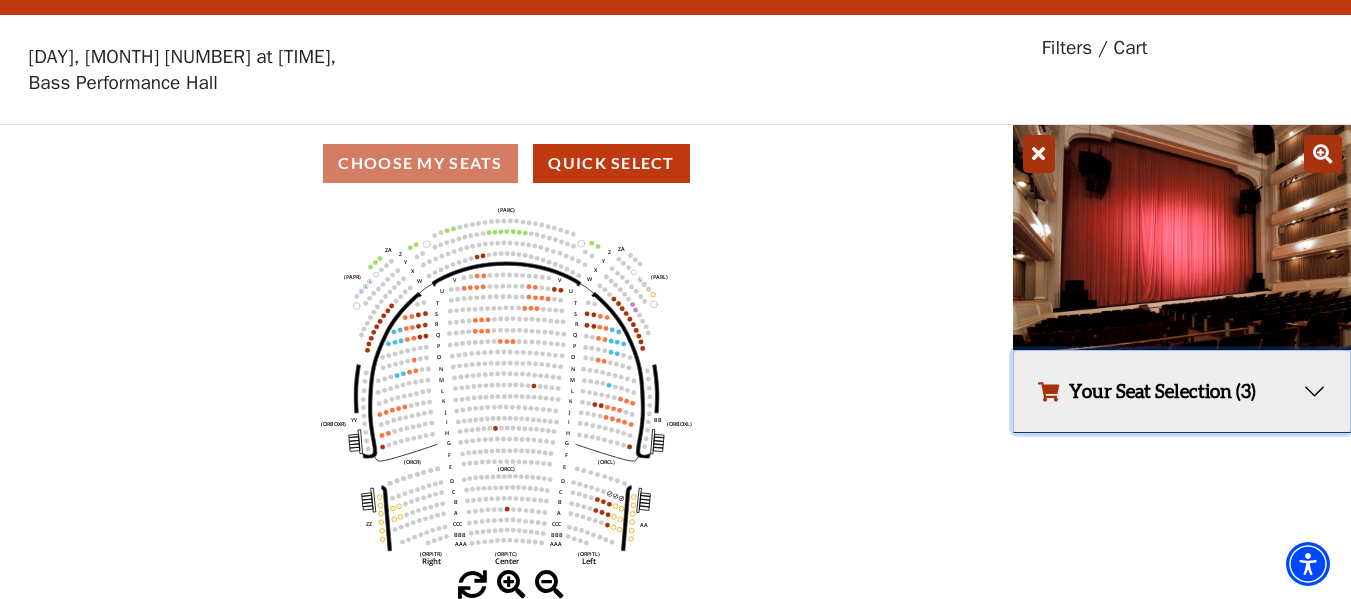 click on "Your Seat Selection (3)" at bounding box center [1182, 391] 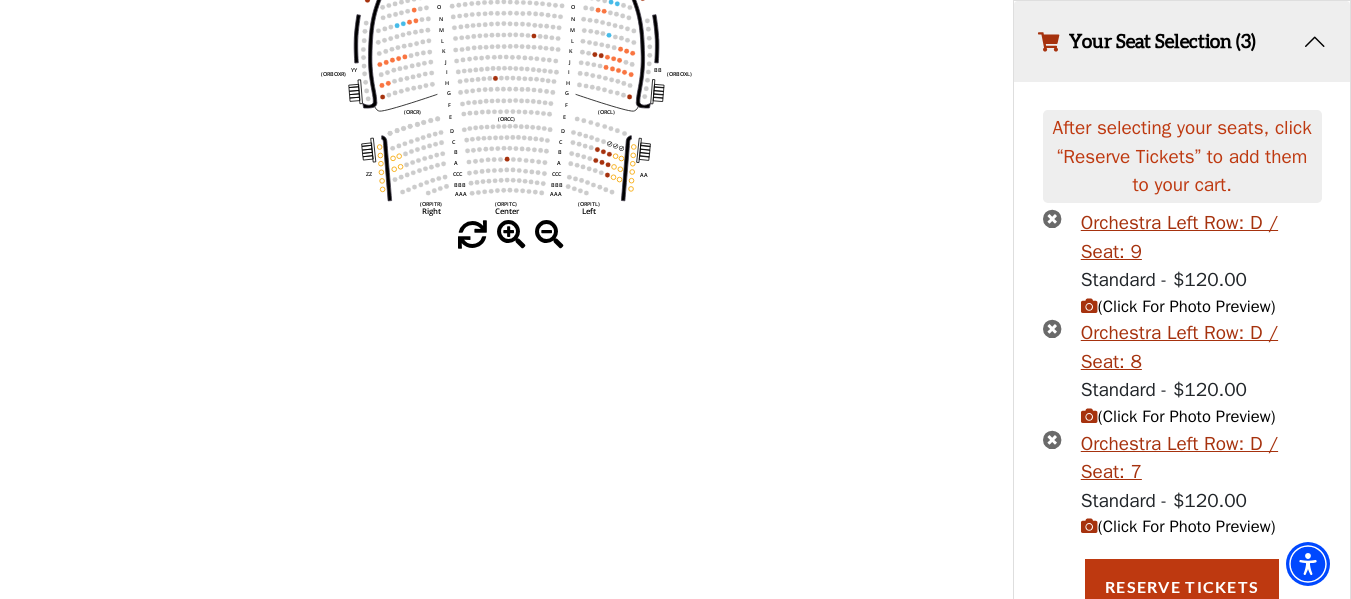 scroll, scrollTop: 400, scrollLeft: 0, axis: vertical 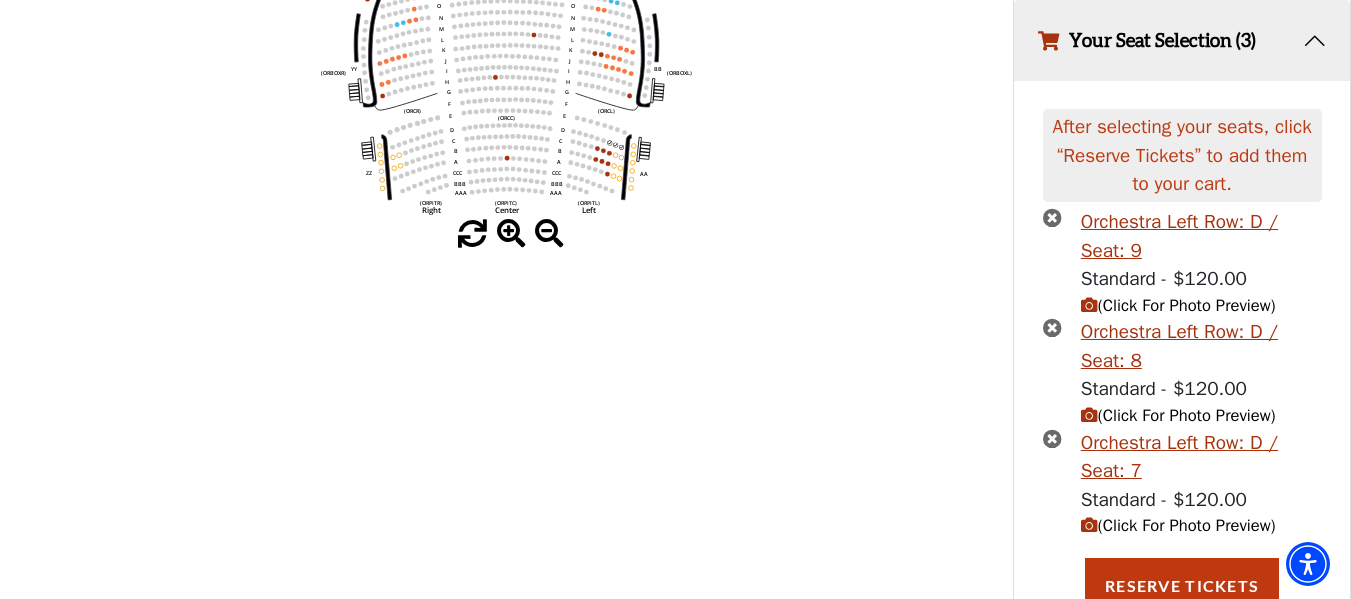 click on "Choose My Seats
Quick Select
Current Level   Orchestra / Parterre Circle   Click on a level below to open the Select Your Own Seat map for that section.                                                                                           Left   (ORPITL)   Right   (ORPITR)   Center   (ORPITC)   ZZ   AA   YY   BB   ZA   ZA   (ORCL)   (ORCR)   (ORCC)   (ORBOXL)   (ORBOXR)   (PARL)   (PAPR)   (PARC)   Z   Y   X   W   Z   Y   X   W   V   U   T   S   R   Q   P   O   N   M   L   K   J   I   H   G   F   E   D   C   B   A   CCC   BBB   AAA   V   U   T   S   R   Q   P   O   N   M   L   K   J   I   H   G   F   E   D   C   B   A   CCC   BBB   AAA" at bounding box center (506, 218) 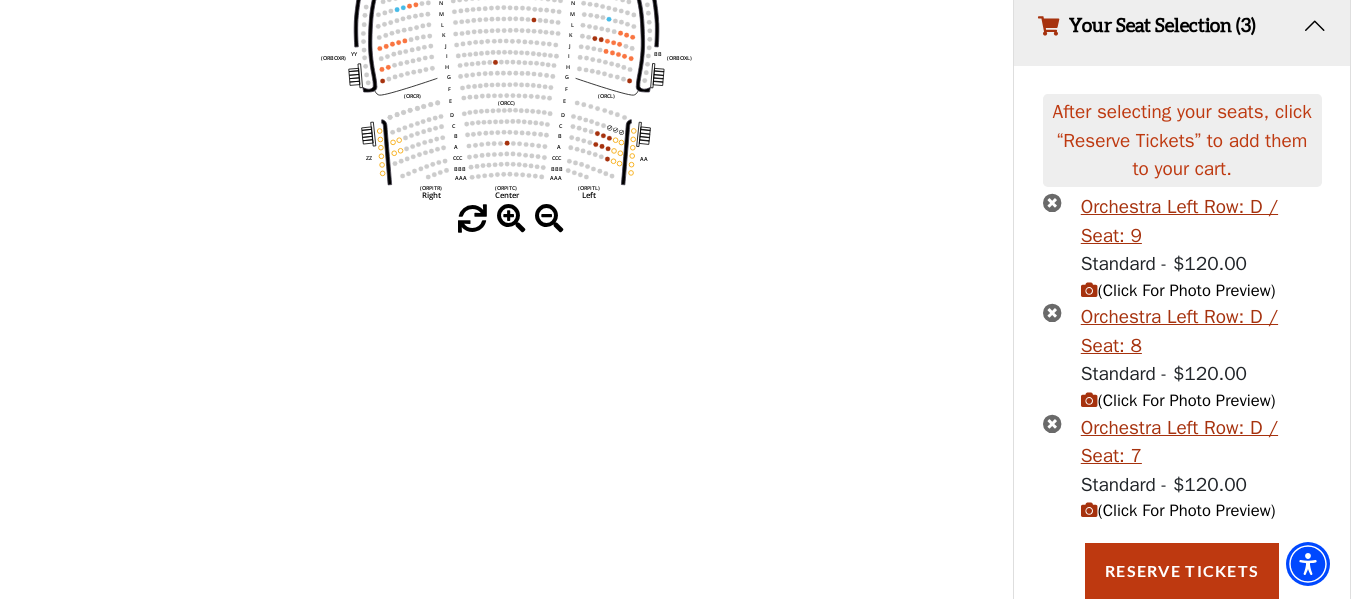 scroll, scrollTop: 464, scrollLeft: 0, axis: vertical 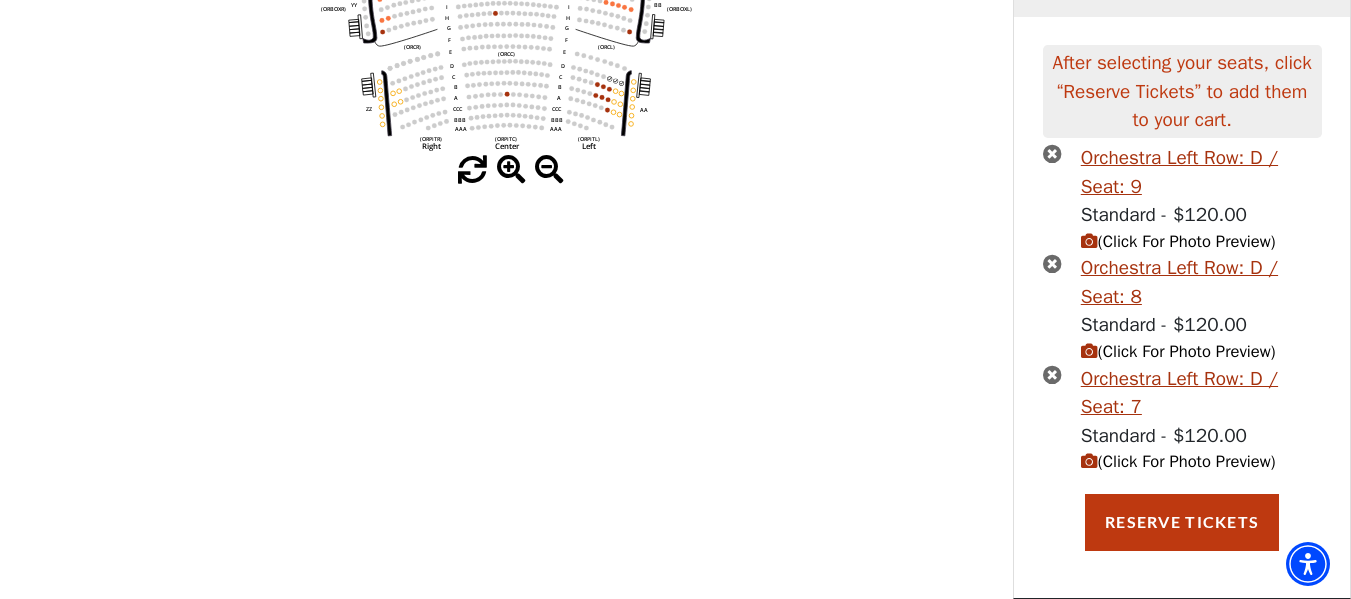click at bounding box center (1052, 374) 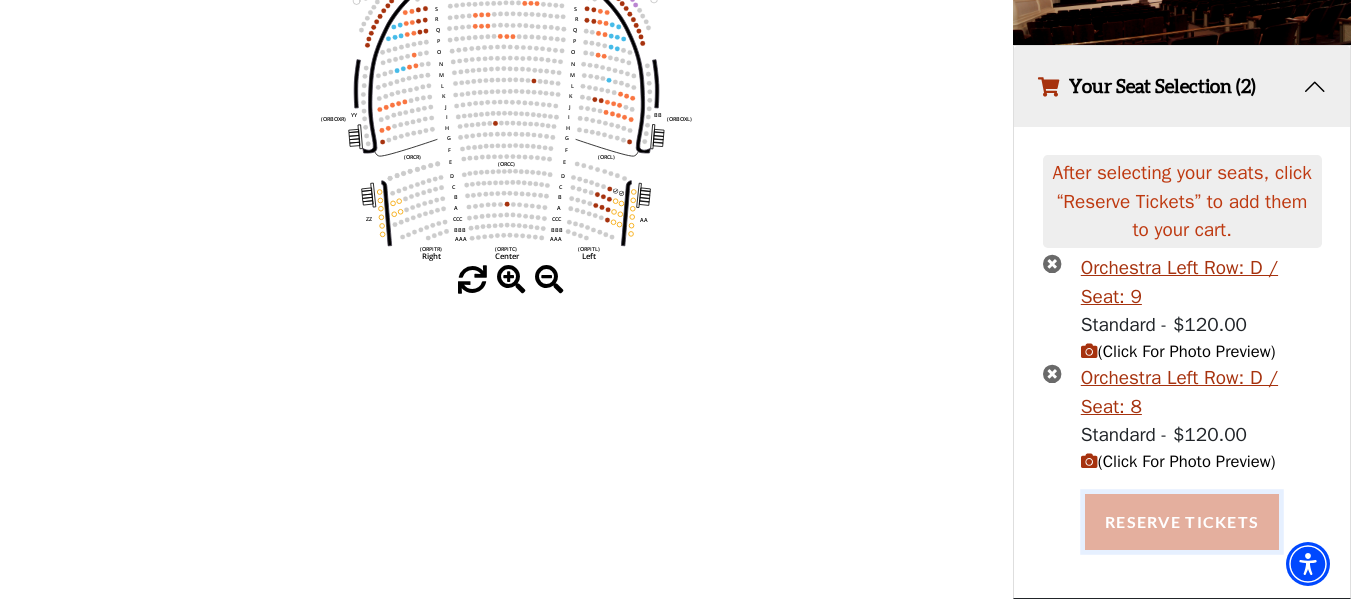 click on "Reserve Tickets" at bounding box center (1182, 522) 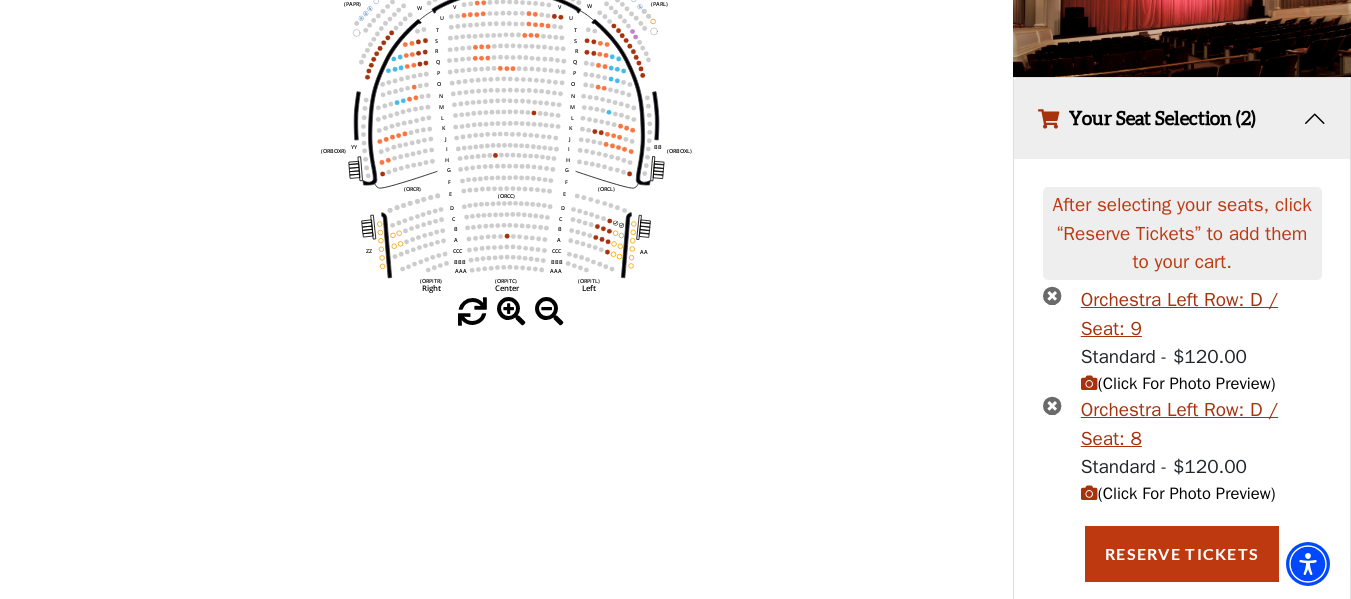 scroll, scrollTop: 354, scrollLeft: 0, axis: vertical 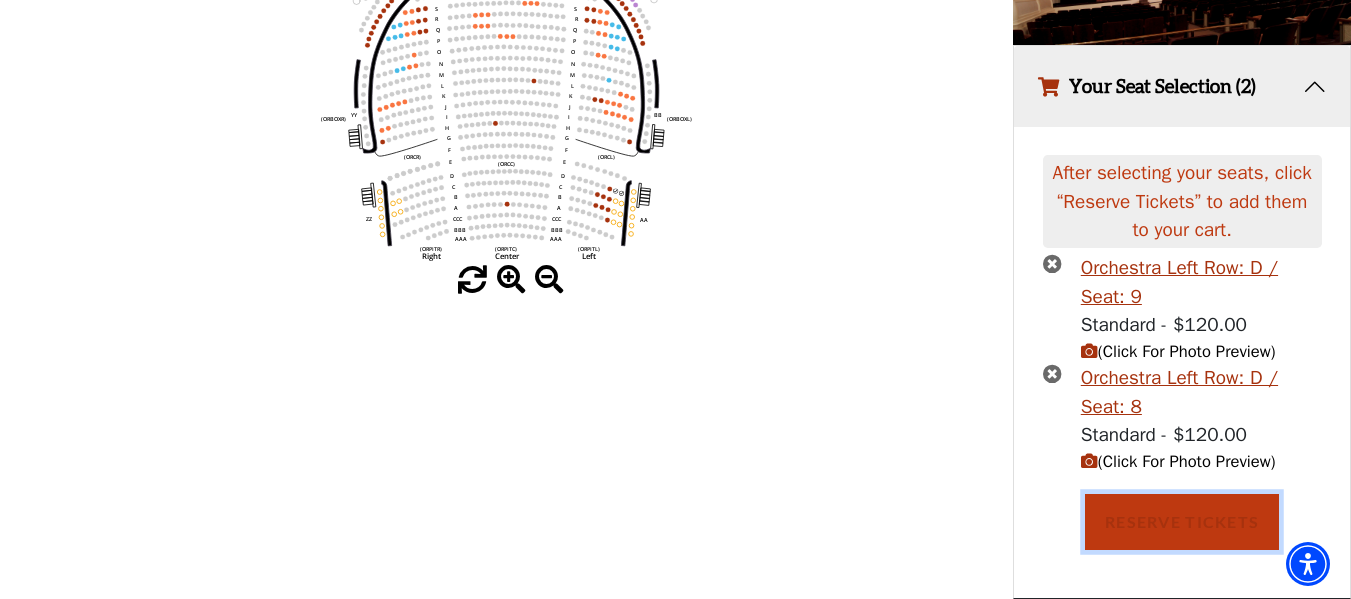 click on "Reserve Tickets" at bounding box center (1182, 522) 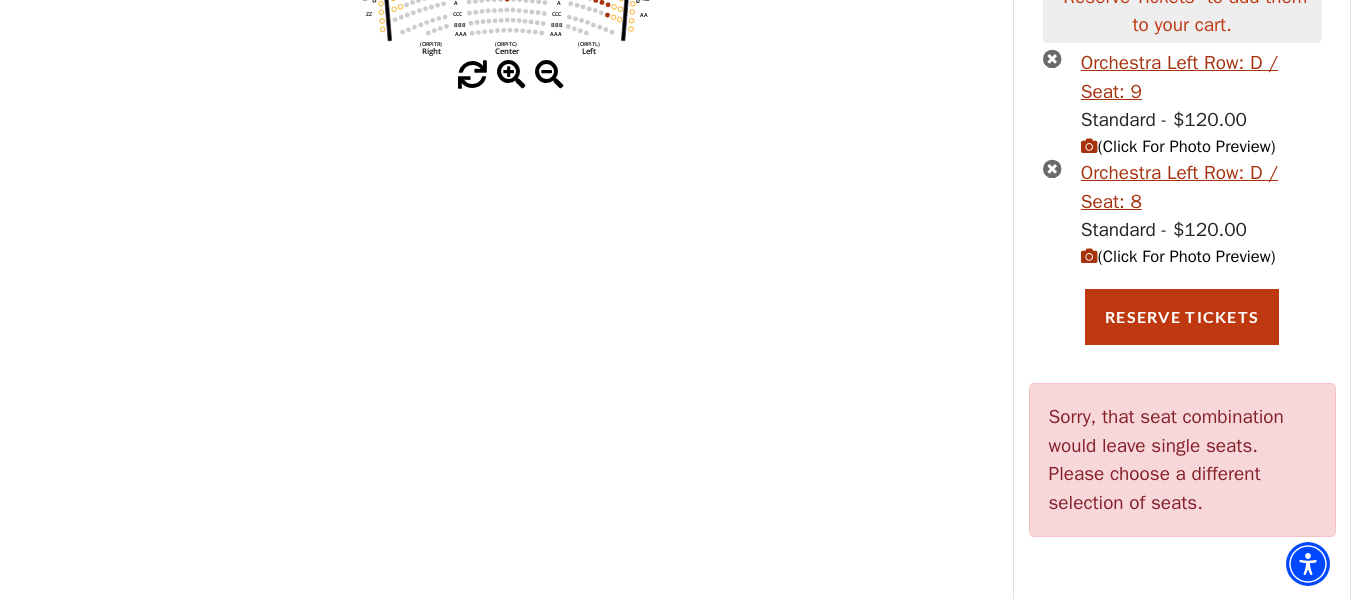 scroll, scrollTop: 565, scrollLeft: 0, axis: vertical 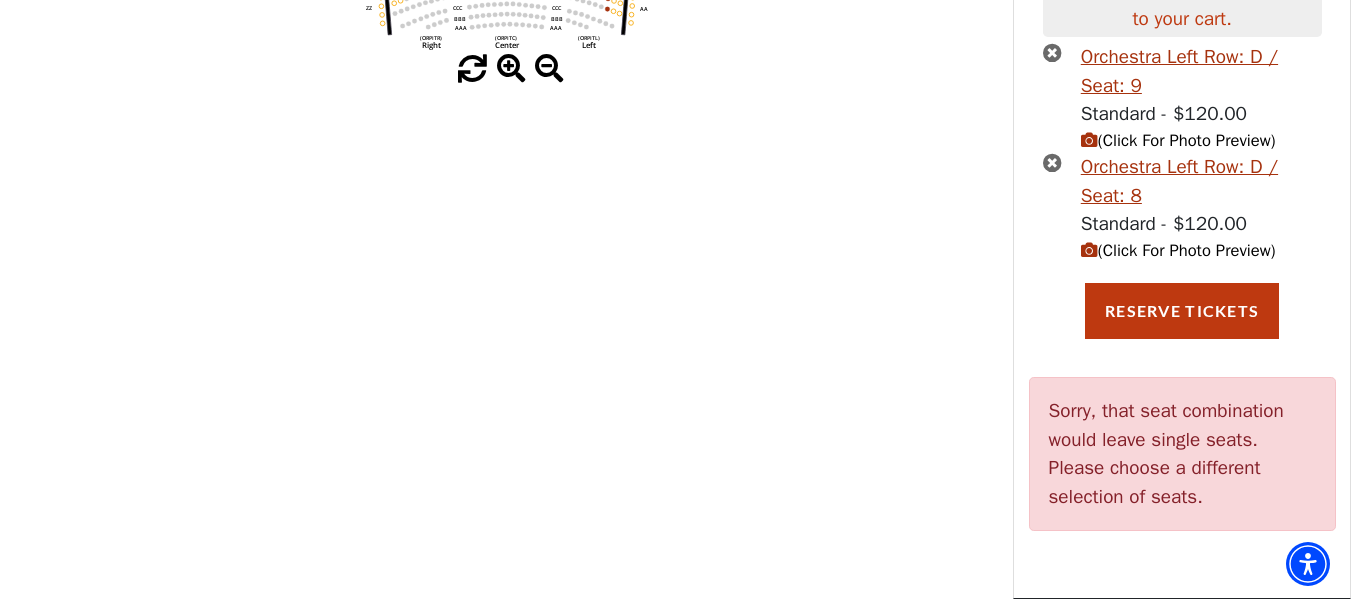 click on "Sorry, that seat combination would leave single seats. Please choose a different selection of seats." at bounding box center (1182, 454) 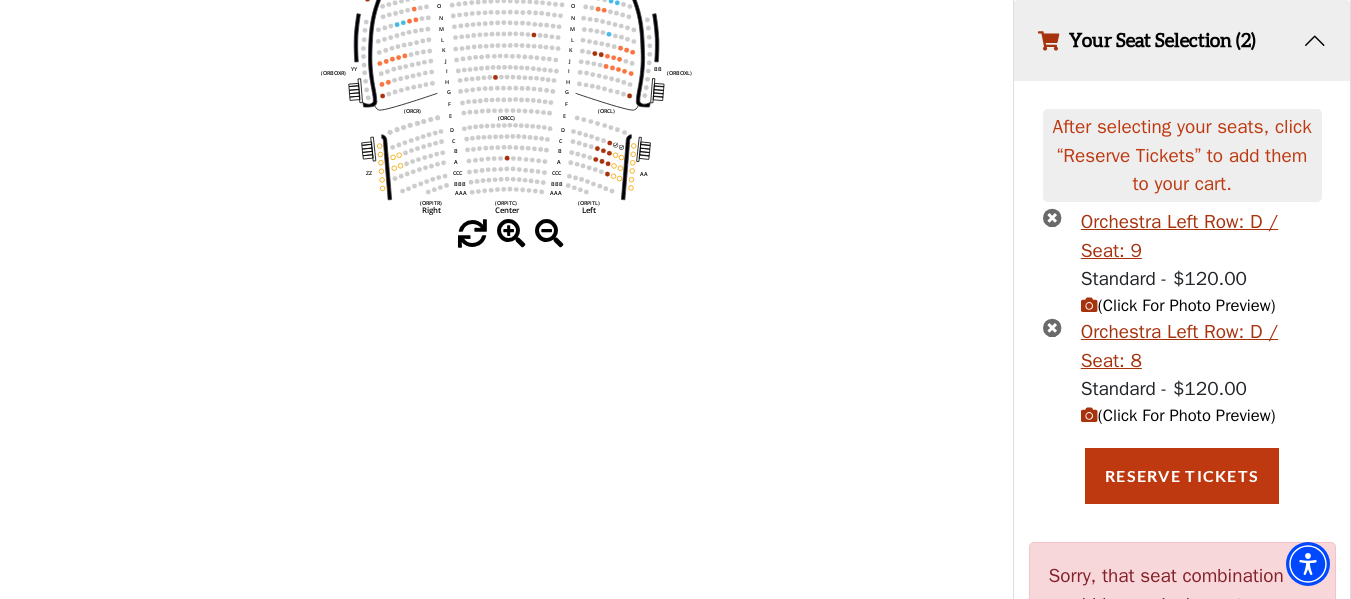 scroll, scrollTop: 165, scrollLeft: 0, axis: vertical 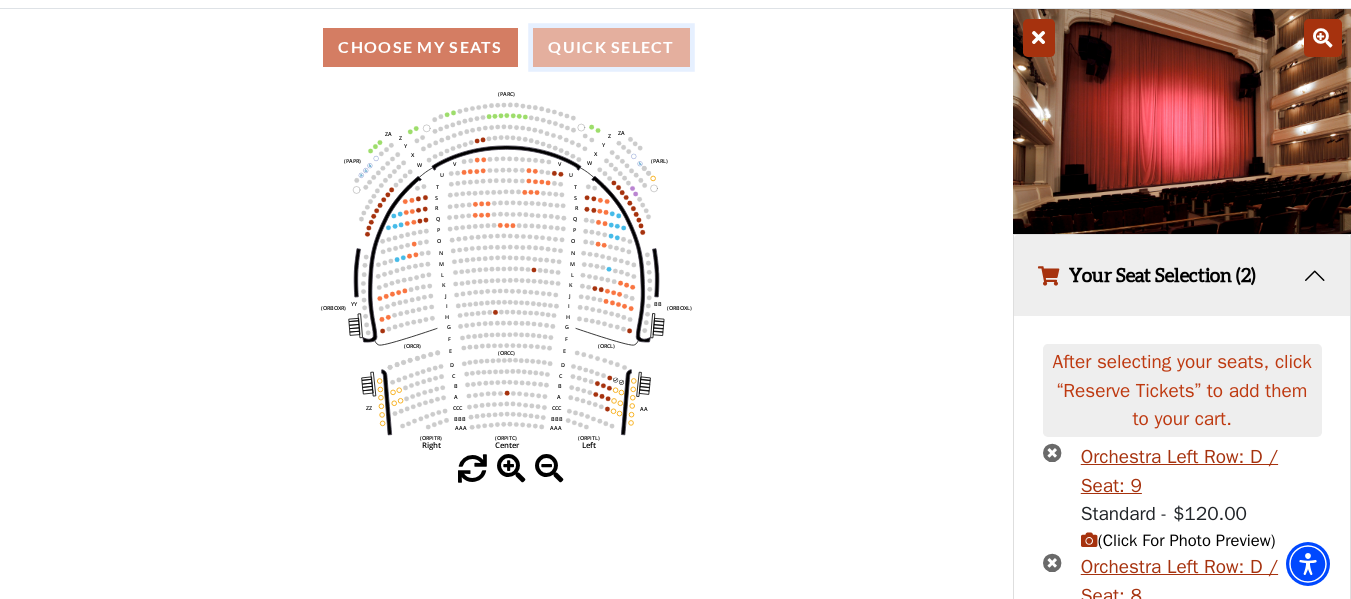 click on "Quick Select" at bounding box center (611, 47) 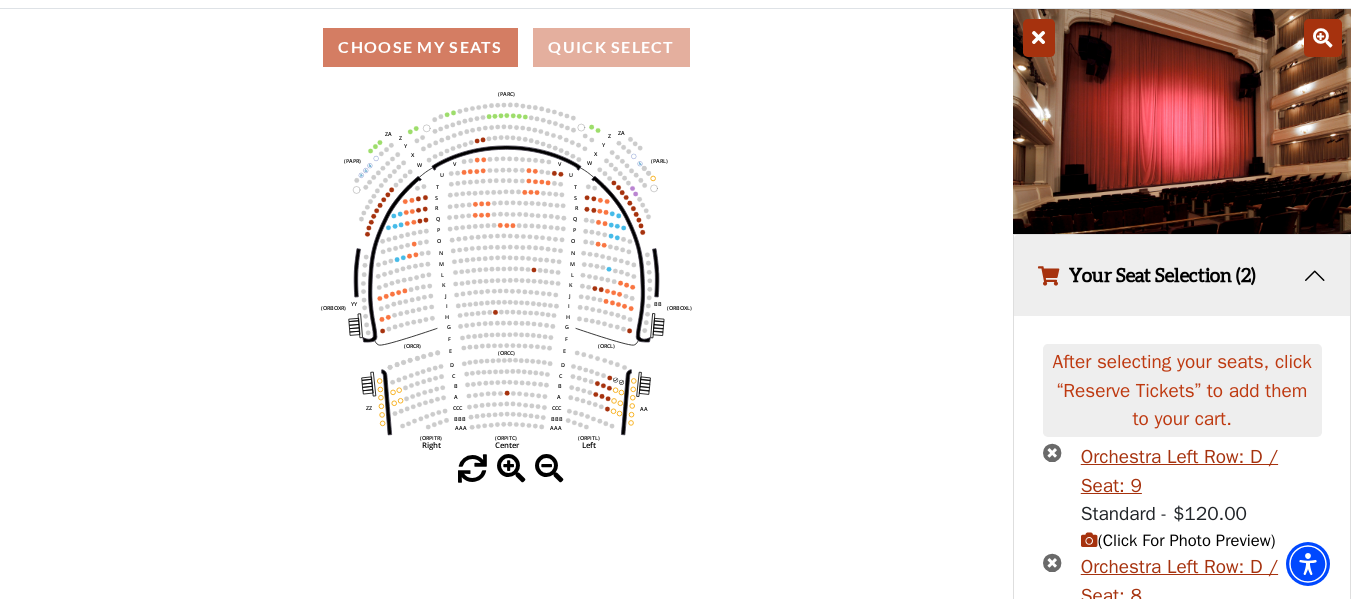 select on "6298" 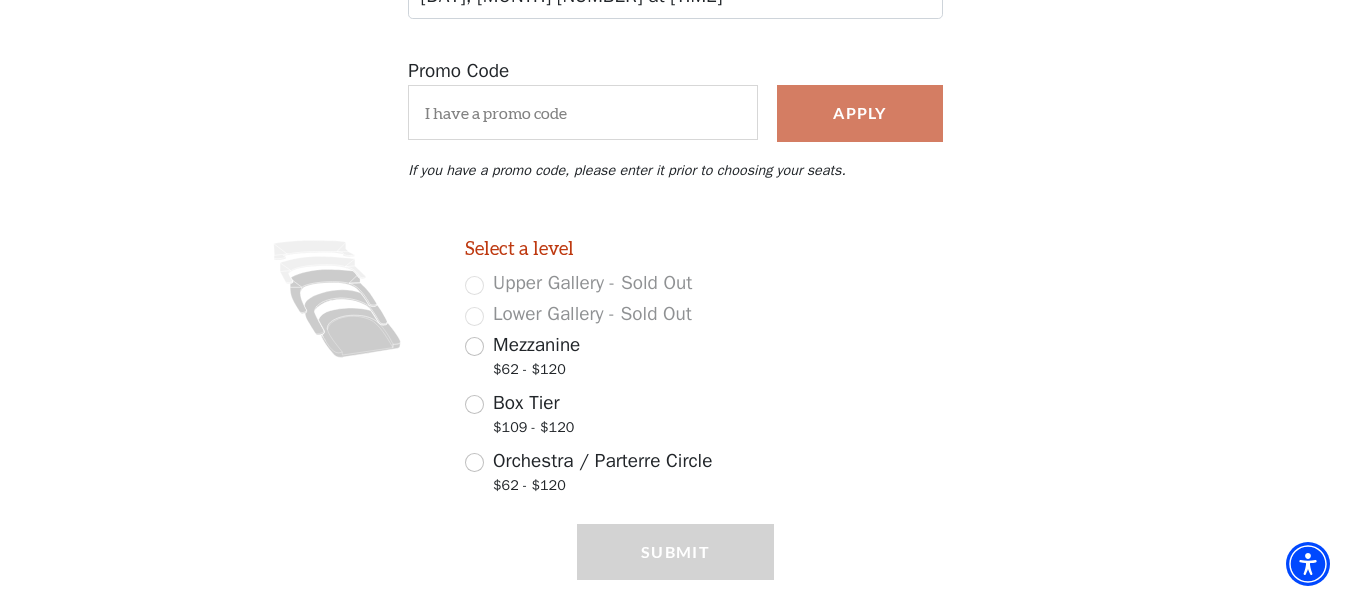 scroll, scrollTop: 365, scrollLeft: 0, axis: vertical 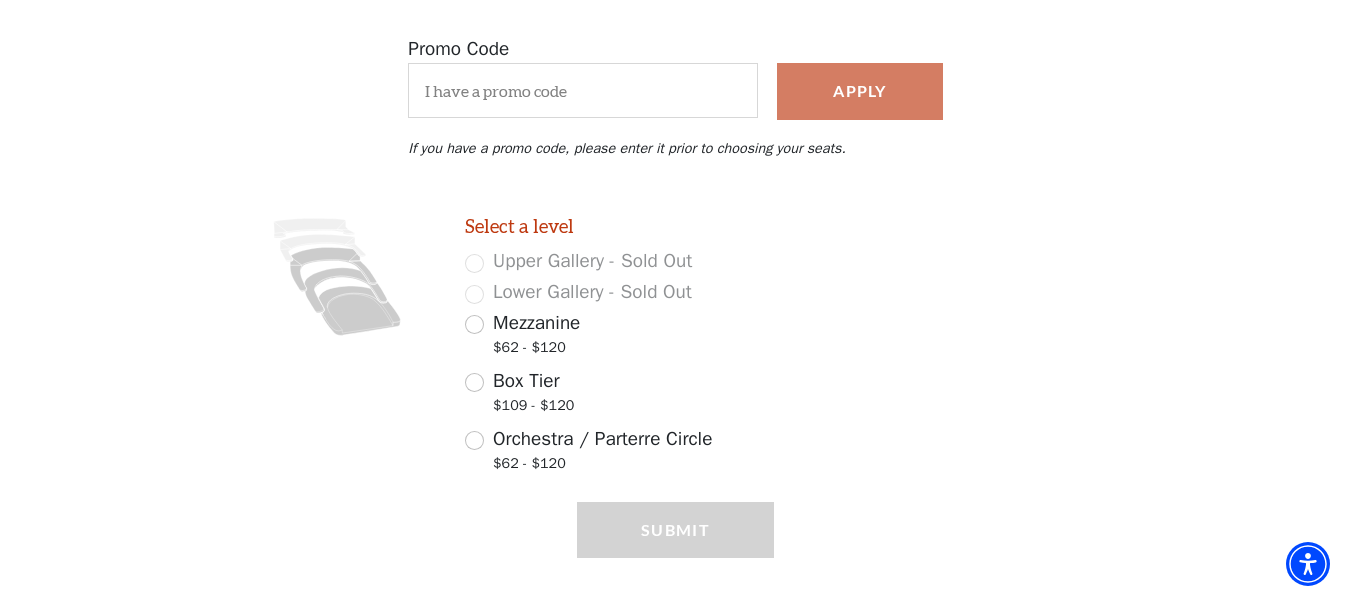 click on "Orchestra / Parterre Circle     $62 - $120" at bounding box center [619, 453] 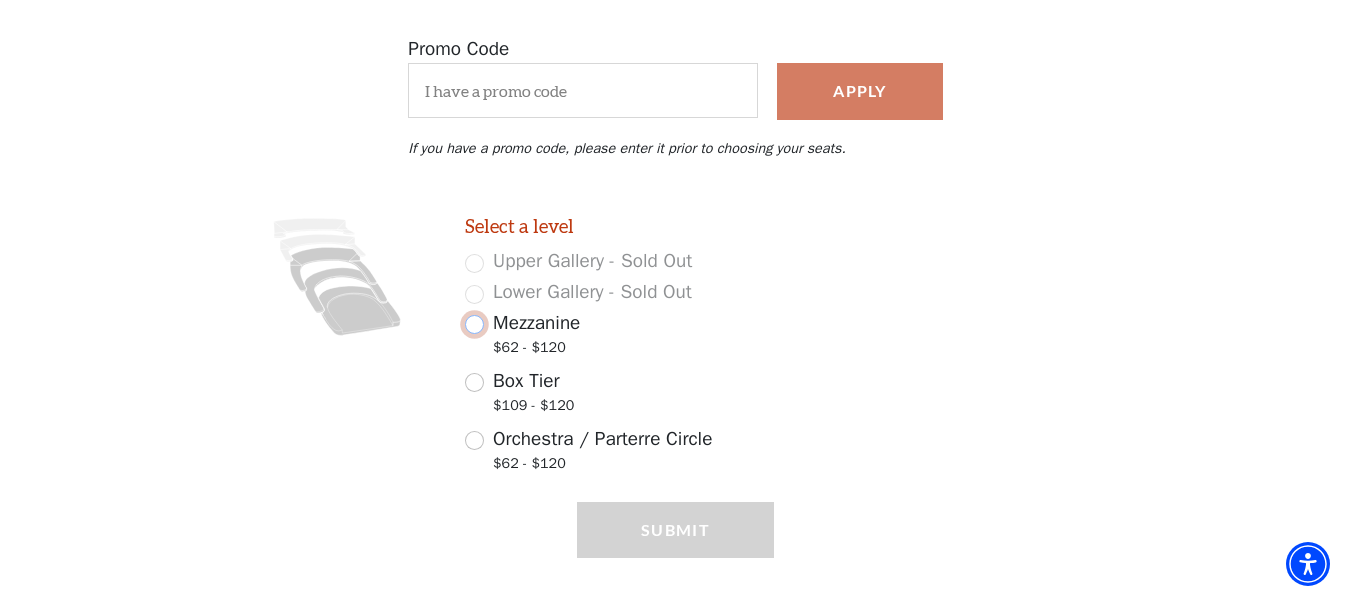 click on "Mezzanine     $62 - $120" at bounding box center [474, 324] 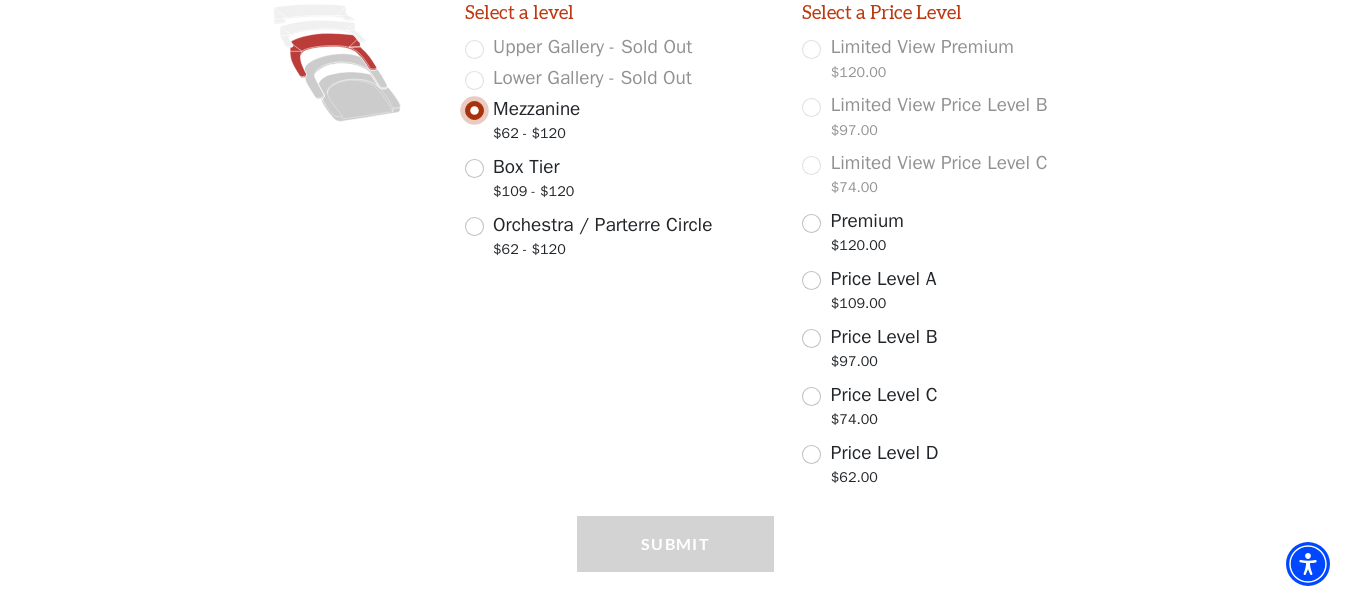 scroll, scrollTop: 580, scrollLeft: 0, axis: vertical 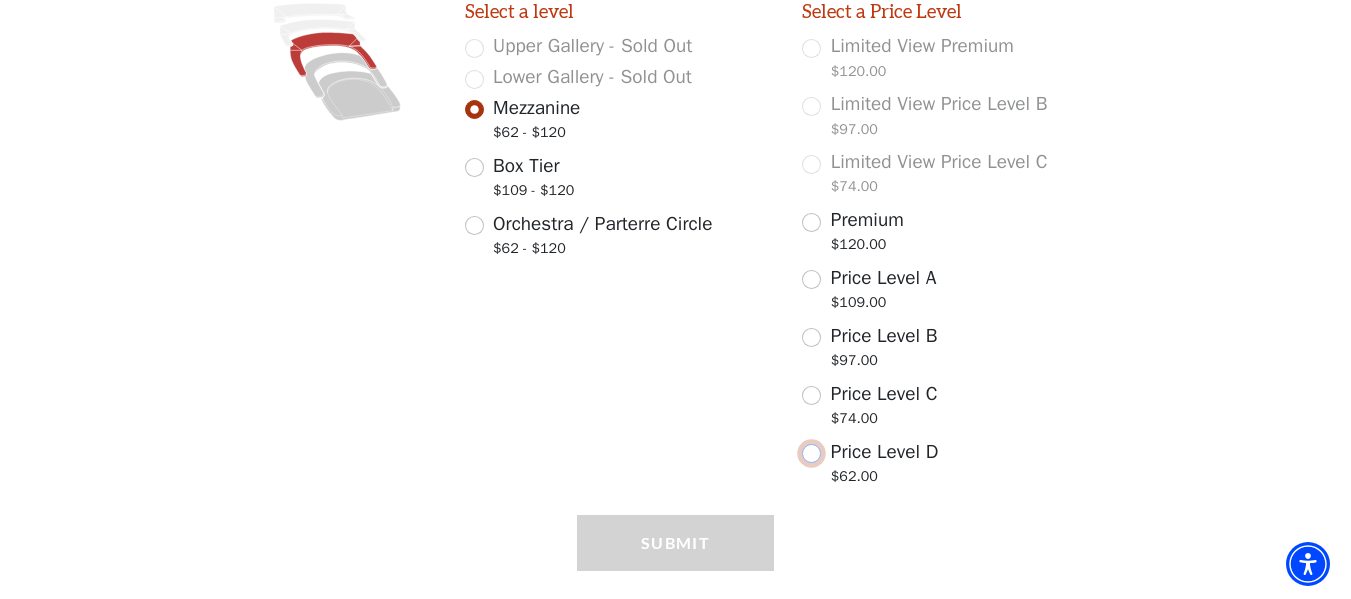 click on "Price Level D $62.00" at bounding box center [811, 453] 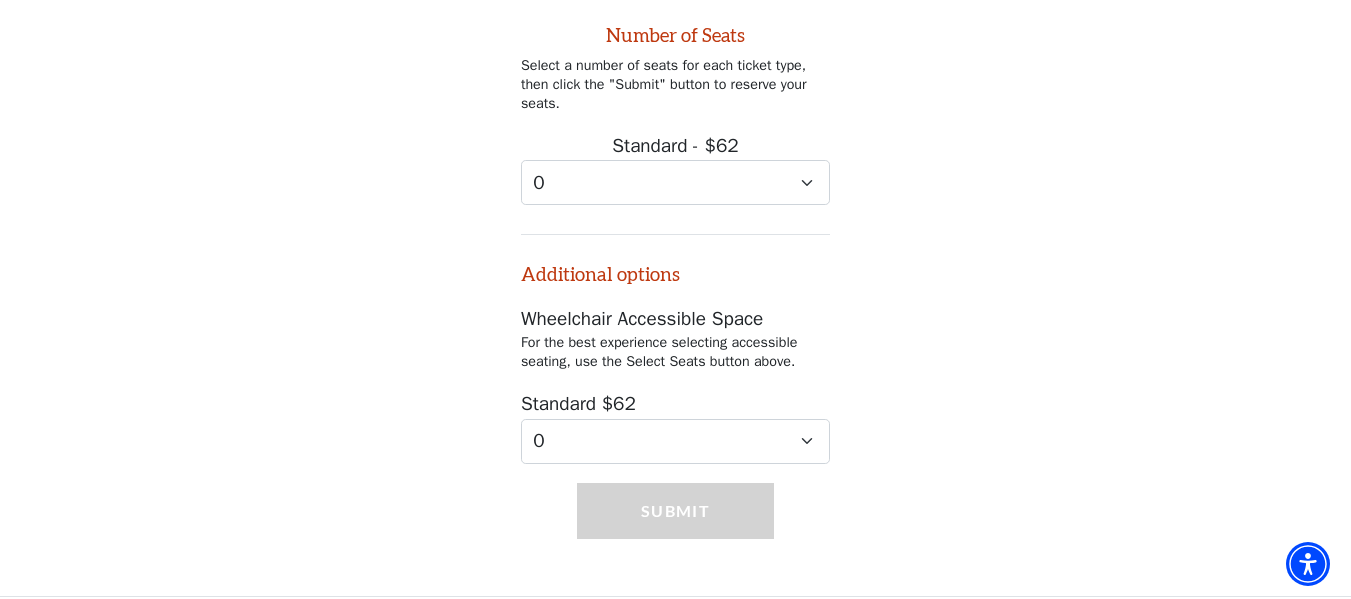 scroll, scrollTop: 1107, scrollLeft: 0, axis: vertical 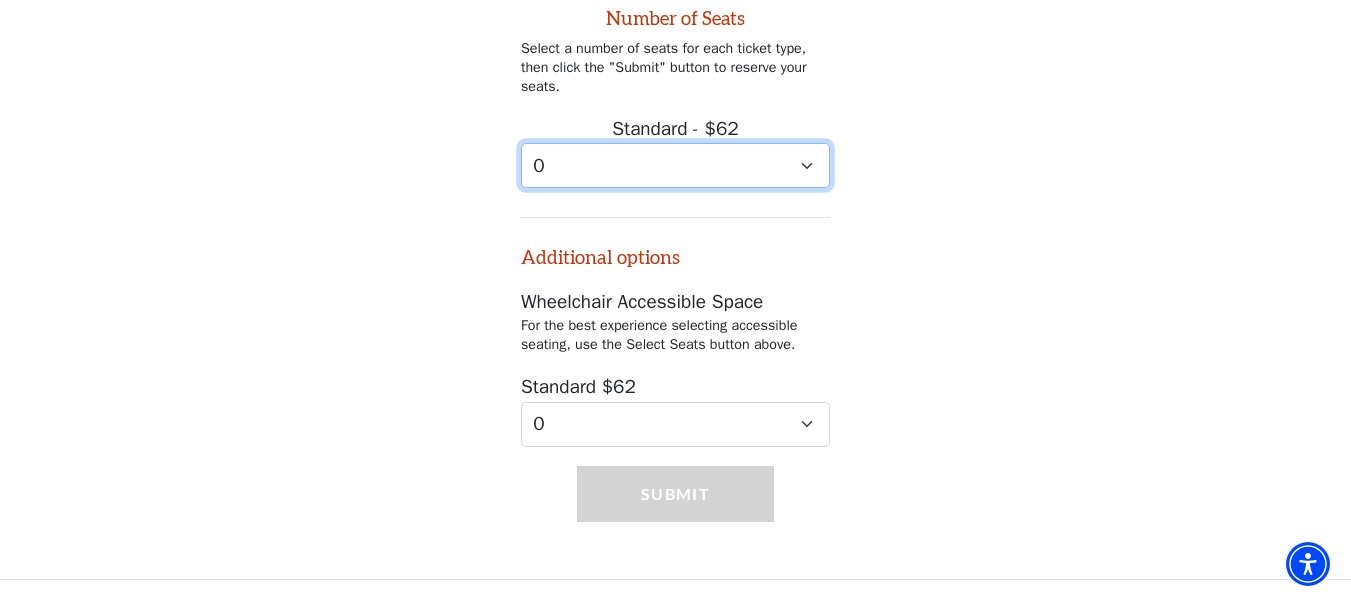 click on "0 1 2 3 4 5 6 7 8 9" at bounding box center [675, 165] 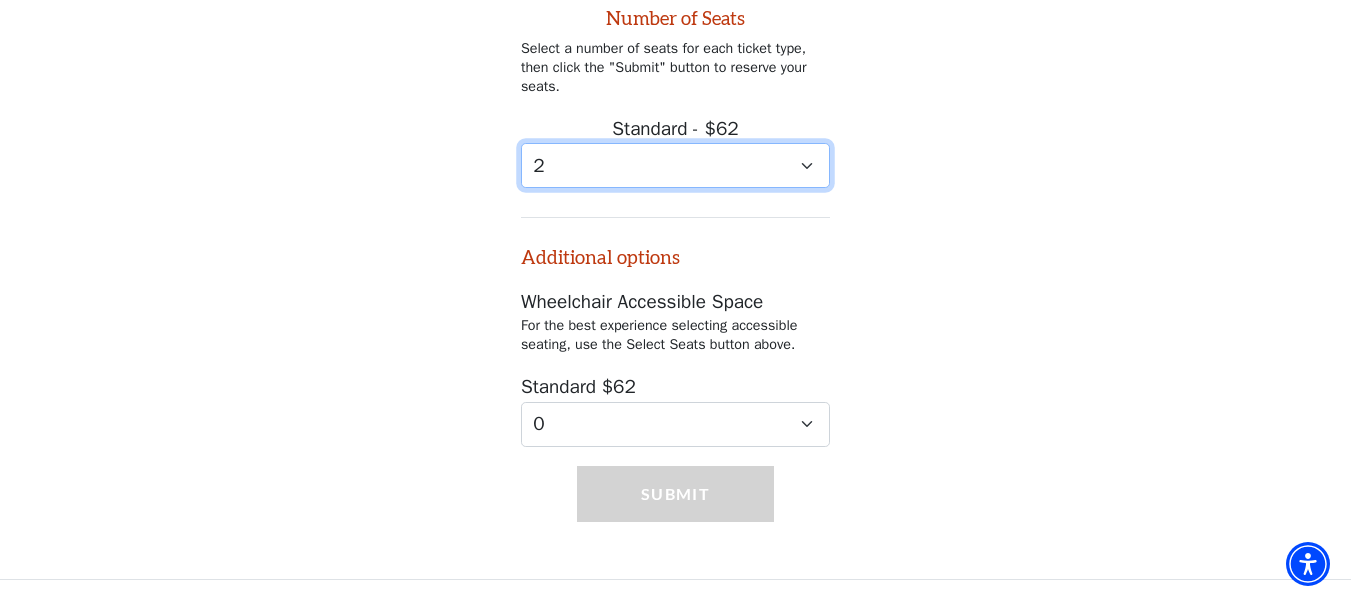 click on "0 1 2 3 4 5 6 7 8 9" at bounding box center [675, 165] 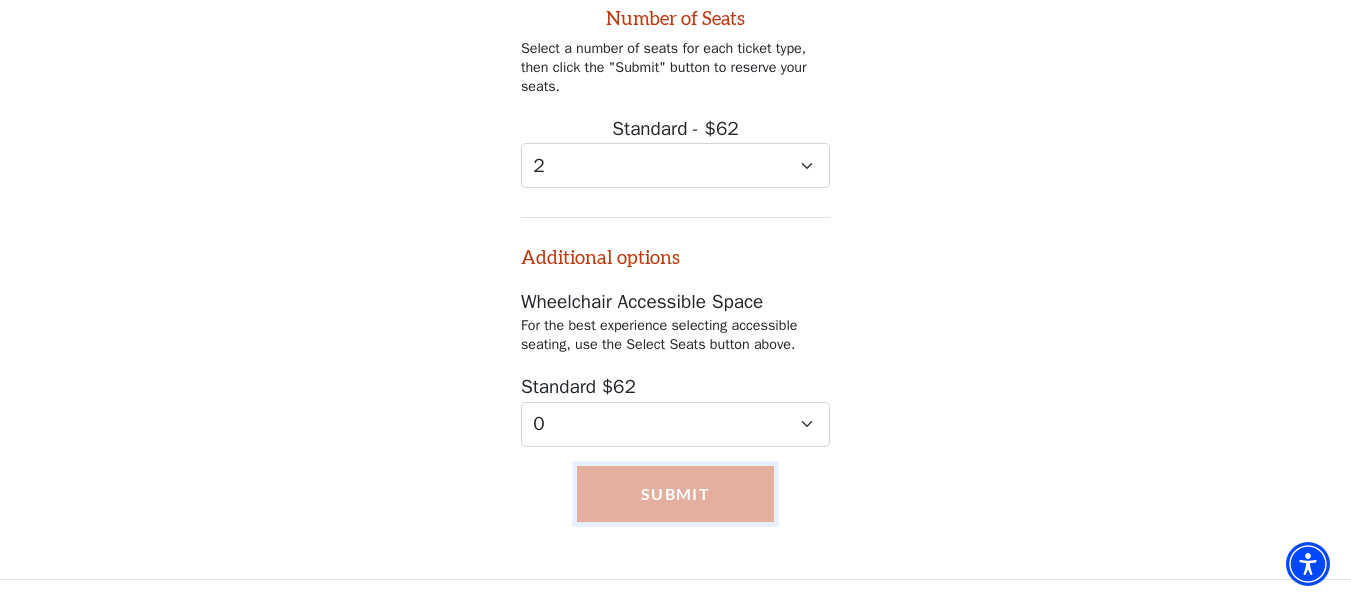 click on "Submit" at bounding box center (675, 494) 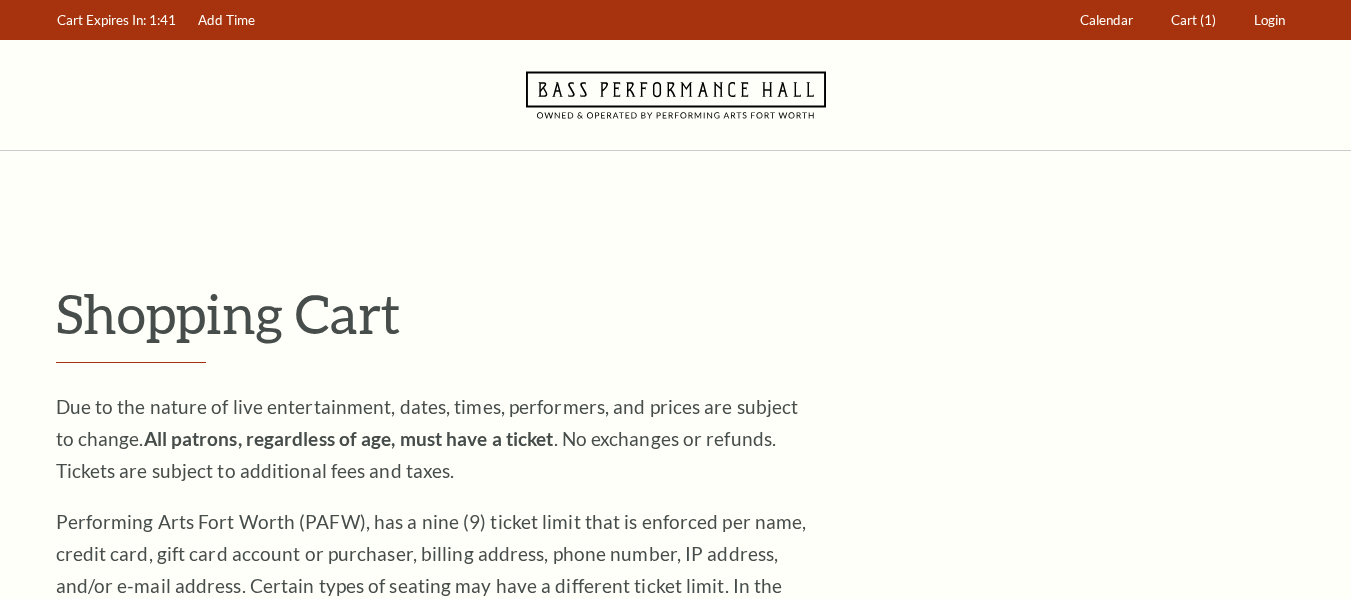 scroll, scrollTop: 0, scrollLeft: 0, axis: both 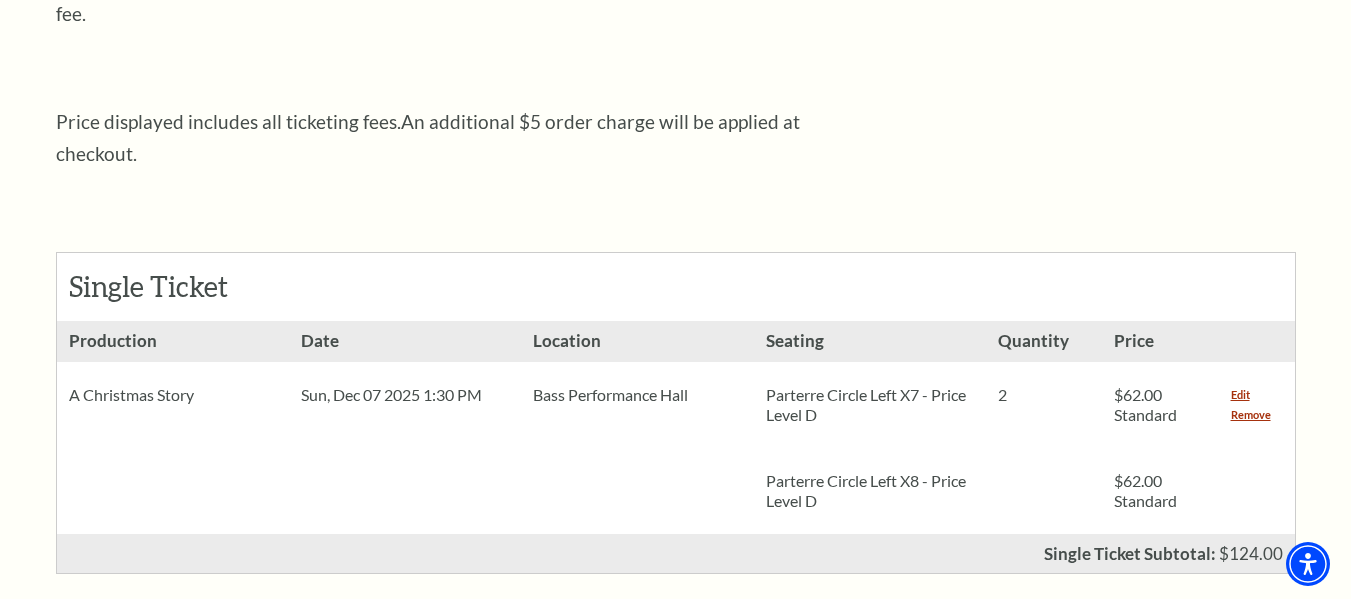 click on "Parterre Circle Left X7 - Price Level D" at bounding box center [870, 405] 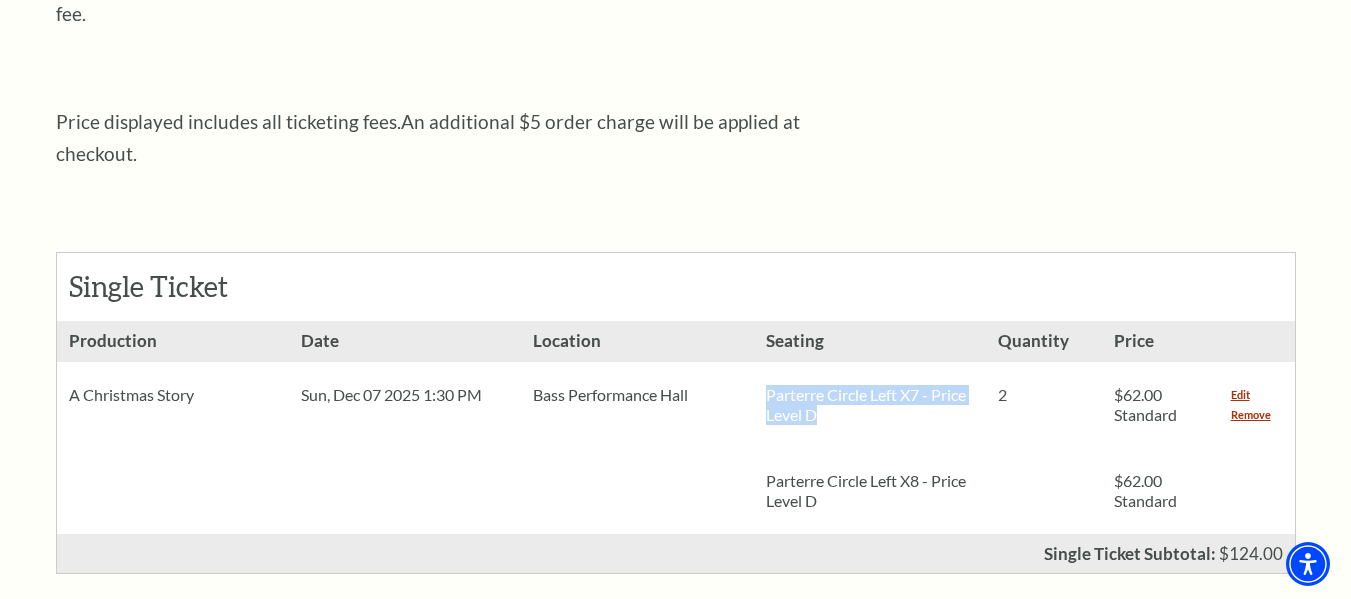 drag, startPoint x: 863, startPoint y: 378, endPoint x: 770, endPoint y: 356, distance: 95.566734 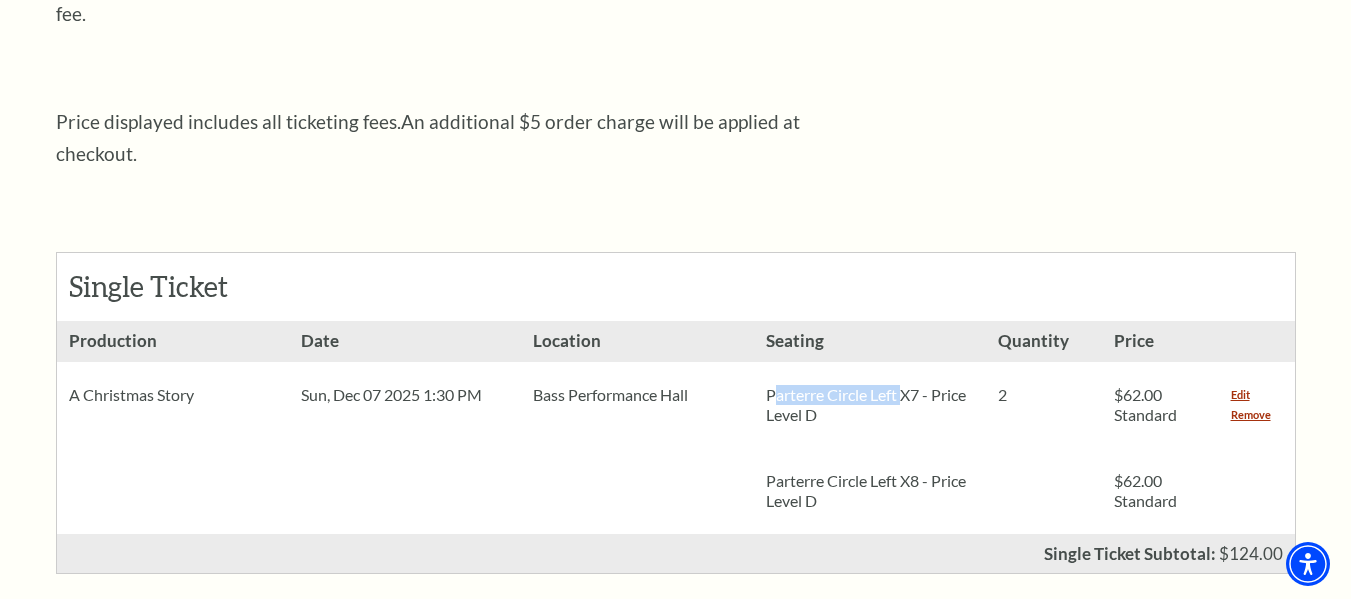 drag, startPoint x: 771, startPoint y: 364, endPoint x: 903, endPoint y: 364, distance: 132 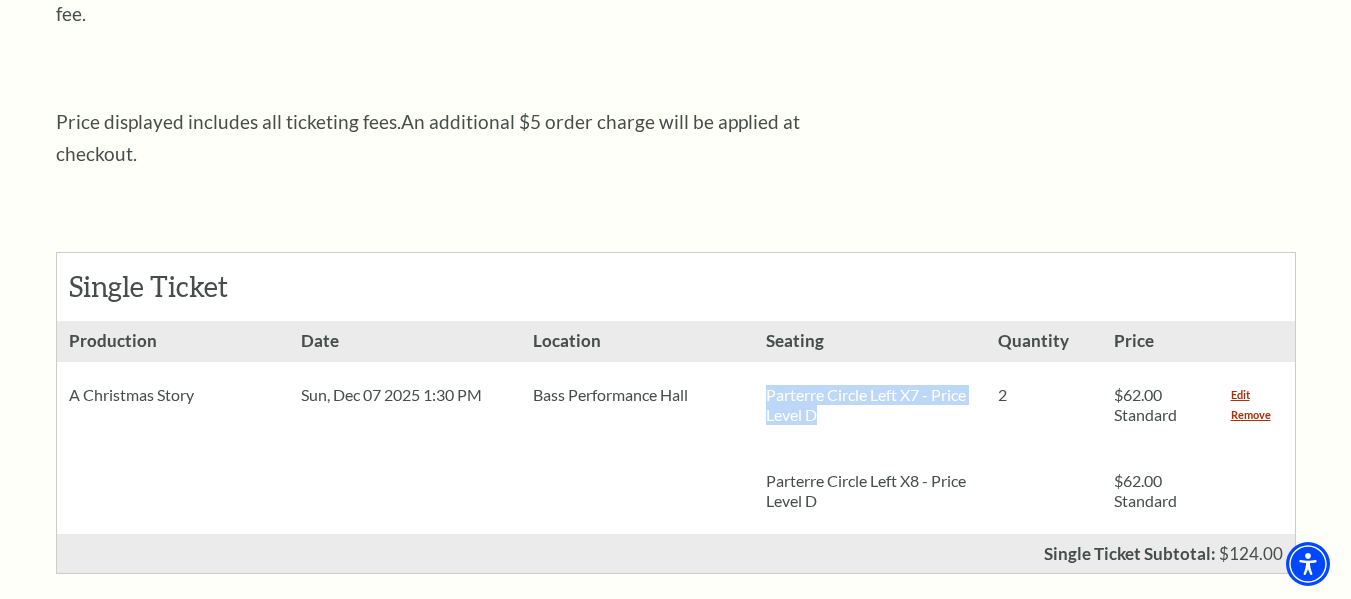 drag, startPoint x: 785, startPoint y: 360, endPoint x: 816, endPoint y: 386, distance: 40.459858 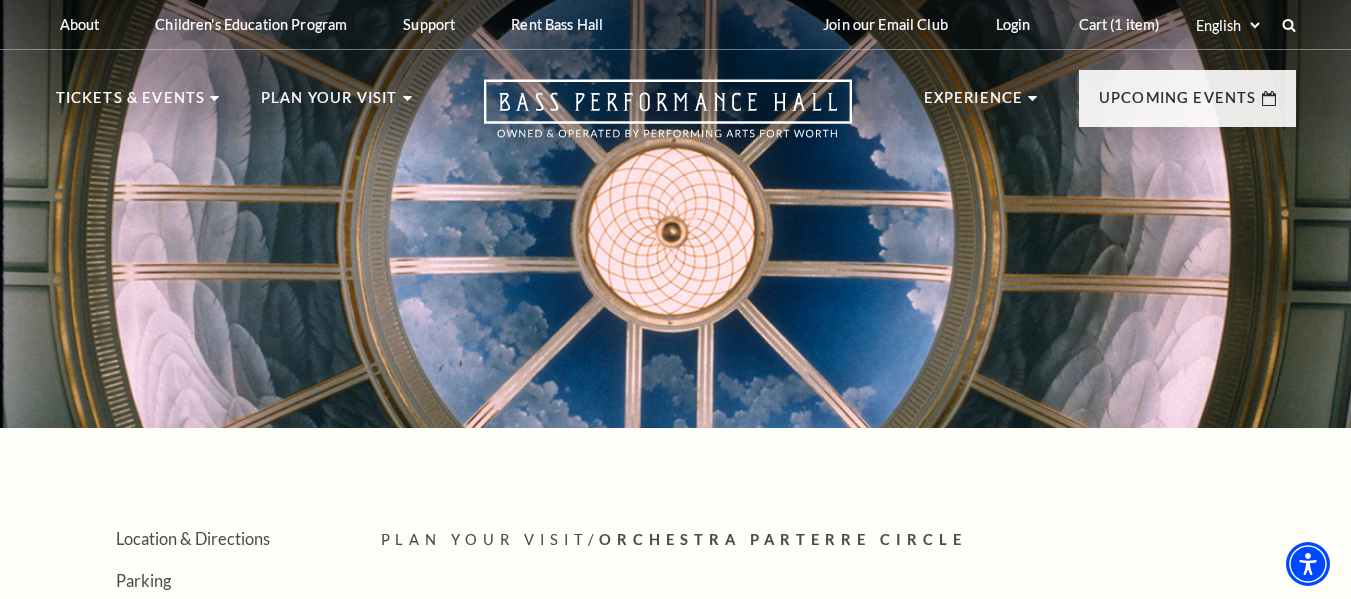 scroll, scrollTop: 0, scrollLeft: 0, axis: both 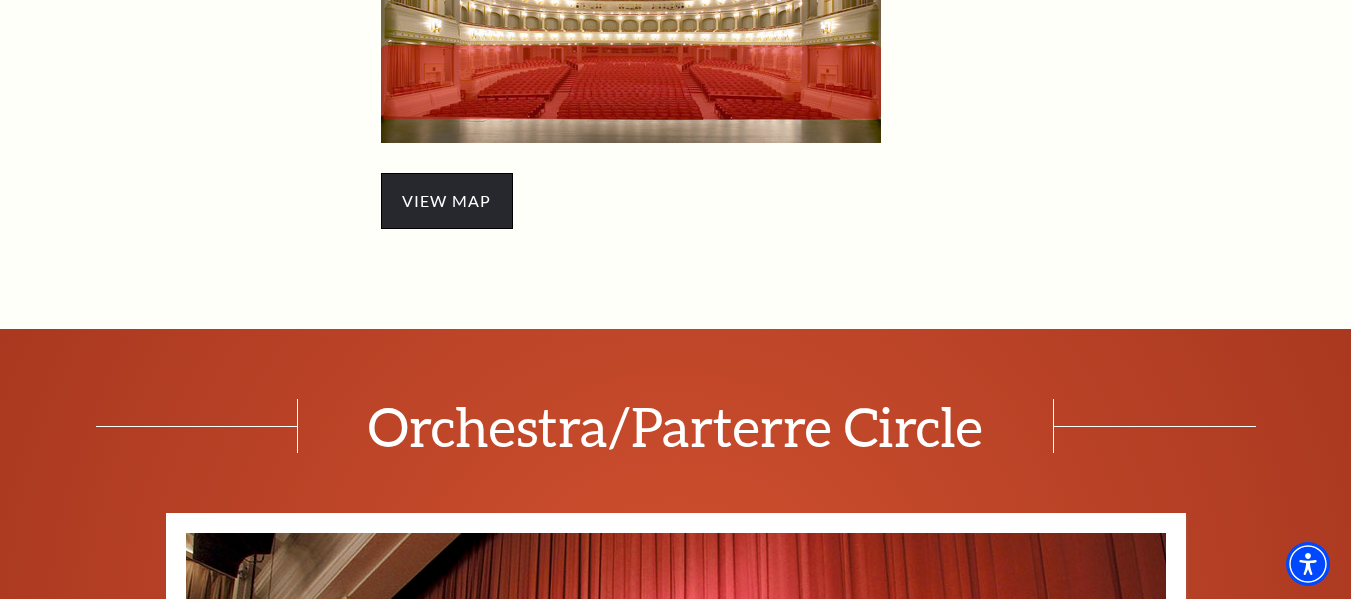 click on "view map" at bounding box center [447, 201] 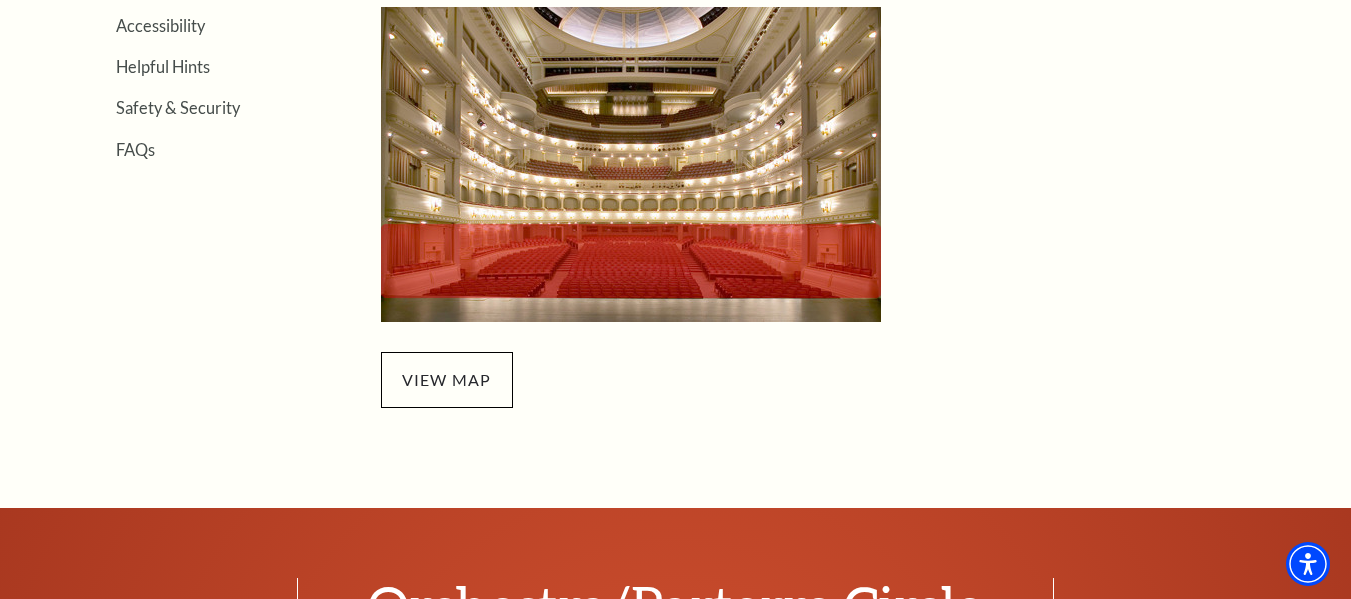 scroll, scrollTop: 500, scrollLeft: 0, axis: vertical 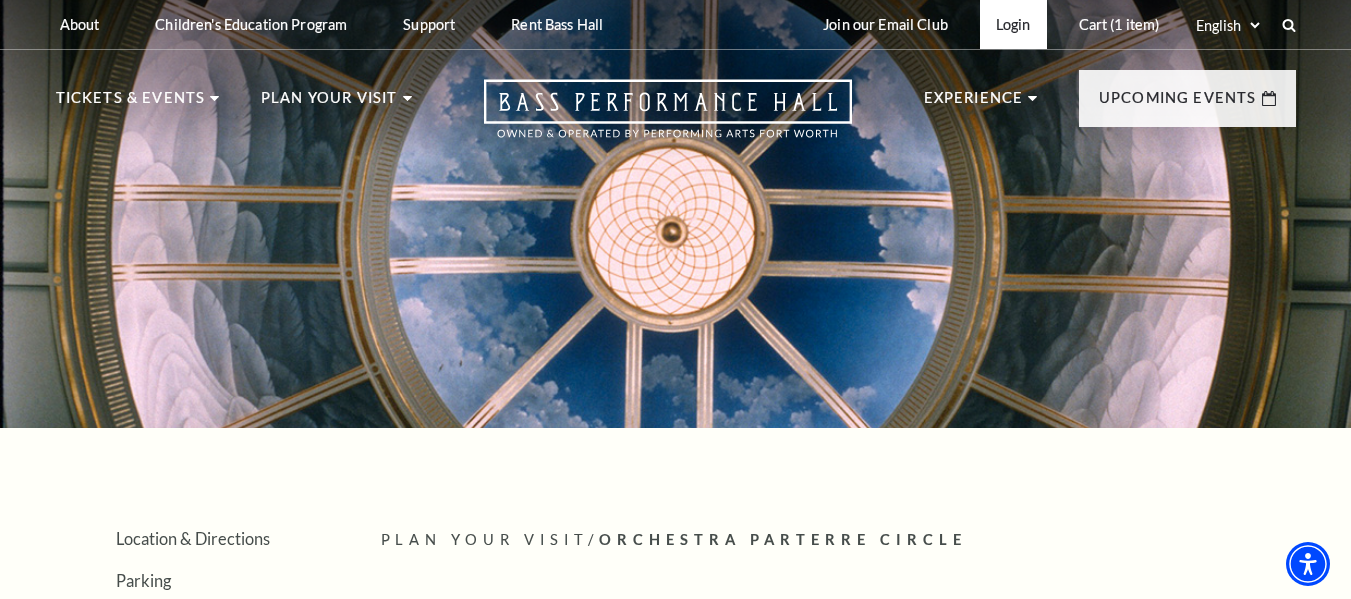 click on "Login" at bounding box center (1013, 24) 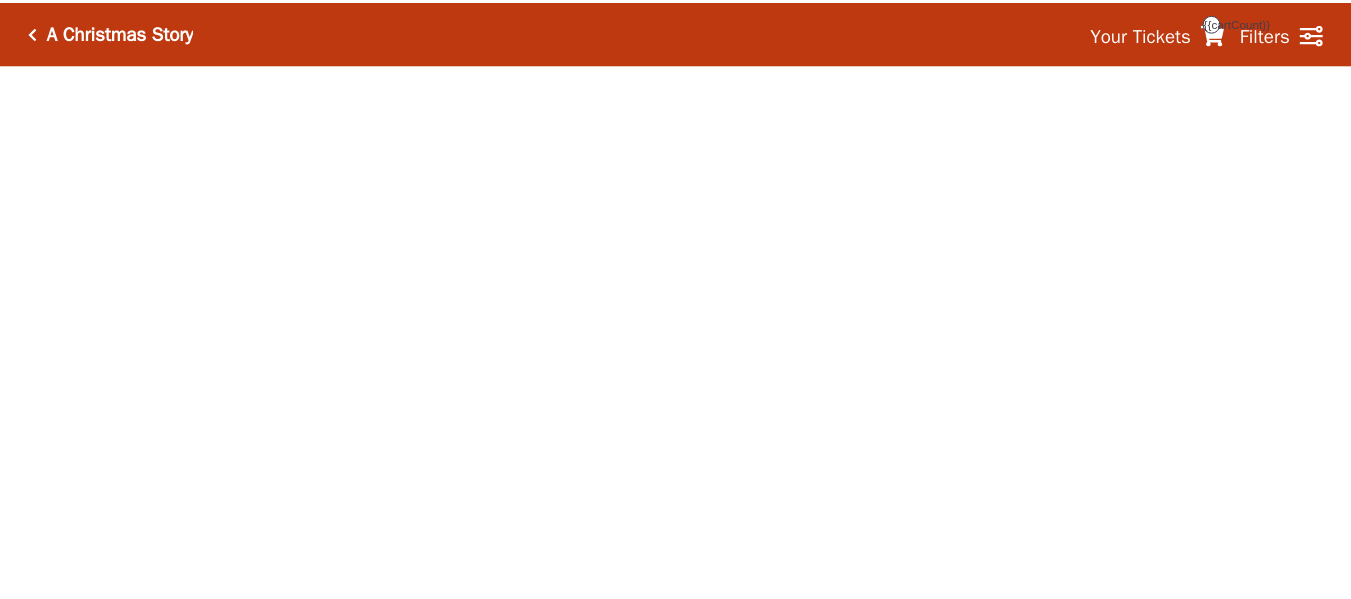 scroll, scrollTop: 0, scrollLeft: 0, axis: both 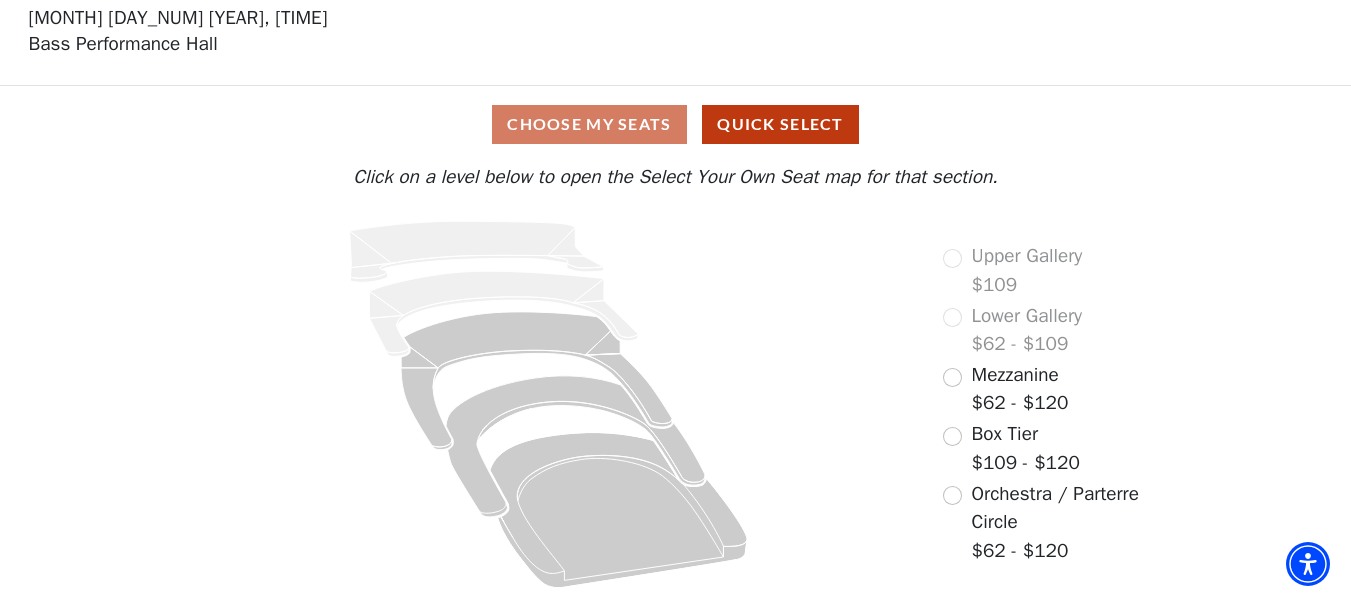 click on "Choose My Seats
Quick Select" at bounding box center [675, 124] 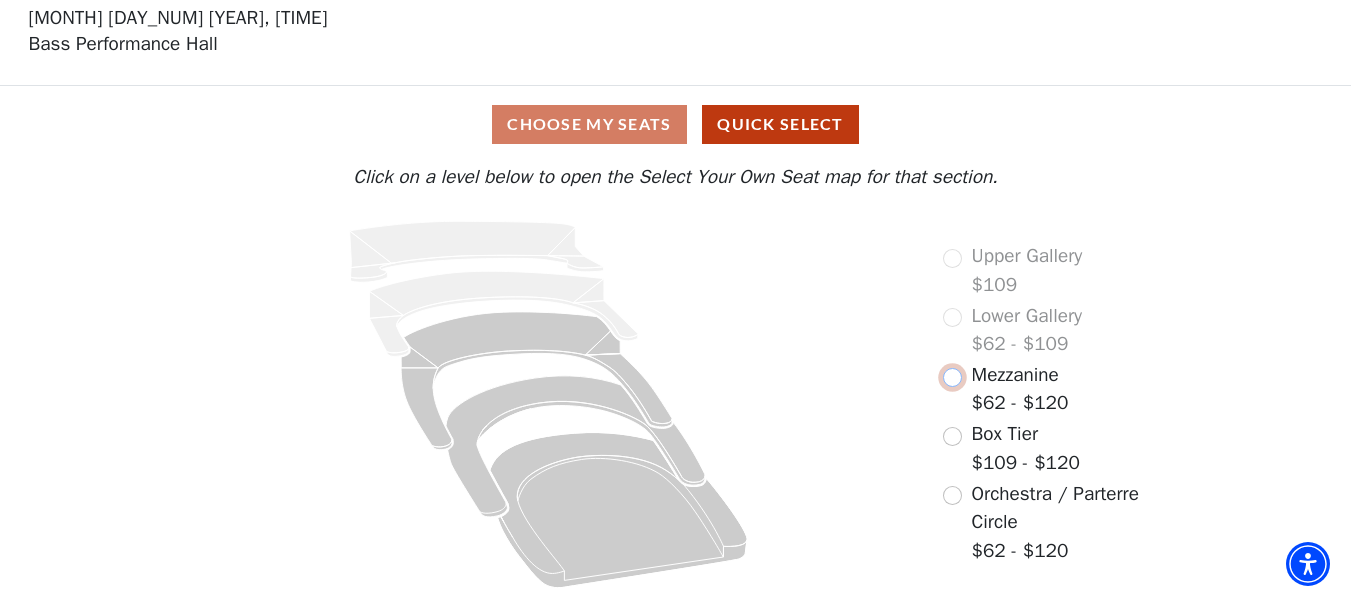 click at bounding box center [952, 377] 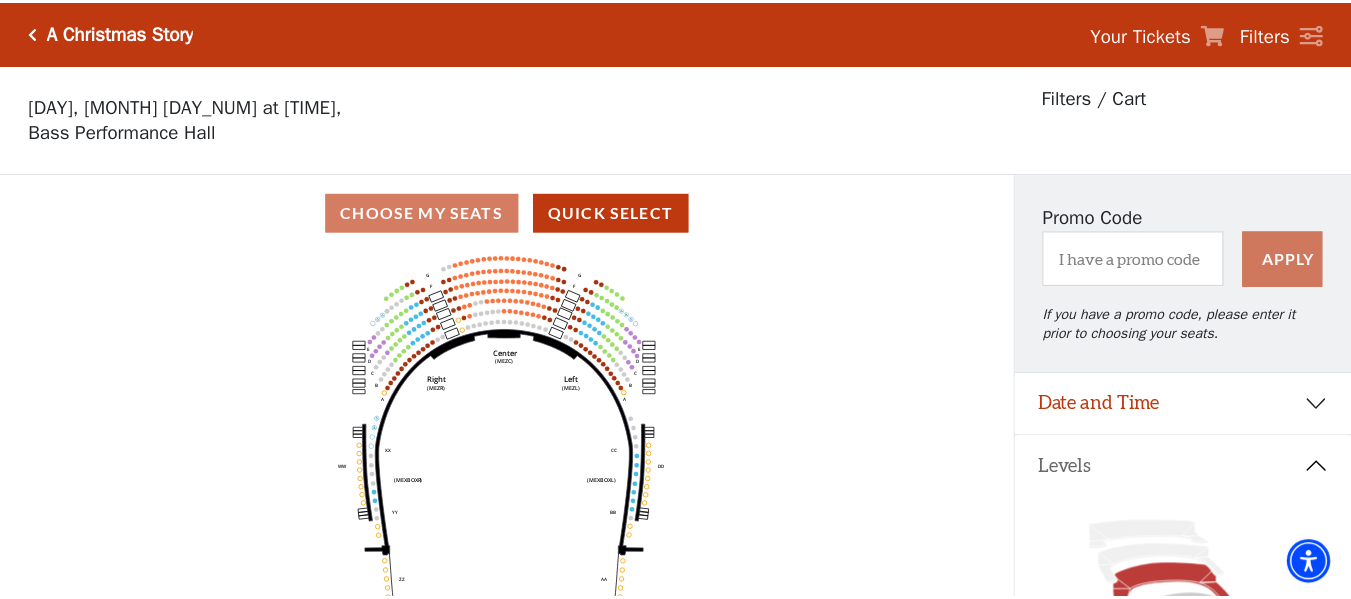 scroll, scrollTop: 93, scrollLeft: 0, axis: vertical 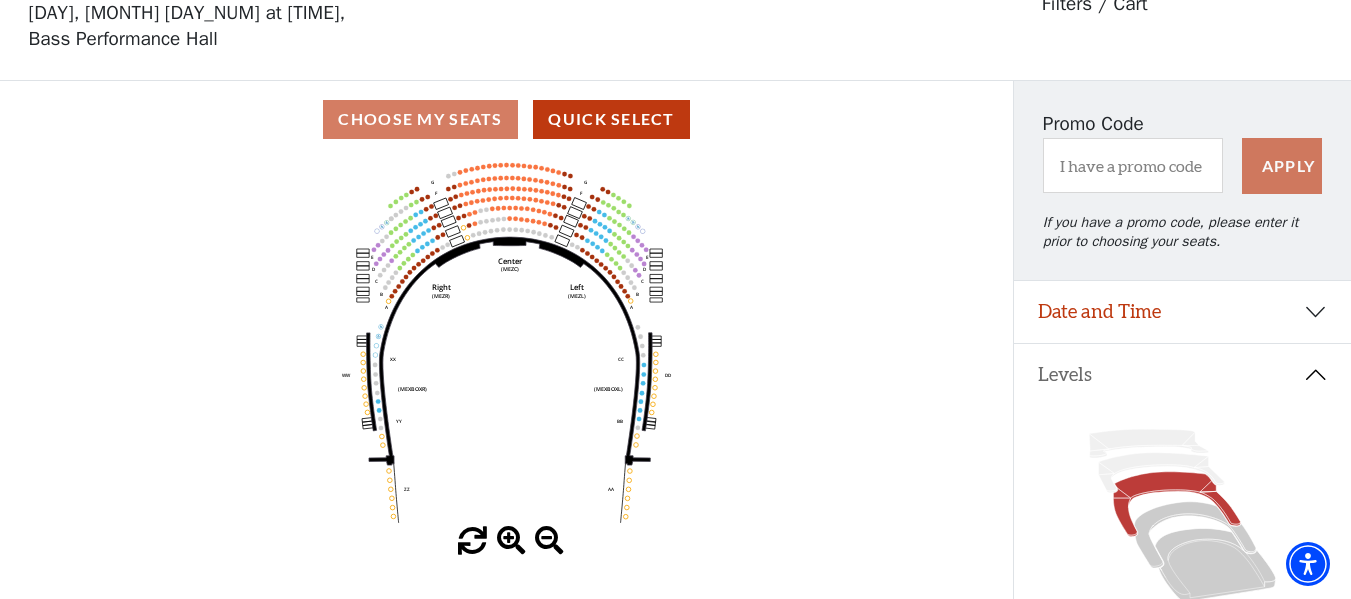 click on "Choose My Seats
Quick Select" at bounding box center (506, 119) 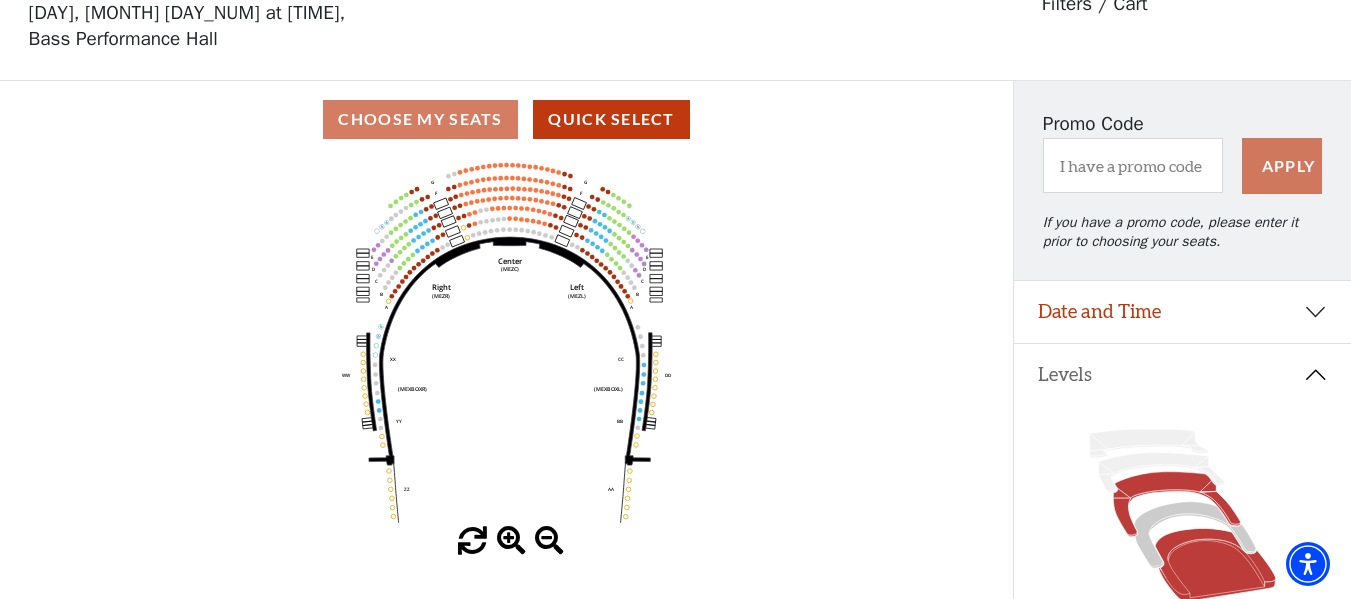 click 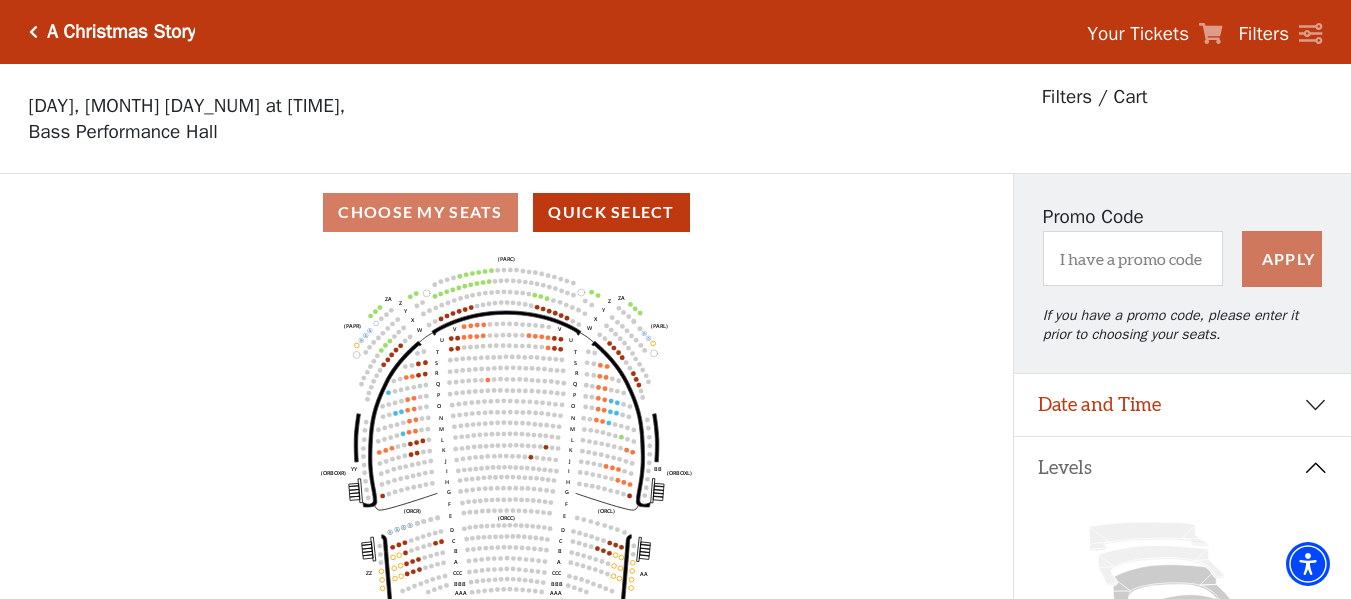 scroll, scrollTop: 93, scrollLeft: 0, axis: vertical 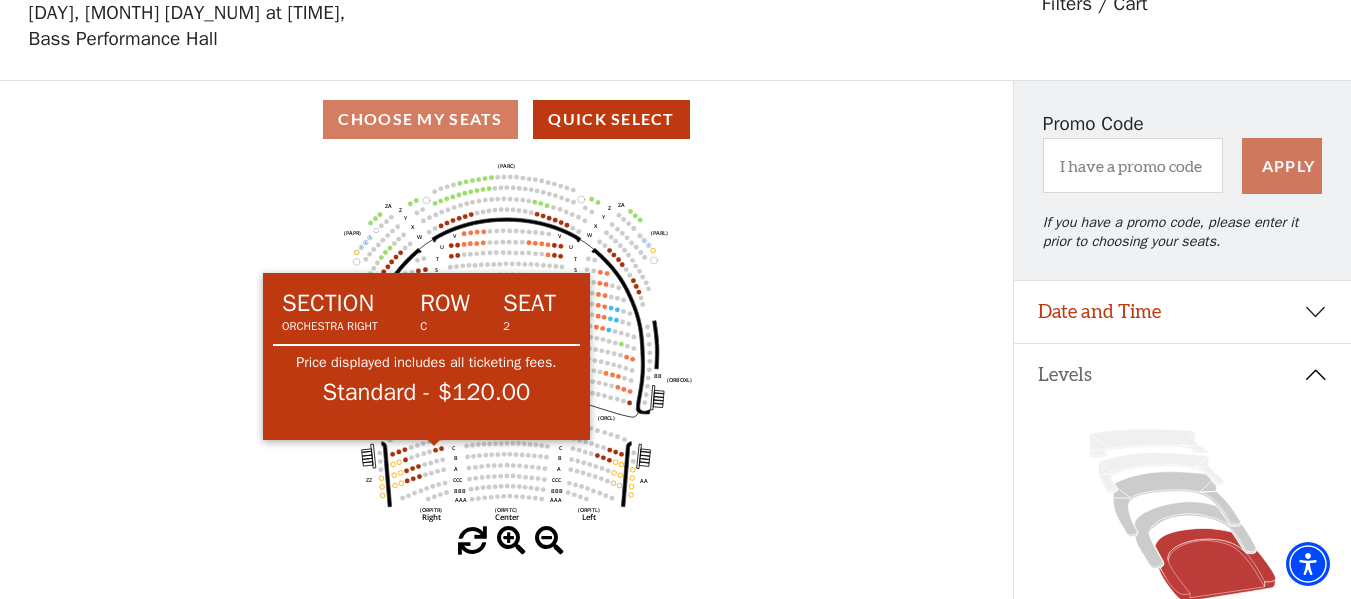 click 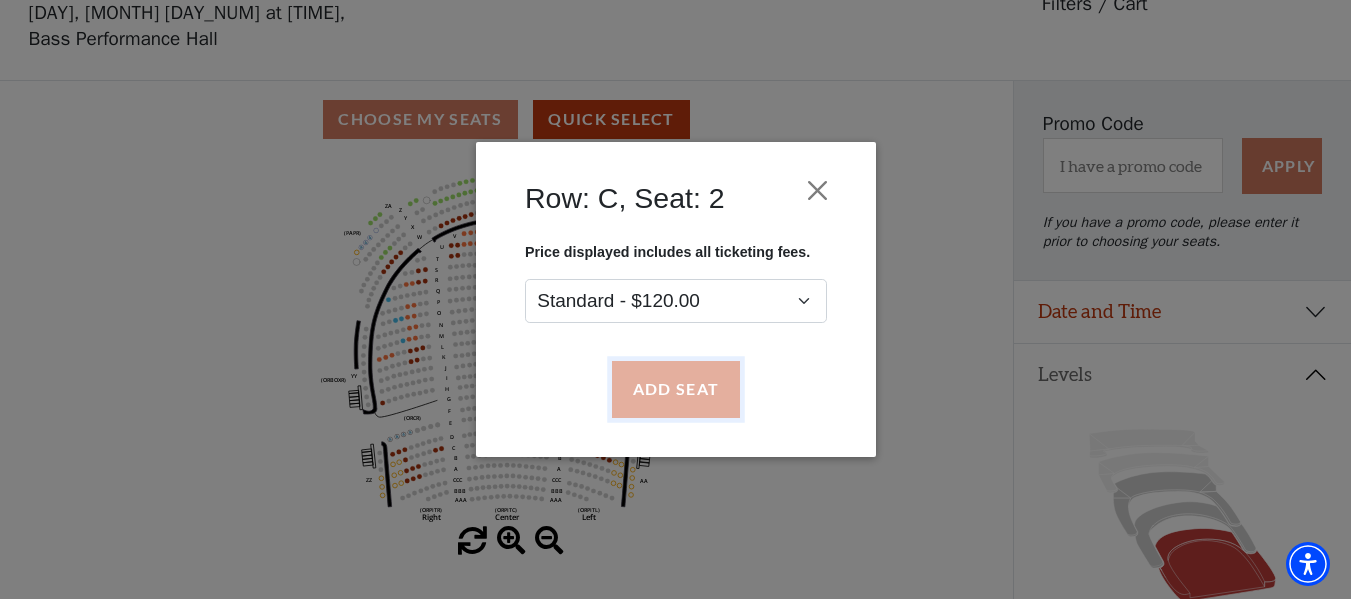click on "Add Seat" at bounding box center [675, 390] 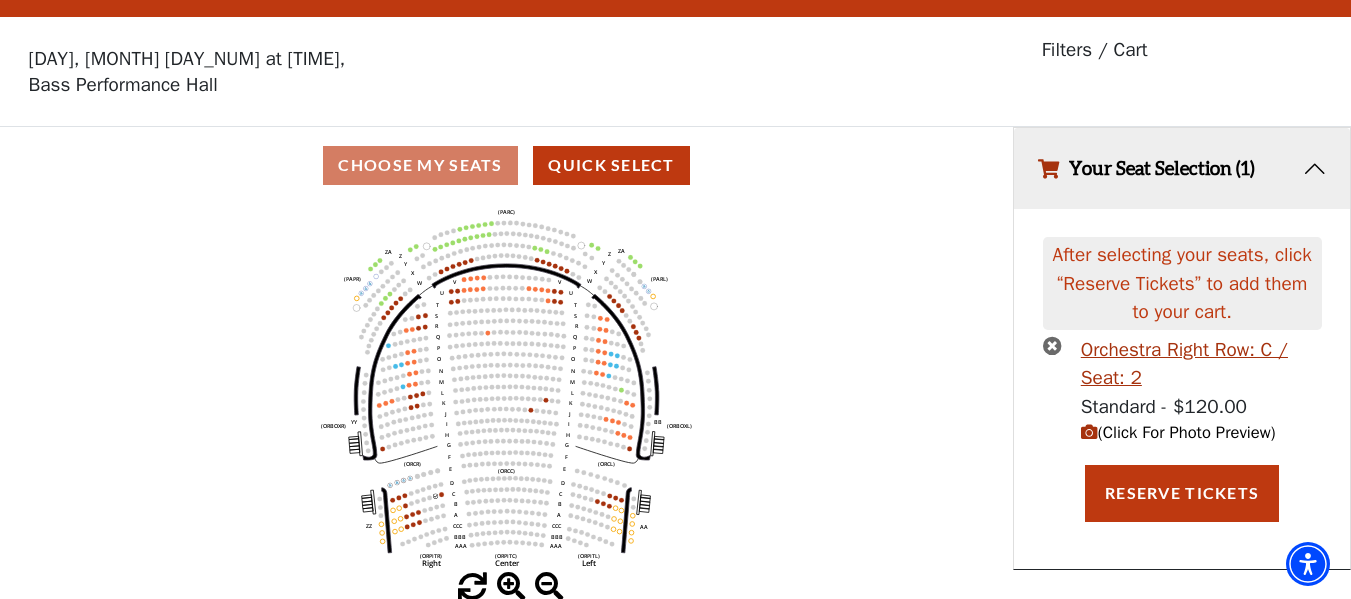 scroll, scrollTop: 0, scrollLeft: 0, axis: both 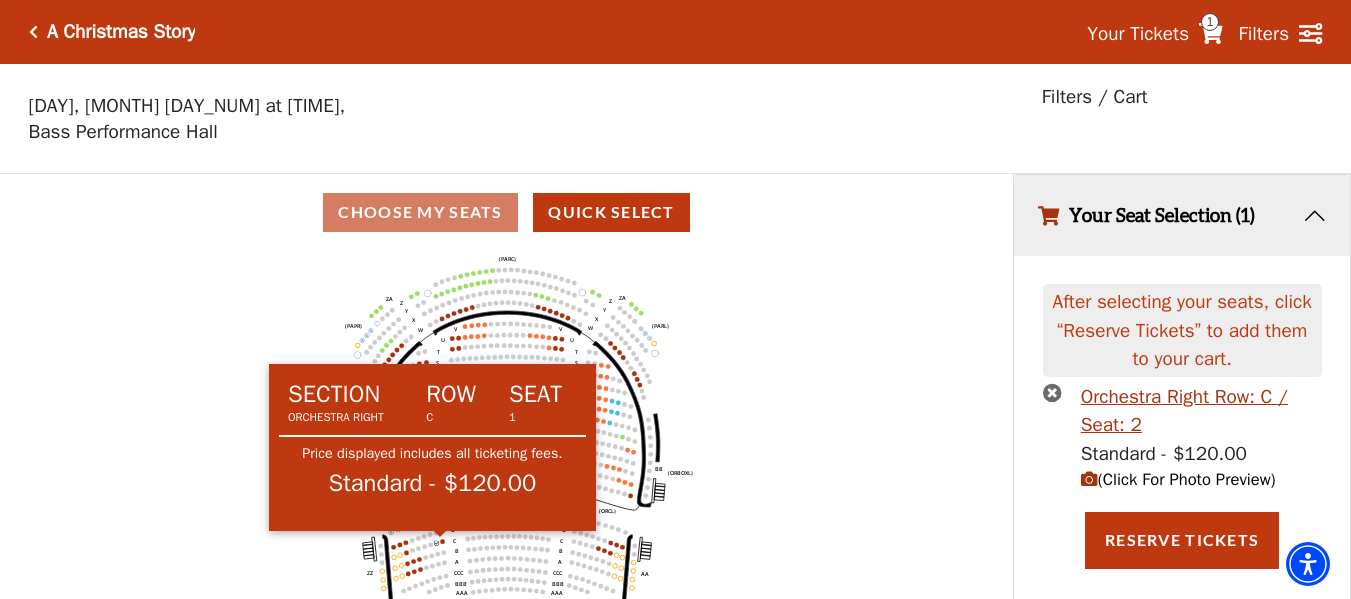 click 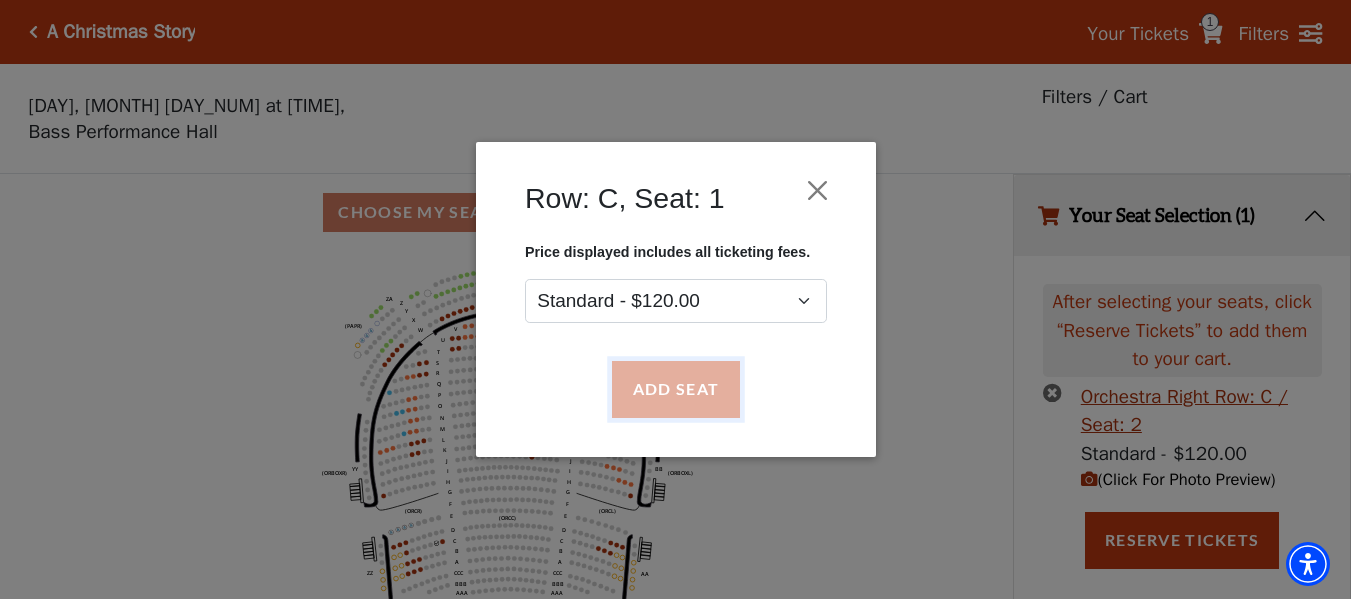 click on "Add Seat" at bounding box center (675, 390) 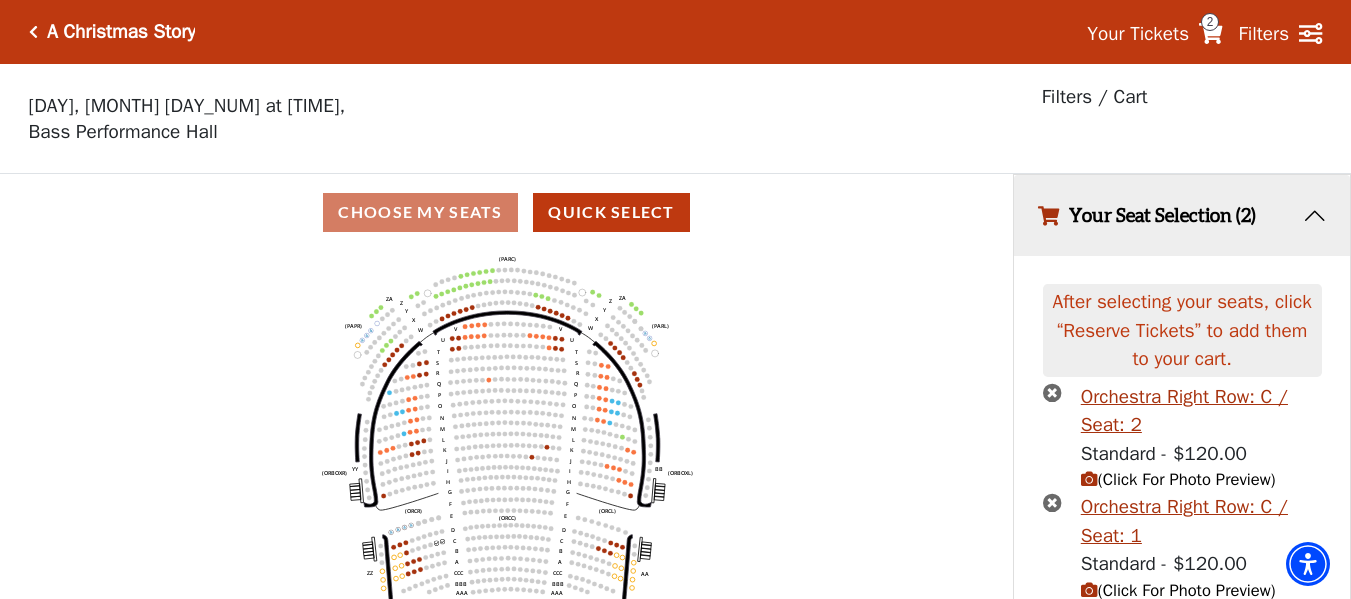 scroll, scrollTop: 80, scrollLeft: 0, axis: vertical 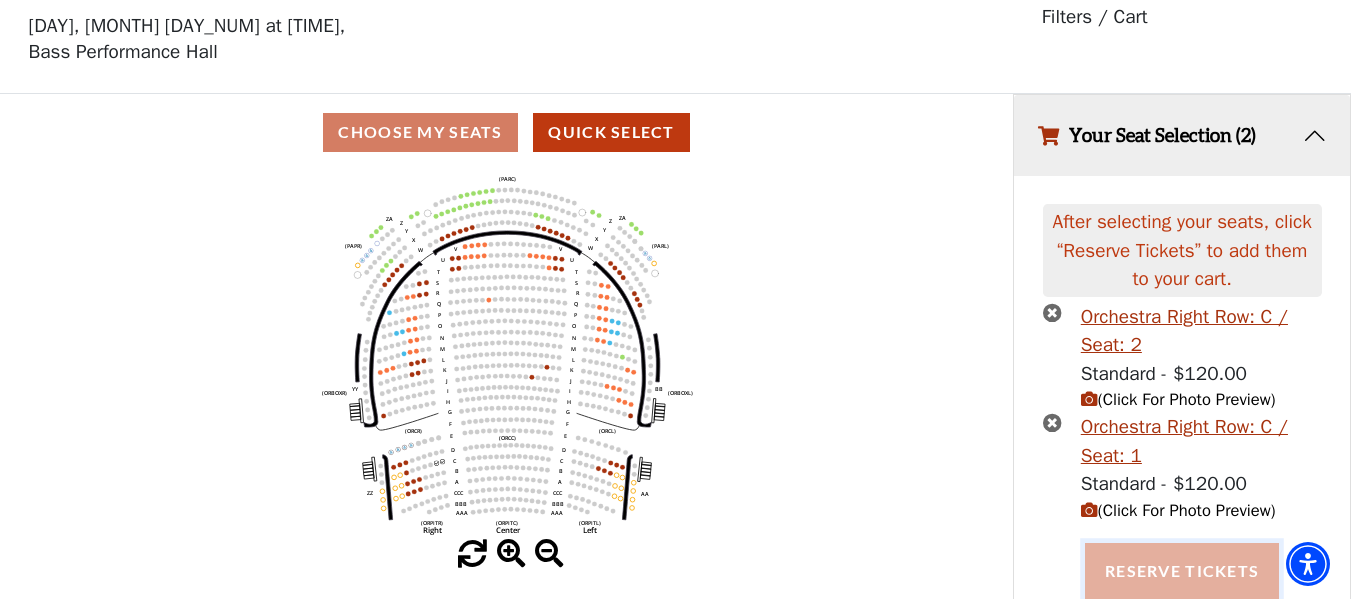 click on "Reserve Tickets" at bounding box center (1182, 571) 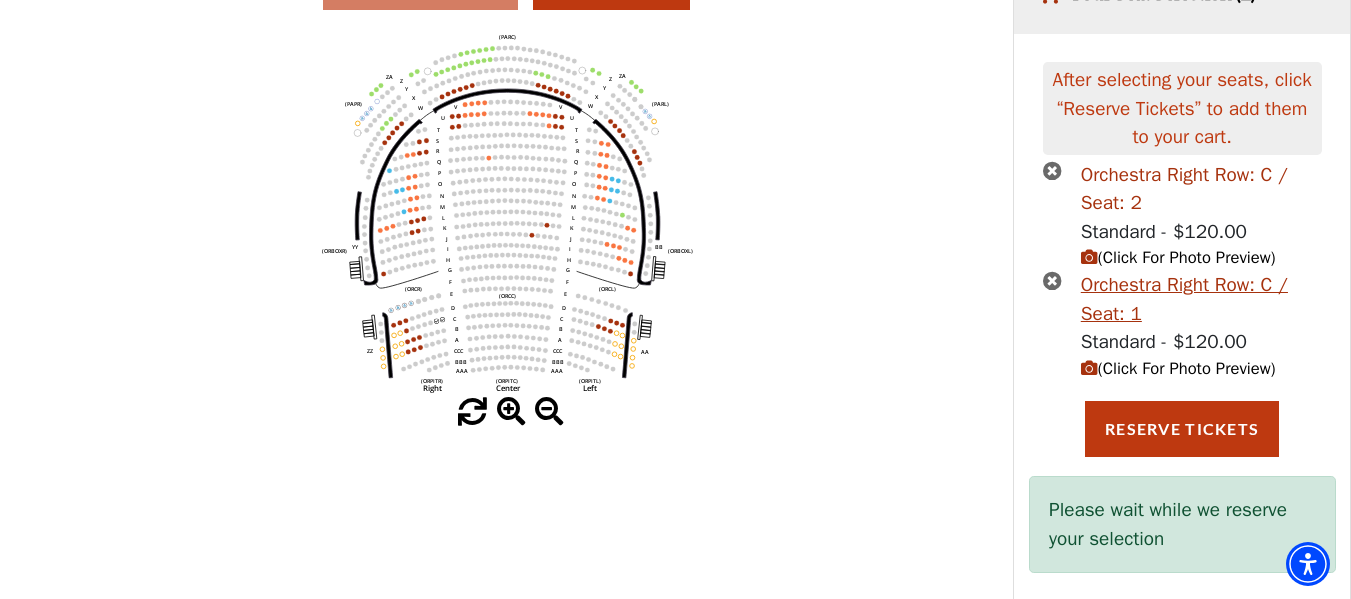 scroll, scrollTop: 245, scrollLeft: 0, axis: vertical 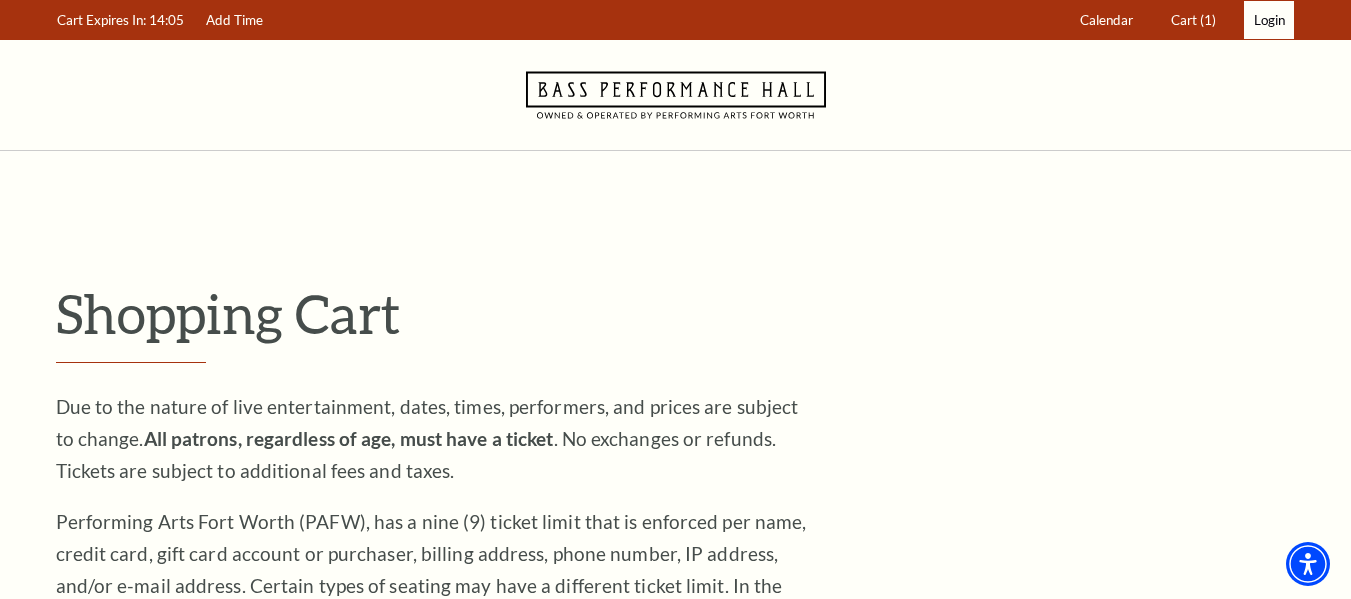 click on "Login" at bounding box center (1269, 20) 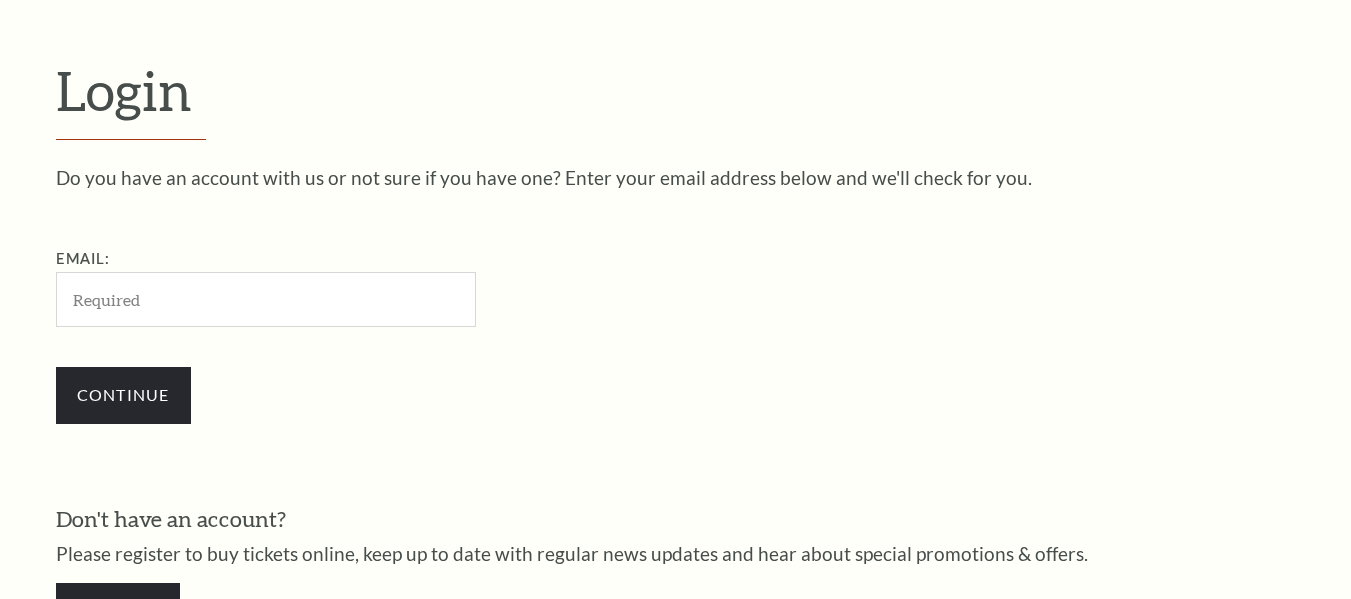 scroll, scrollTop: 558, scrollLeft: 0, axis: vertical 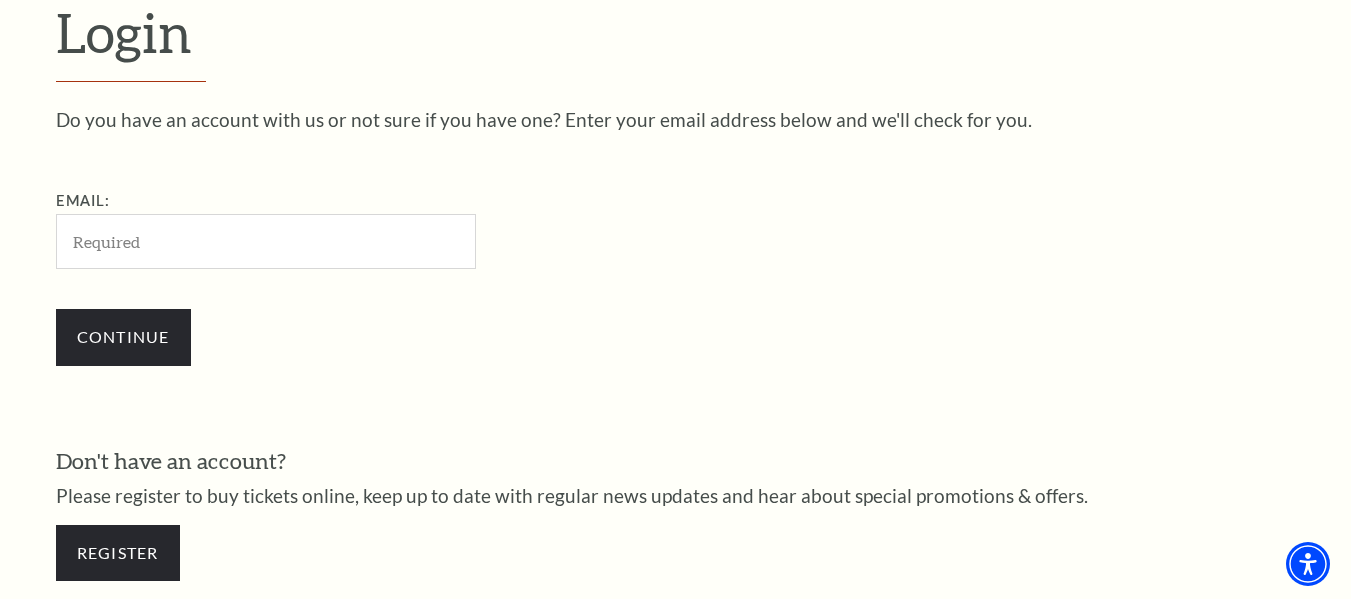click on "Email:" at bounding box center (266, 241) 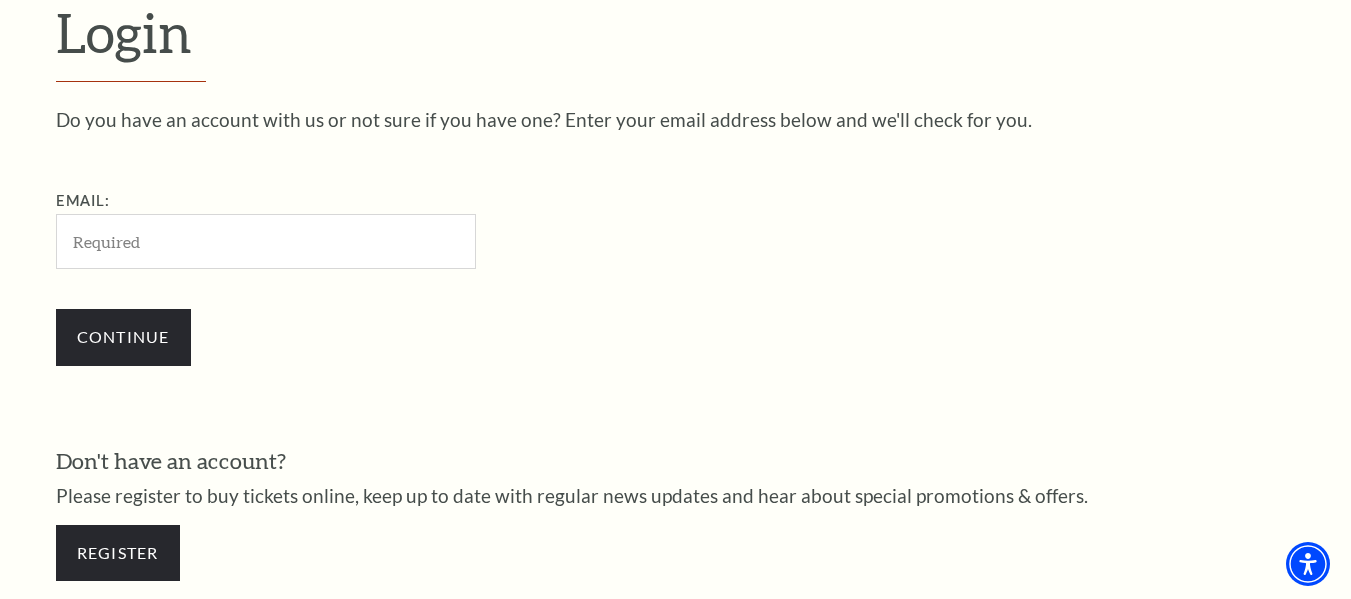 type on "megankeen81@[EMAIL]" 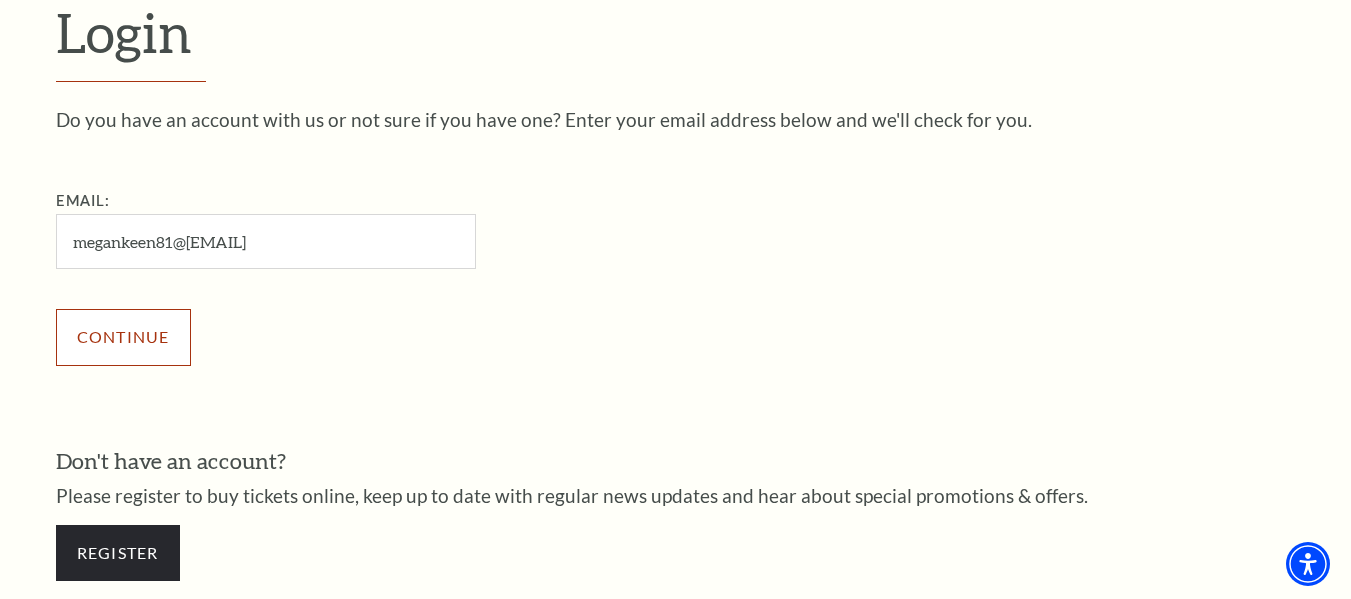 click on "Continue" at bounding box center [123, 337] 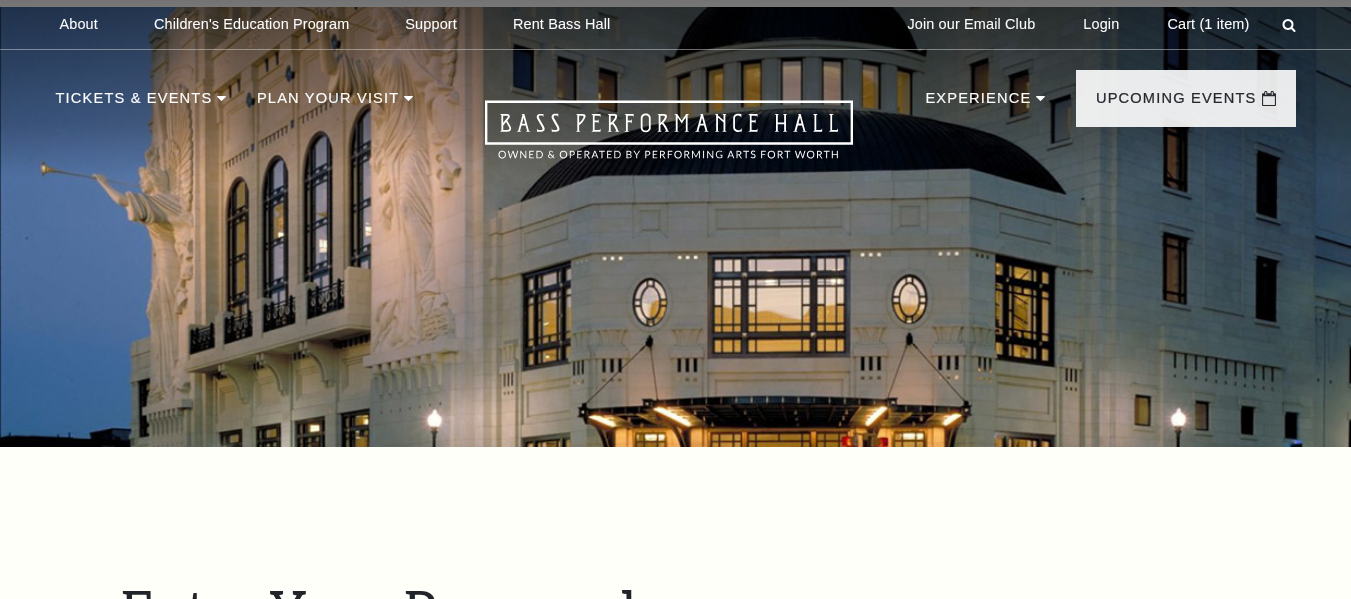 scroll, scrollTop: 696, scrollLeft: 0, axis: vertical 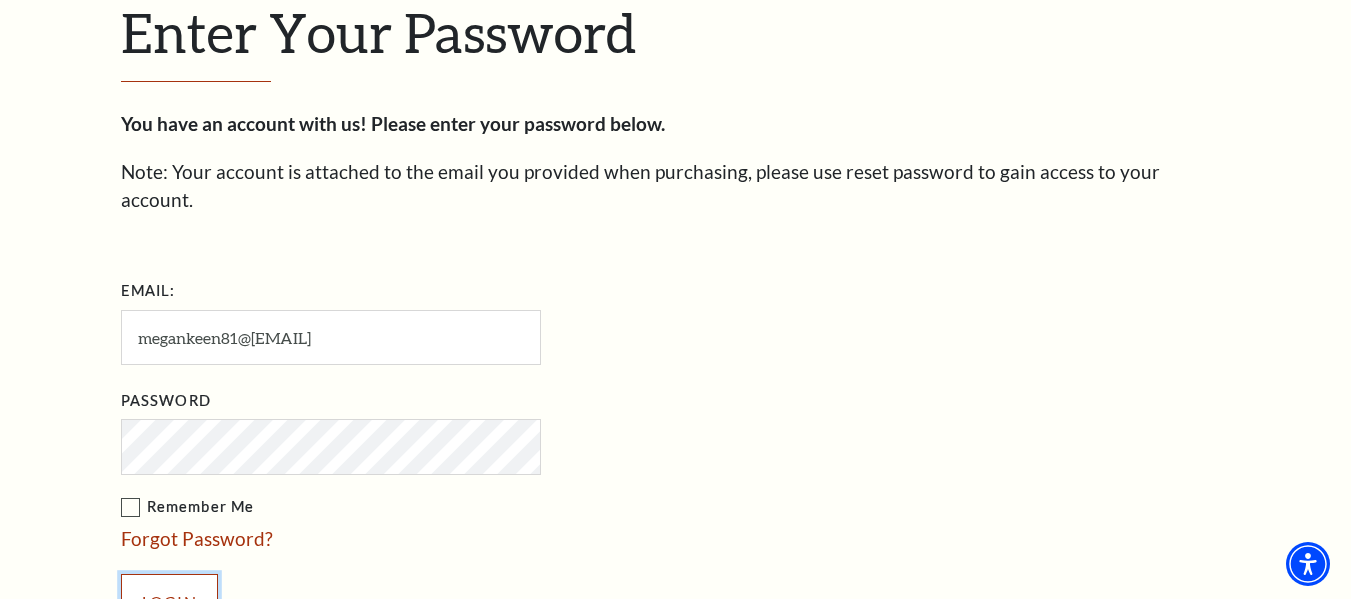 click on "Login" at bounding box center [169, 602] 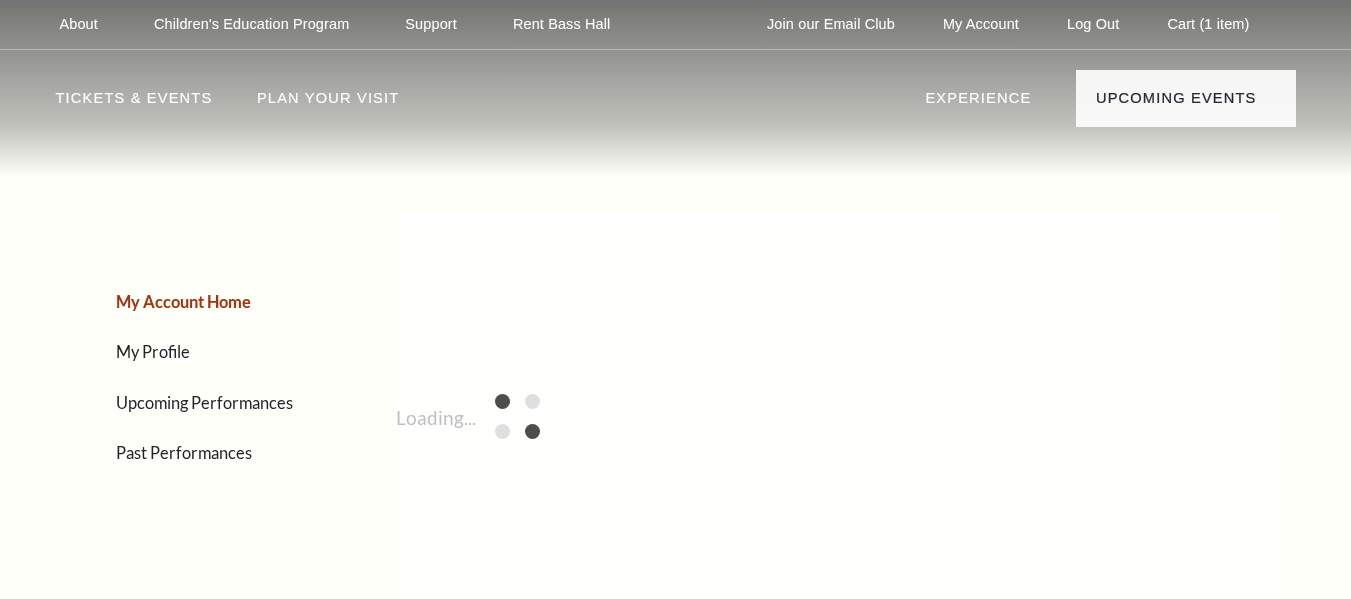 scroll, scrollTop: 0, scrollLeft: 0, axis: both 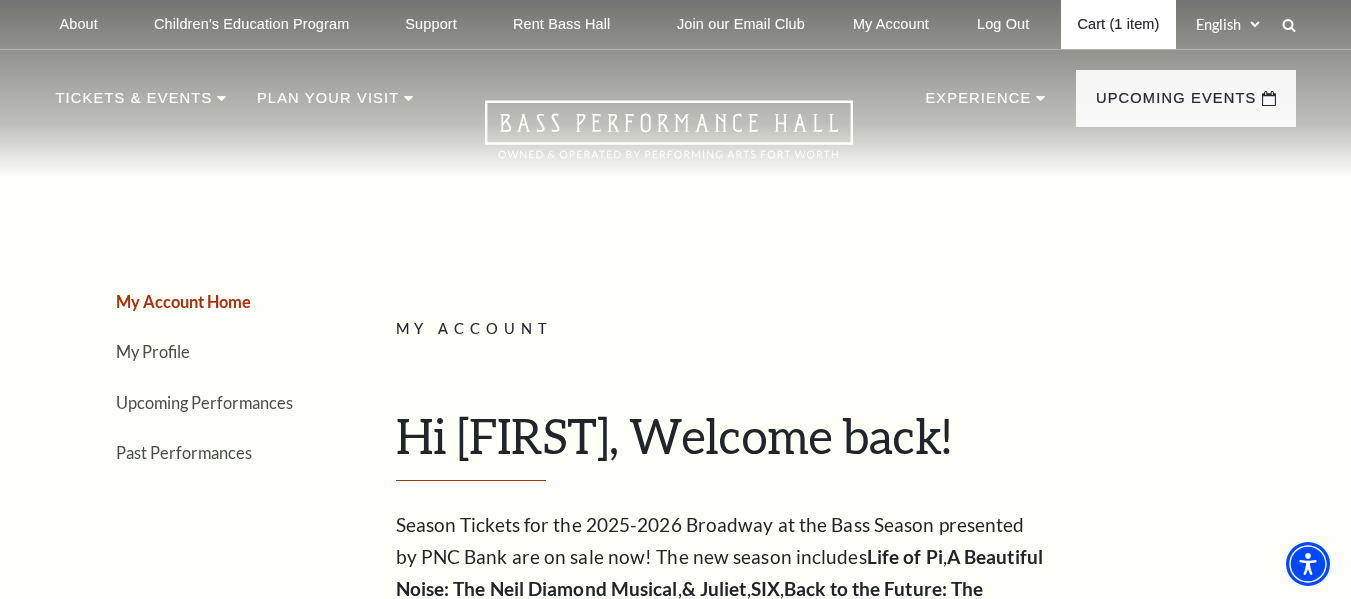 click on "Cart (1 item)" at bounding box center [1118, 24] 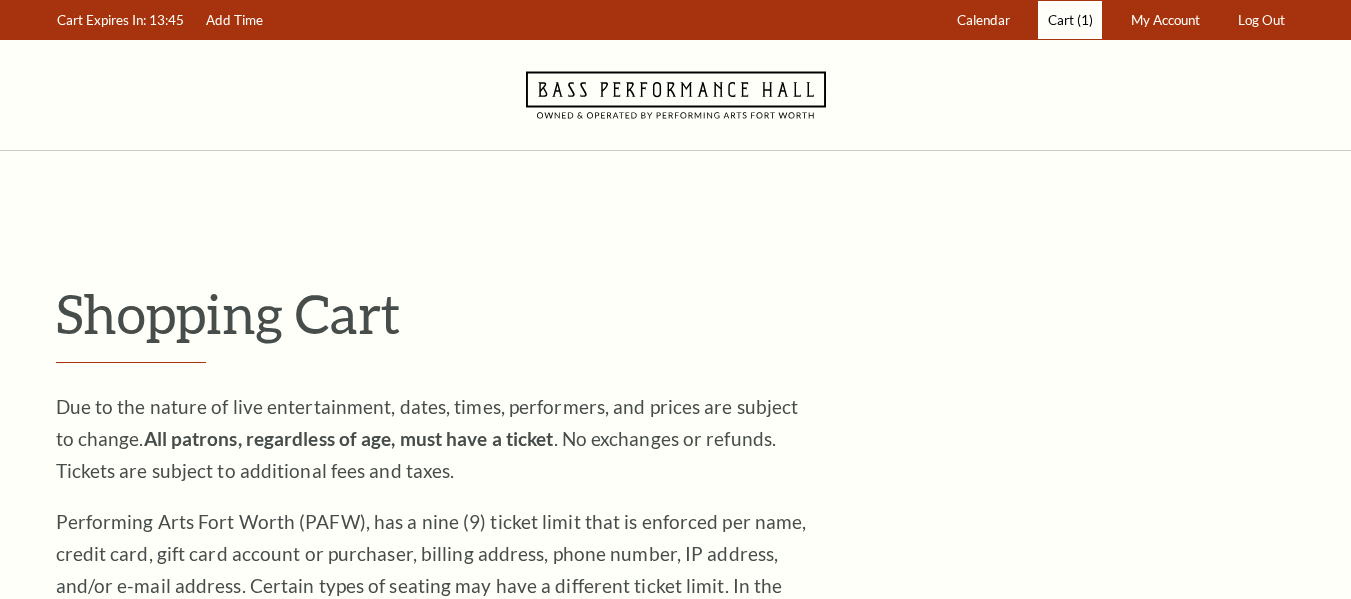 scroll, scrollTop: 0, scrollLeft: 0, axis: both 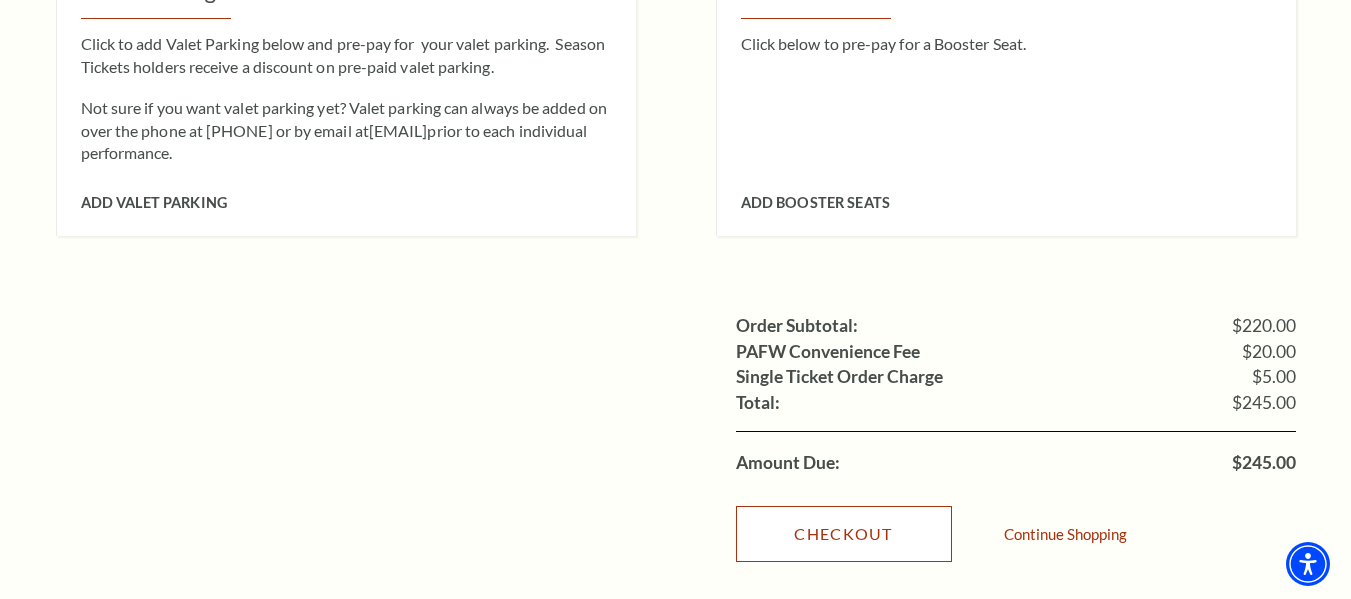 click on "Checkout" at bounding box center (844, 534) 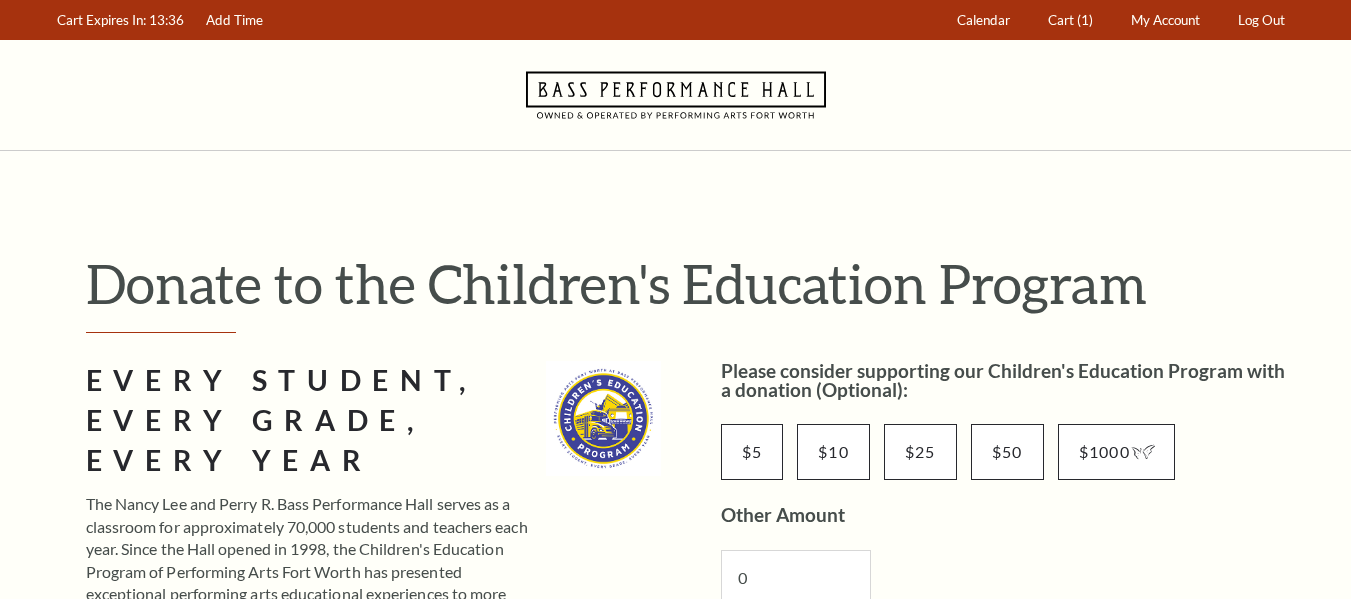 scroll, scrollTop: 0, scrollLeft: 0, axis: both 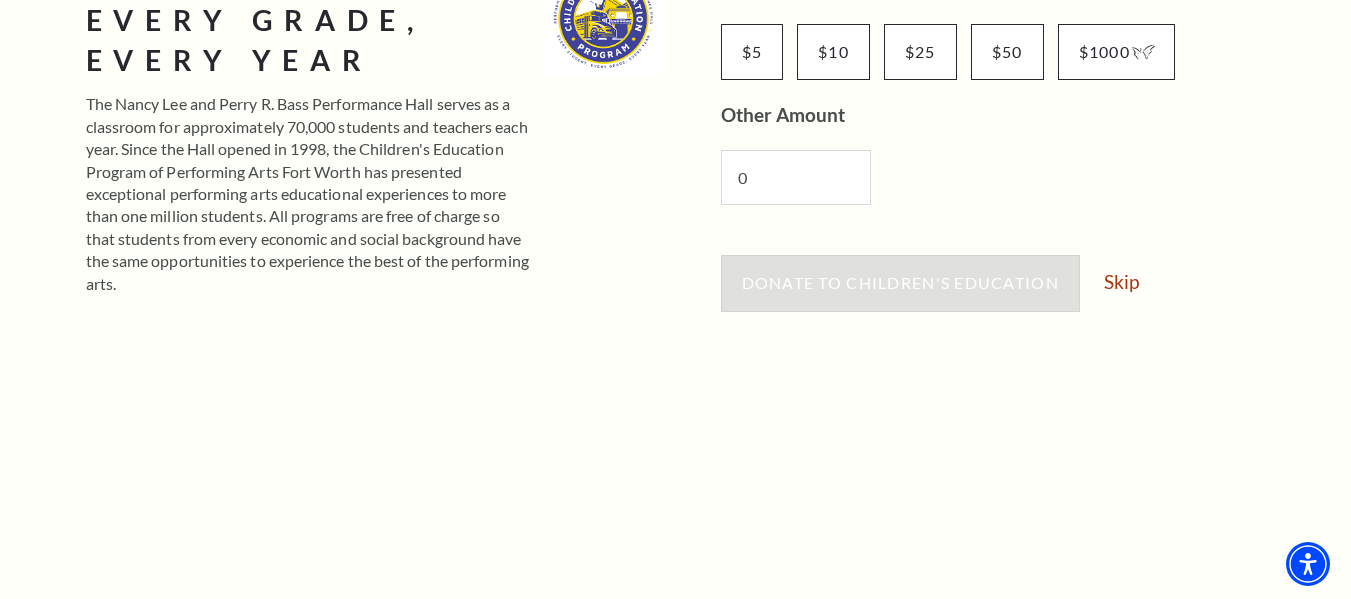 click on "Donate to Children's Education   Skip" at bounding box center [1008, 293] 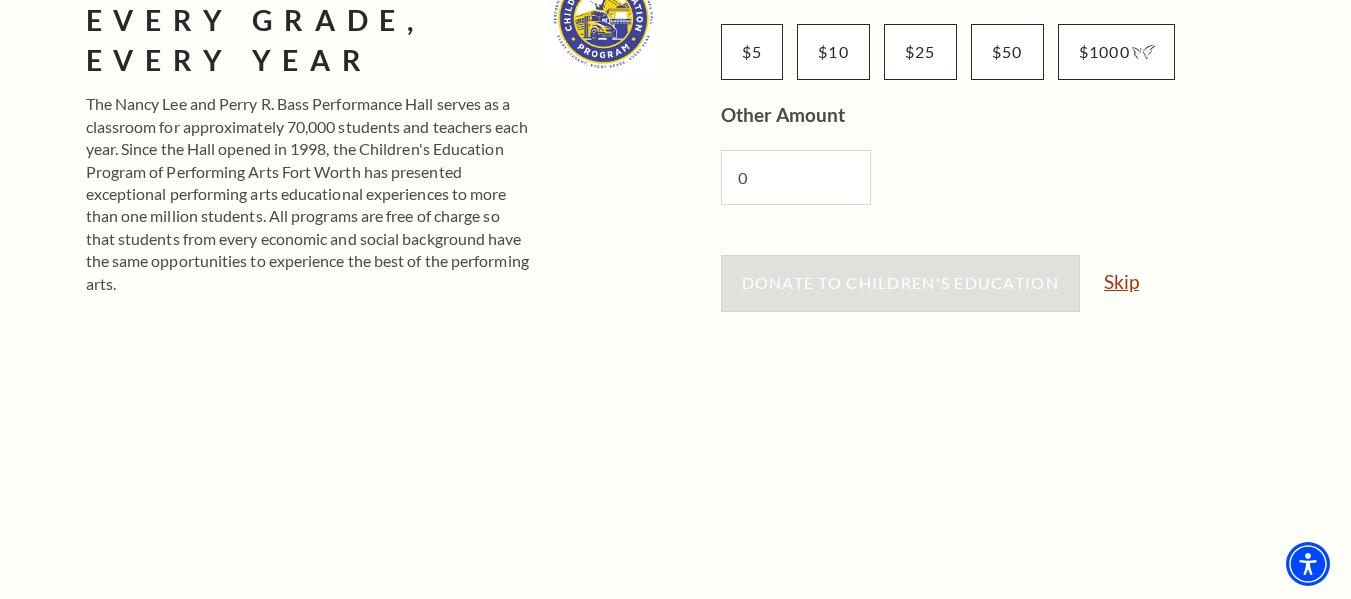 click on "Skip" at bounding box center (1121, 281) 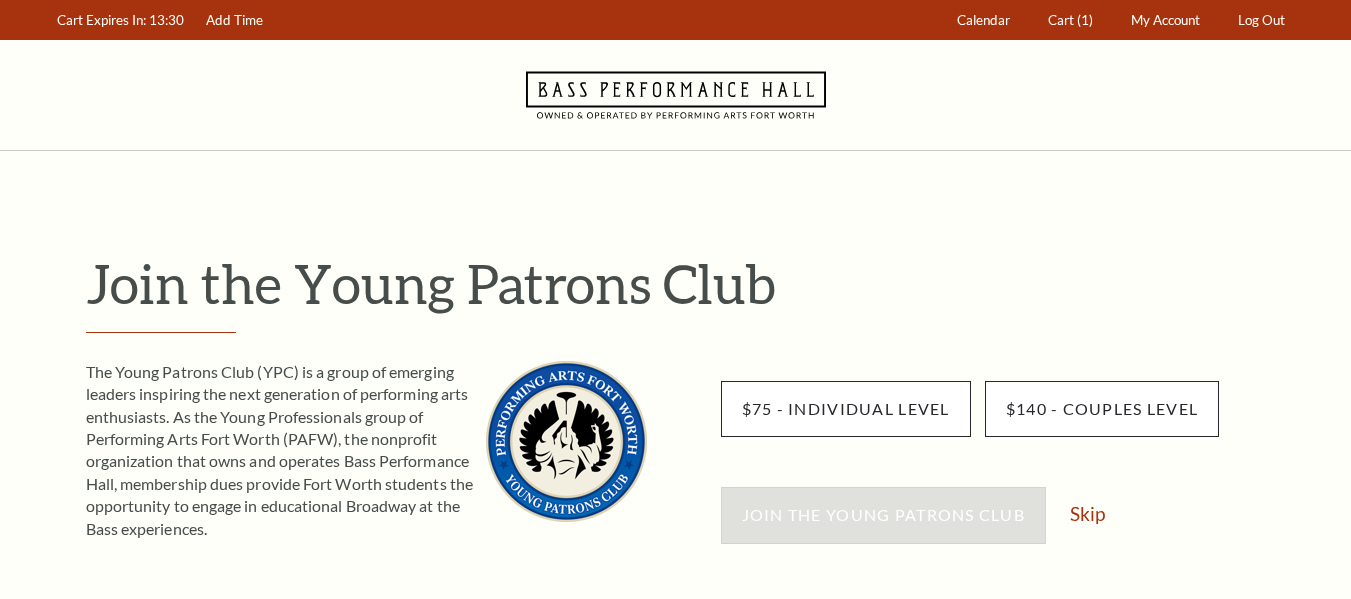 scroll, scrollTop: 0, scrollLeft: 0, axis: both 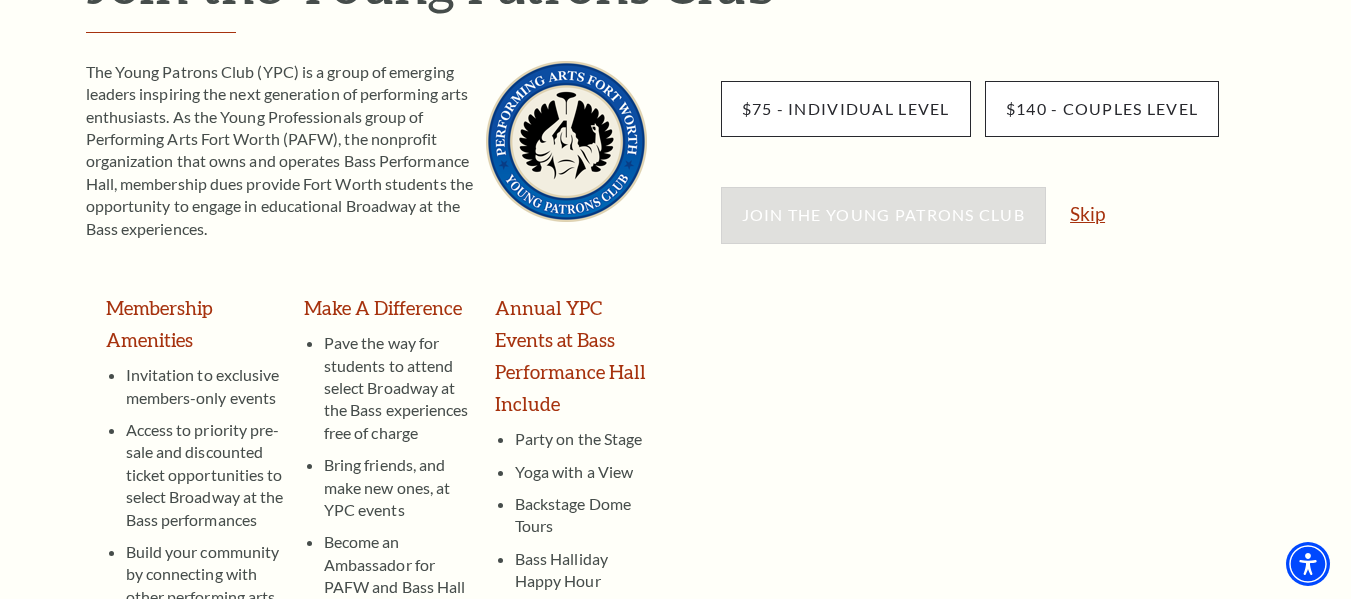 click on "Skip" at bounding box center (1087, 213) 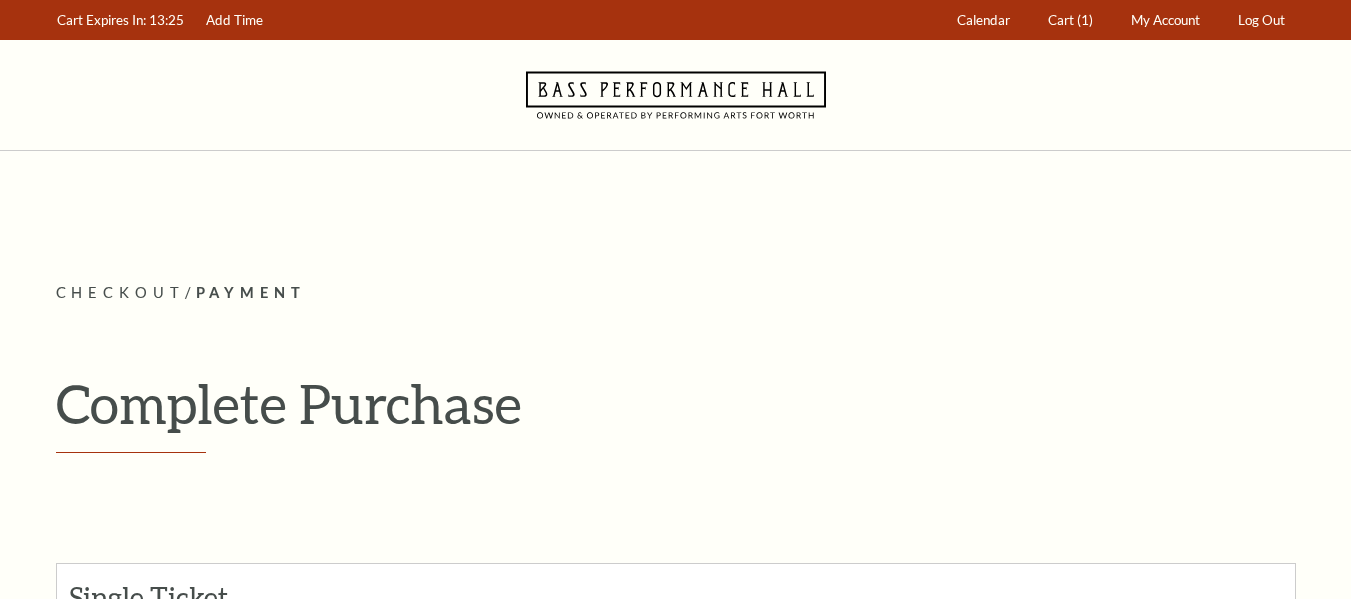 scroll, scrollTop: 0, scrollLeft: 0, axis: both 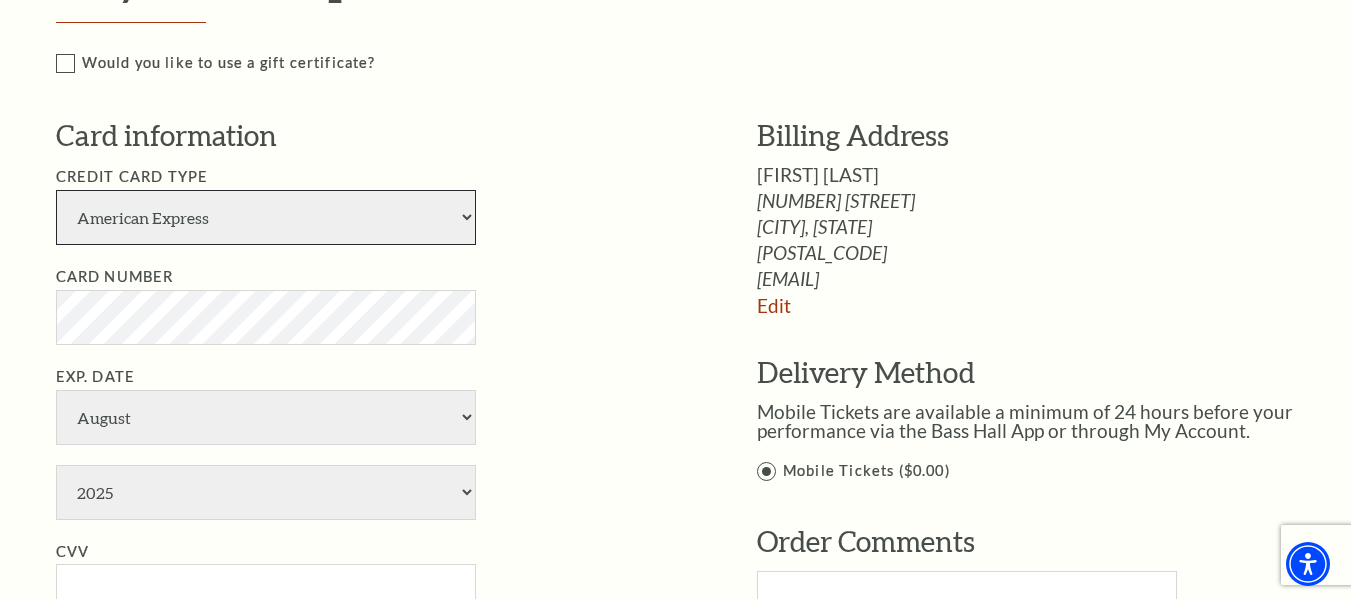 click on "American Express
Visa
Master Card
Discover" at bounding box center (266, 217) 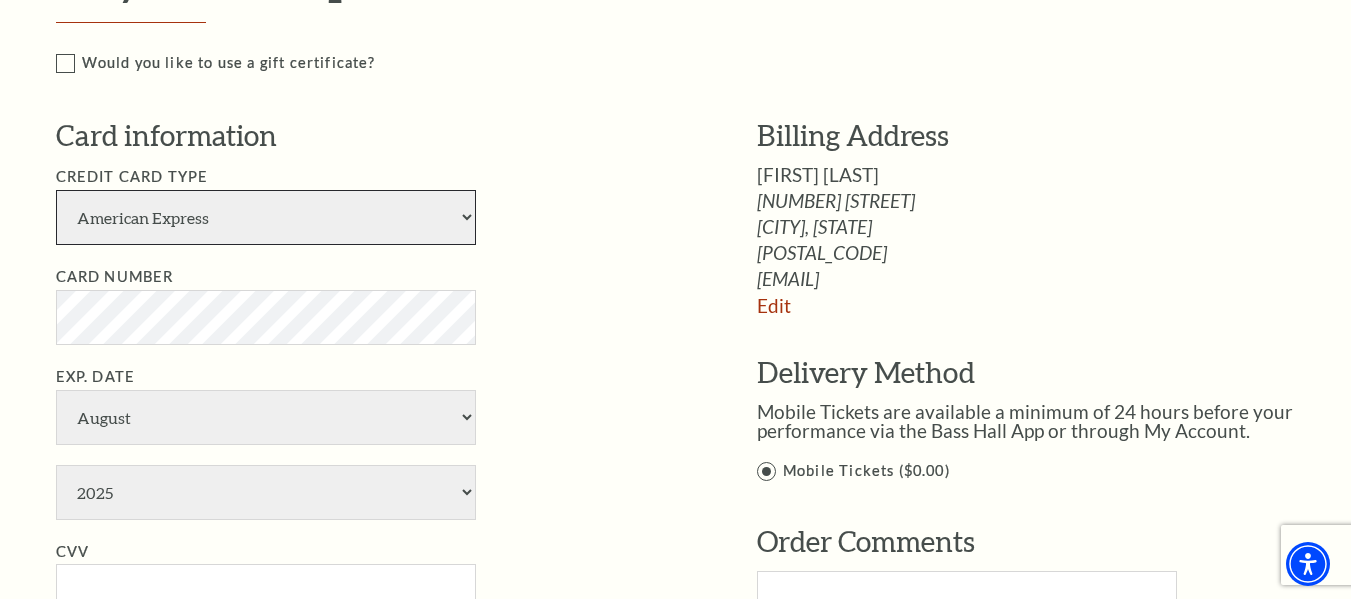 select on "25" 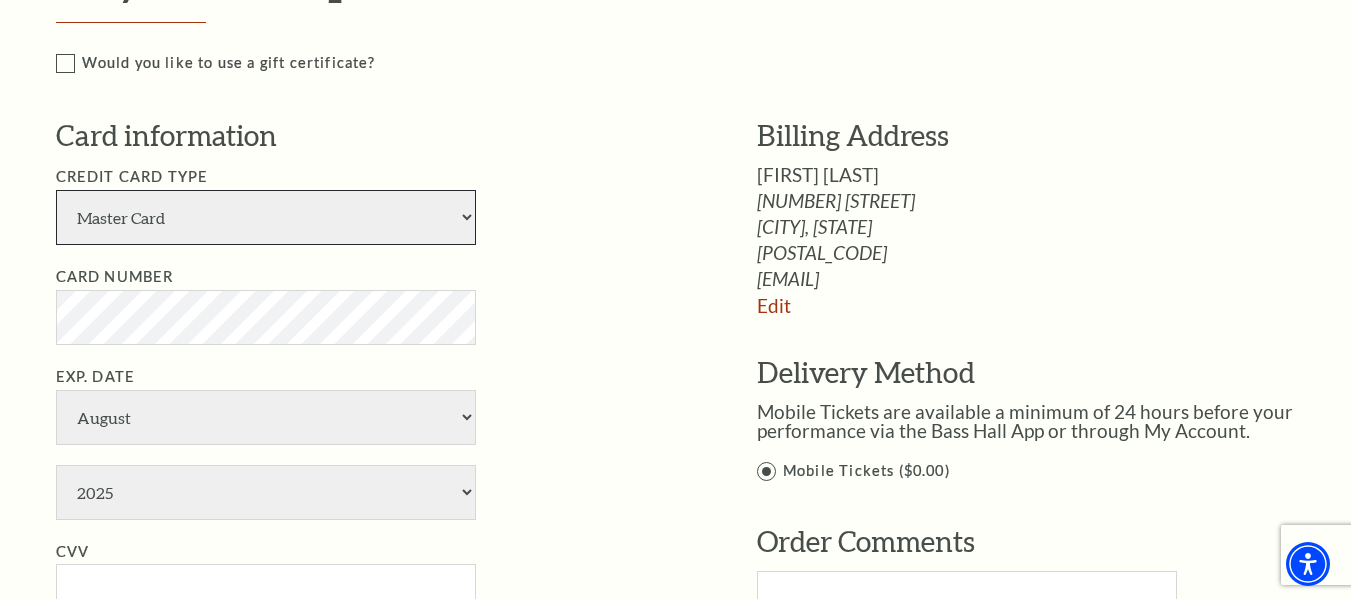 click on "American Express
Visa
Master Card
Discover" at bounding box center [266, 217] 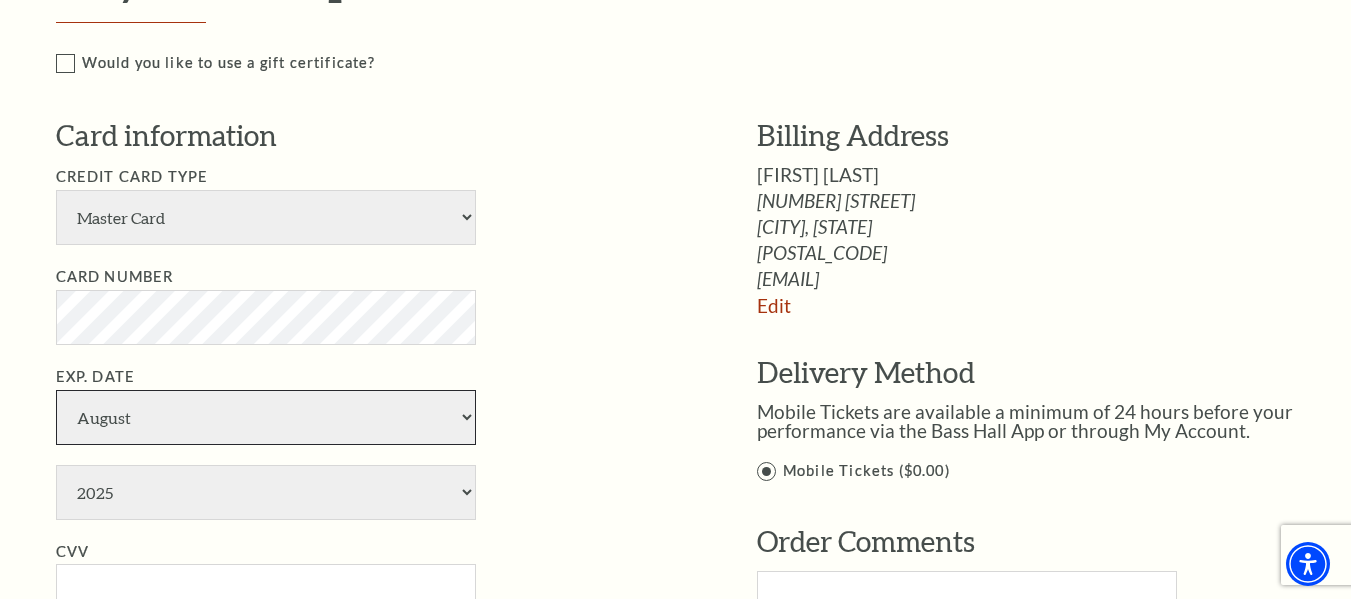 click on "January
February
March
April
May
June
July
August
September
October
November
December" at bounding box center (266, 417) 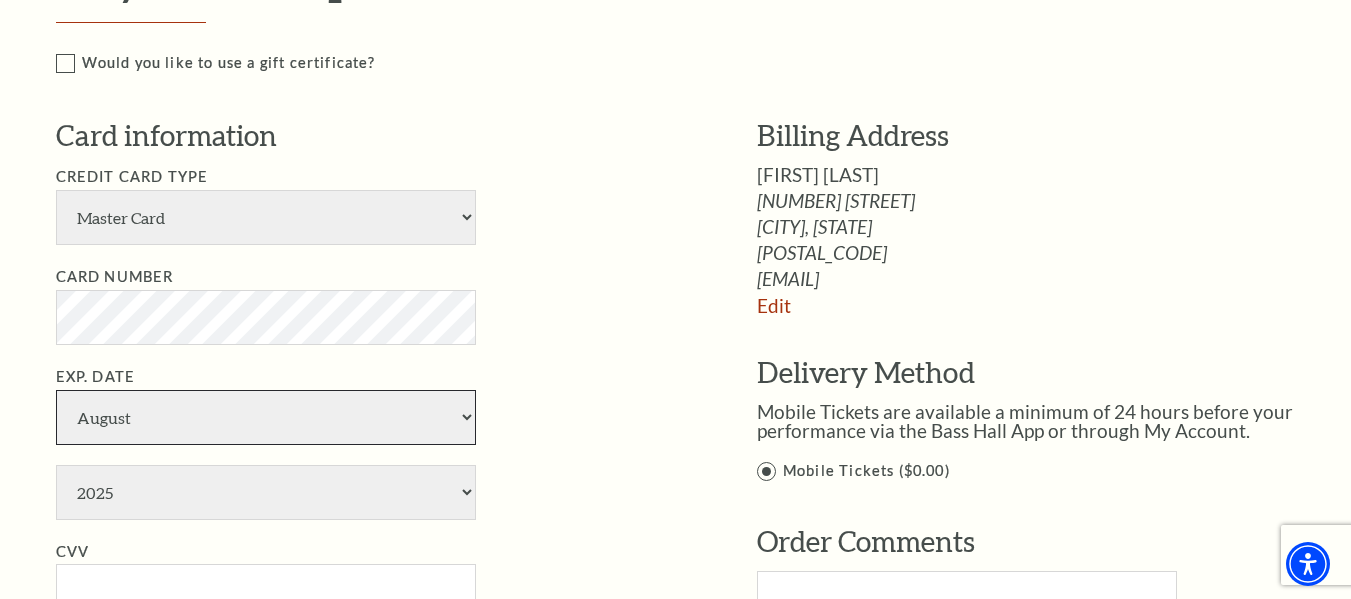 select on "9" 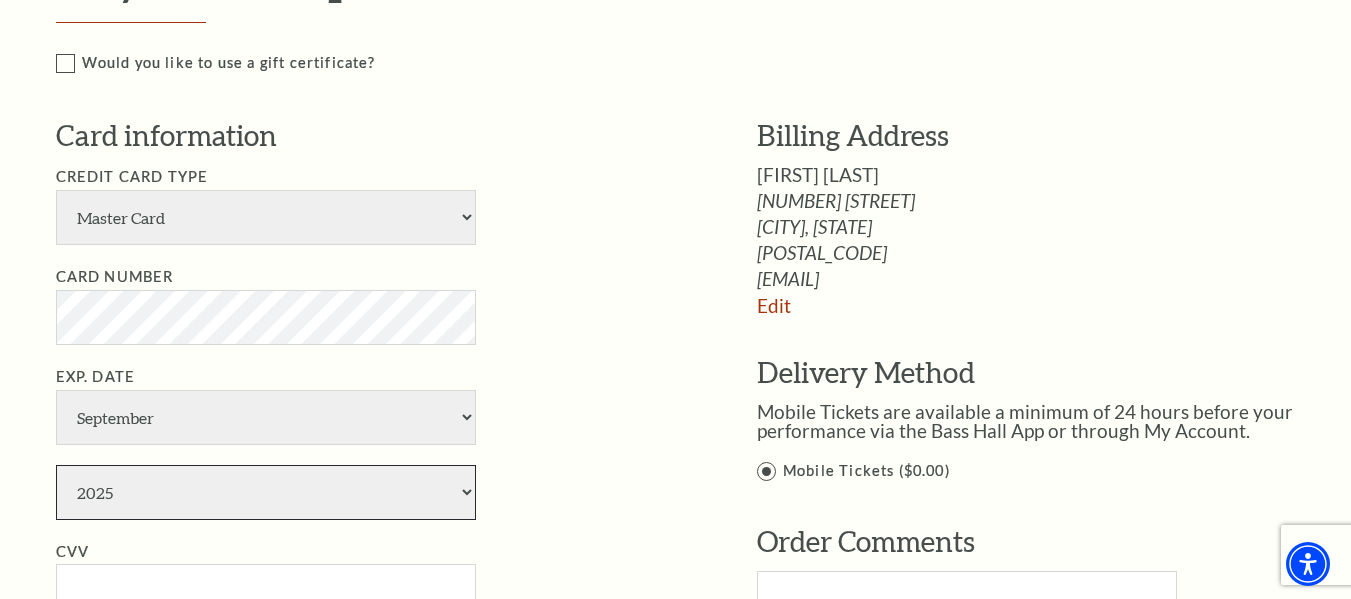 click on "2025
2026
2027
2028
2029
2030
2031
2032
2033
2034" at bounding box center (266, 492) 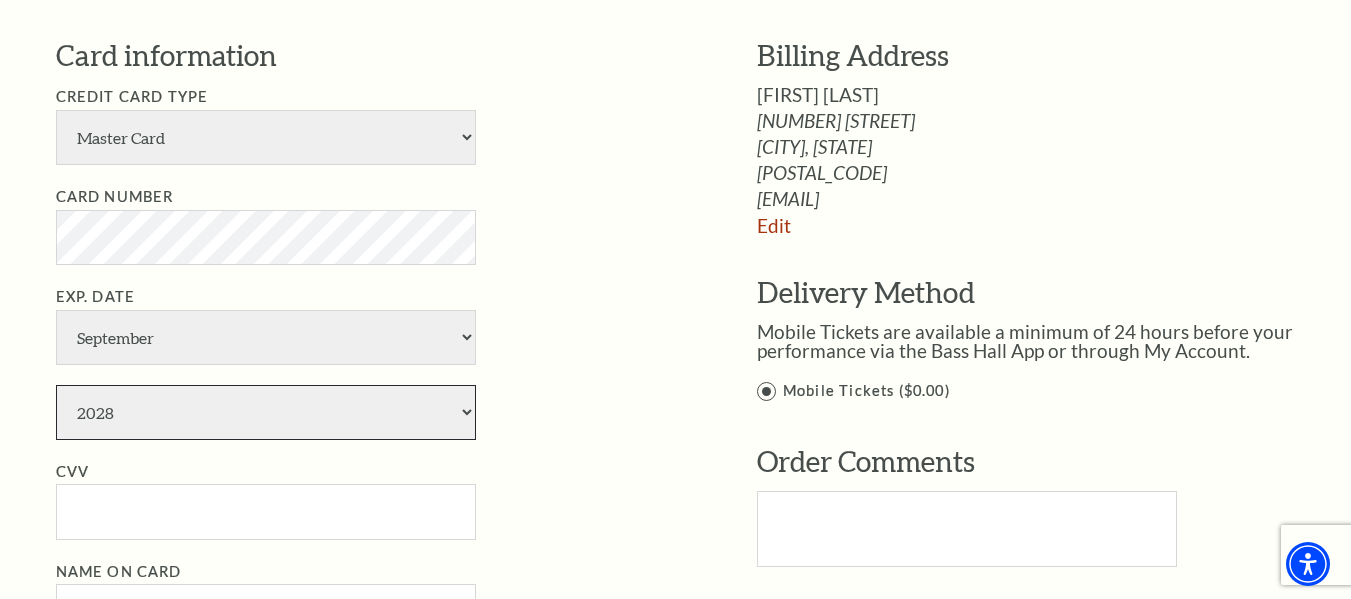 scroll, scrollTop: 1200, scrollLeft: 0, axis: vertical 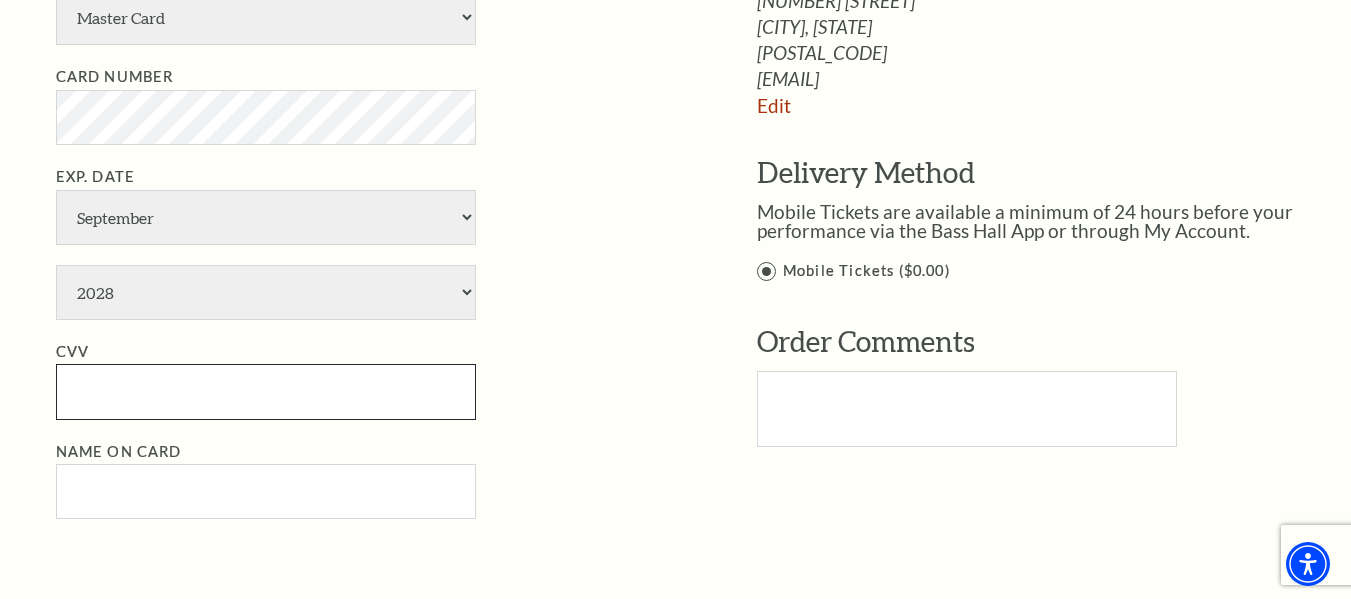 click on "CVV" at bounding box center (266, 391) 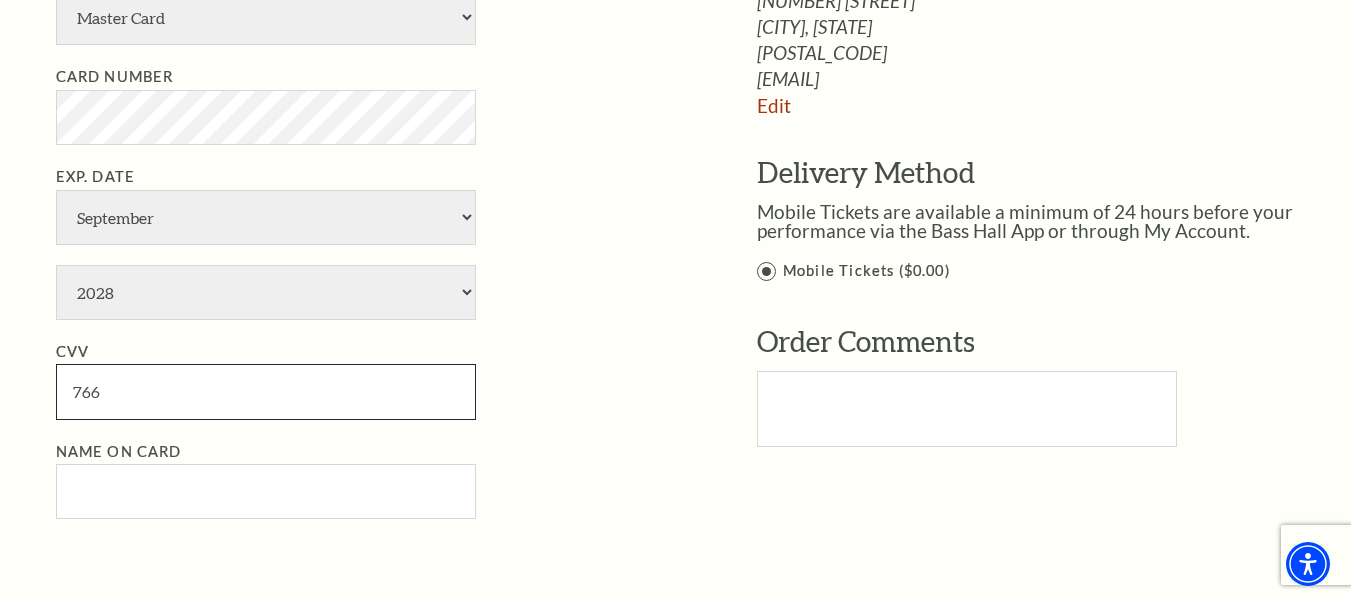 type on "766" 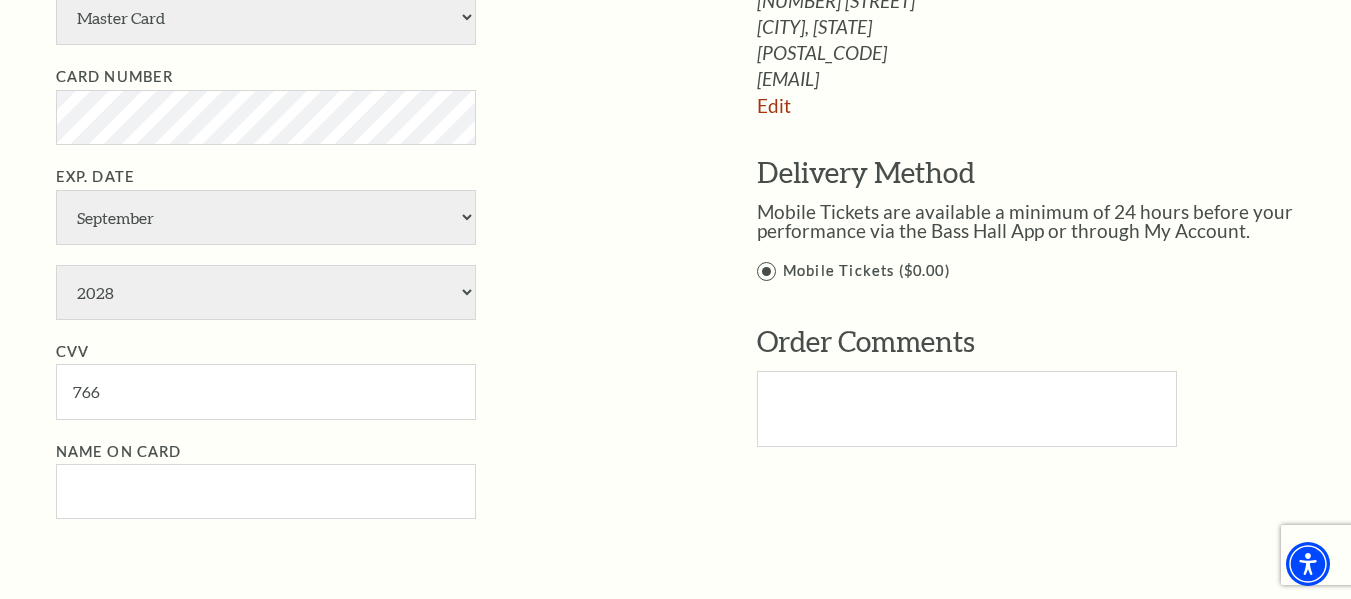 click on "Credit Card Type
American Express
Visa
Master Card
Discover
Card Number
Exp. Date
January
February
March
April
May
June
July
August
September
October
November
December
2025
2026
2027
2028
2029" at bounding box center [376, 242] 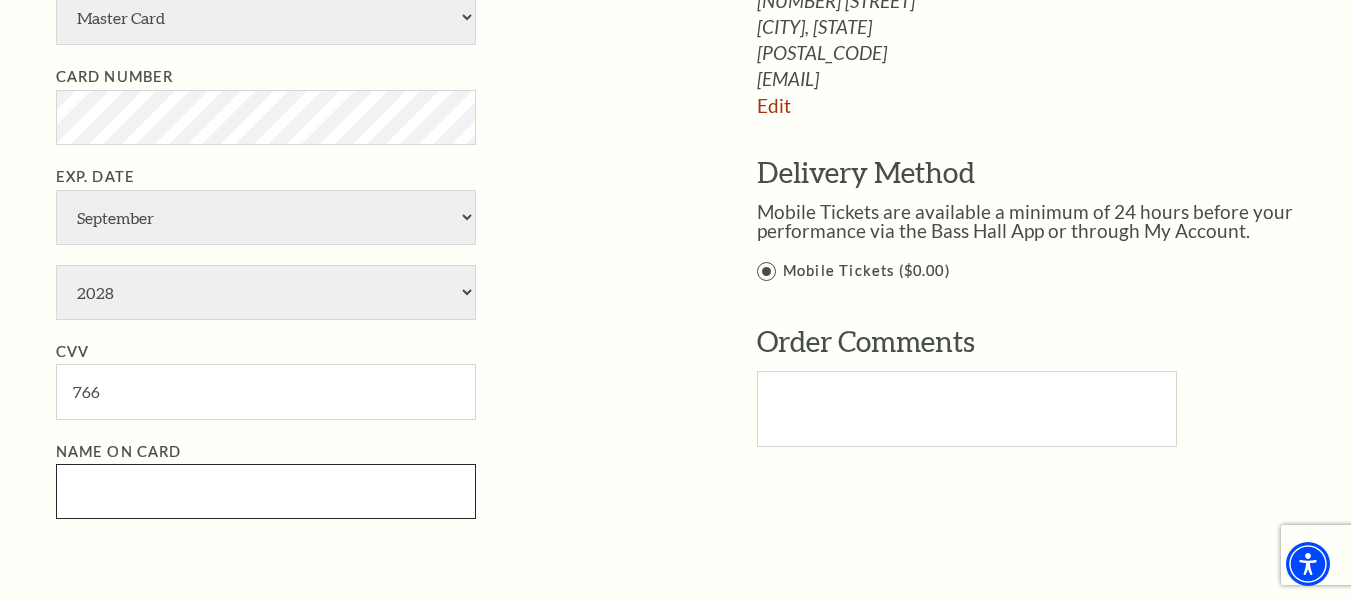 click on "Name on Card" at bounding box center [266, 491] 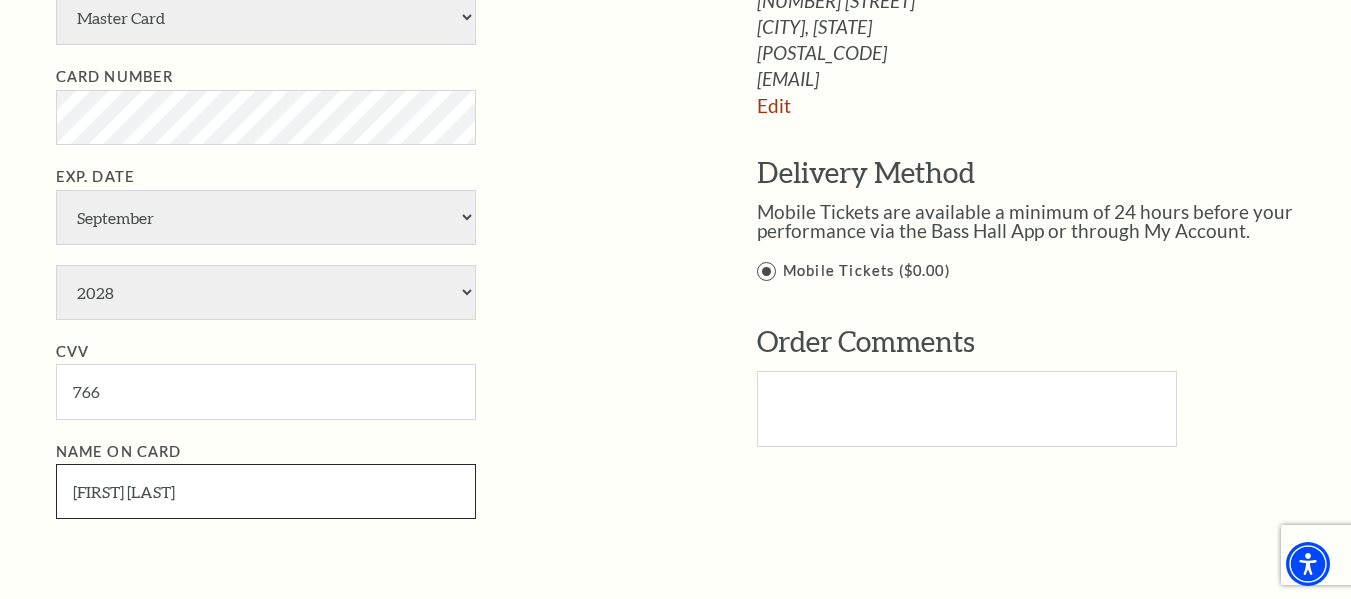 type on "megan keen" 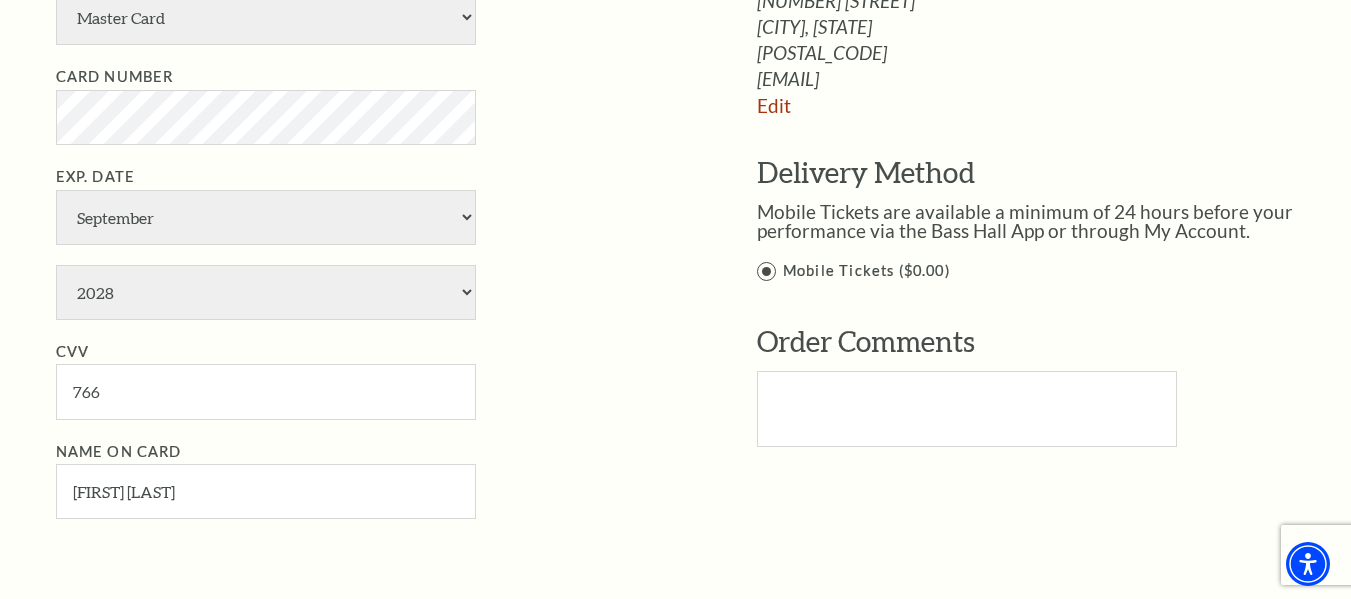 click on "Name on Card
megan keen" at bounding box center (376, 480) 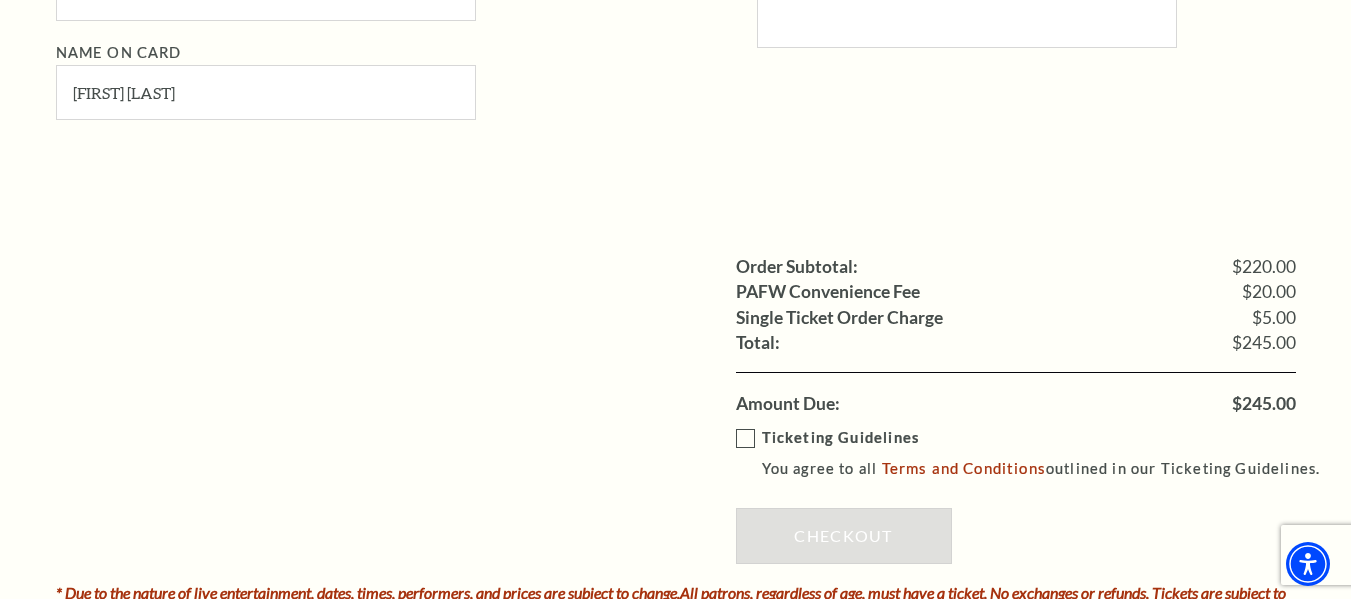 scroll, scrollTop: 1800, scrollLeft: 0, axis: vertical 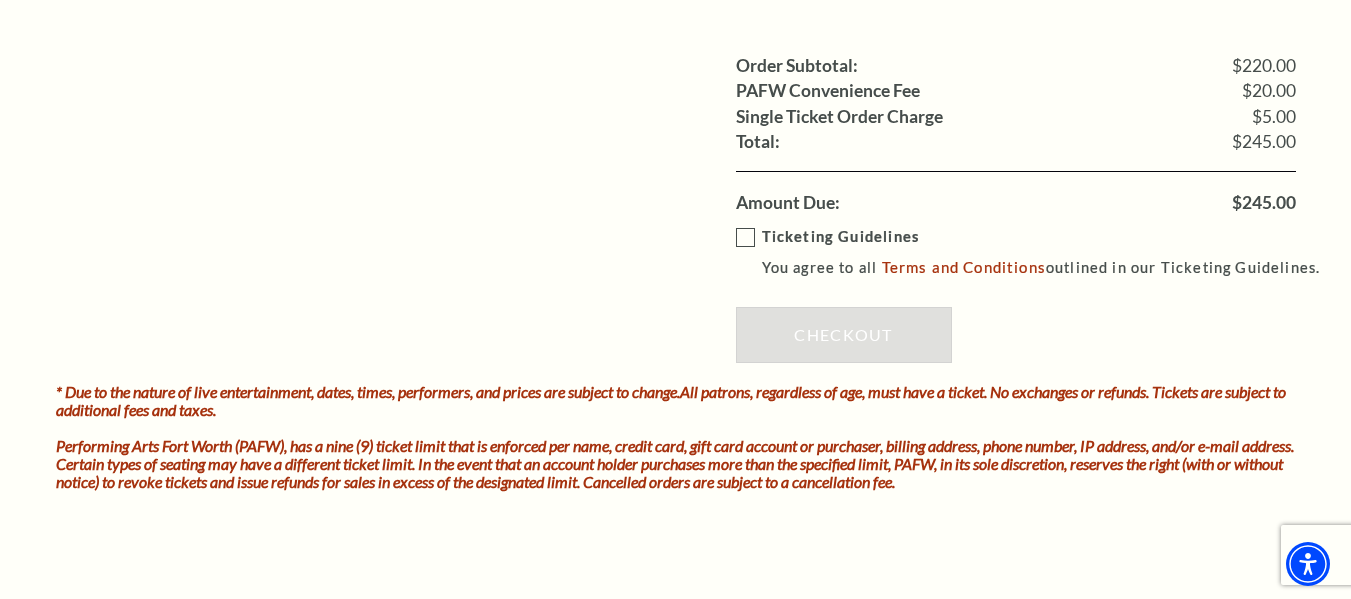 click on "Ticketing Guidelines
You agree to all   Terms and Conditions  outlined in our Ticketing Guidelines." at bounding box center [1037, 252] 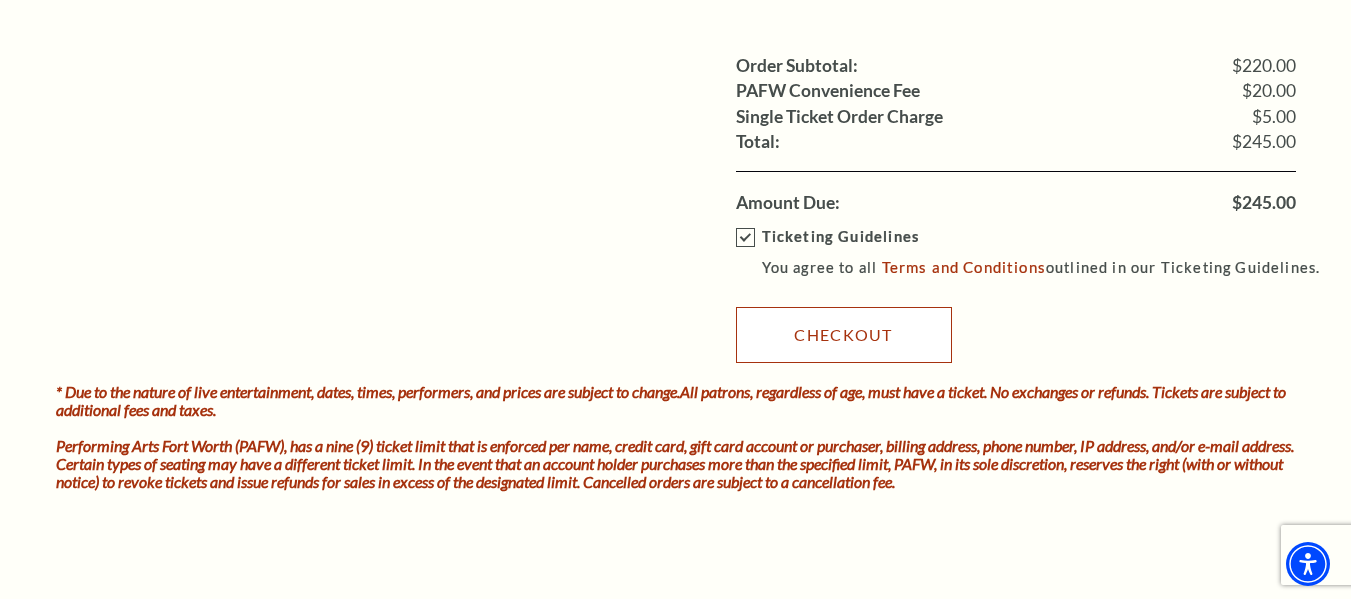 click on "Checkout" at bounding box center [844, 335] 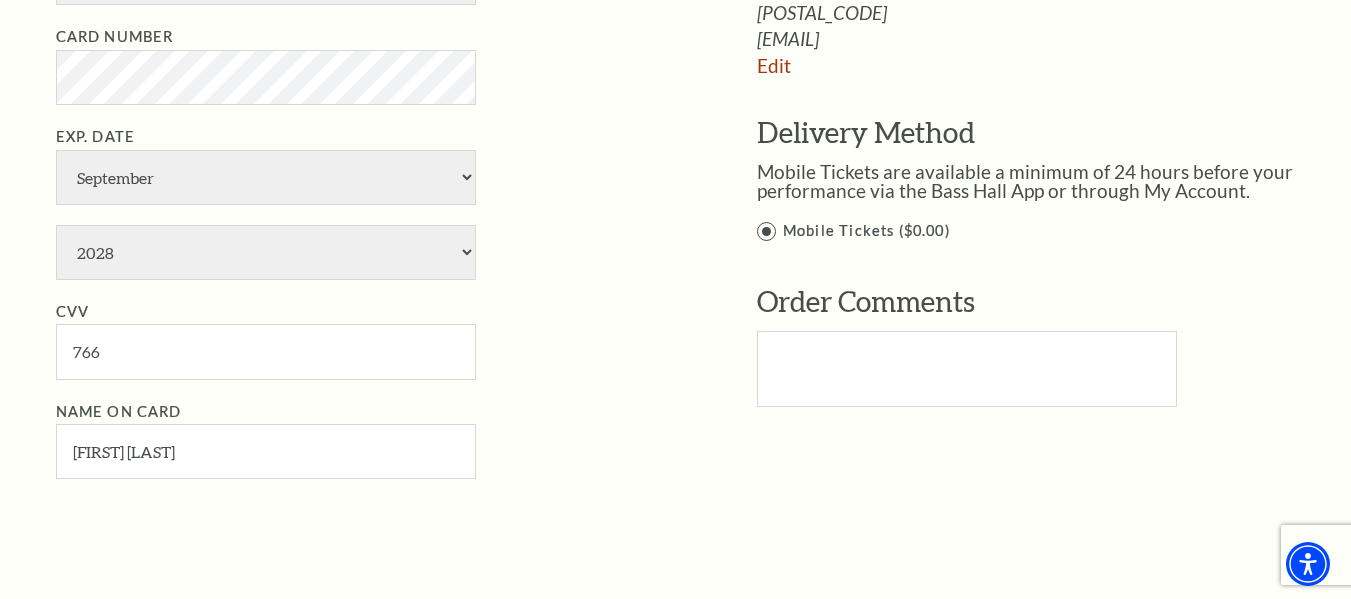 scroll, scrollTop: 1000, scrollLeft: 0, axis: vertical 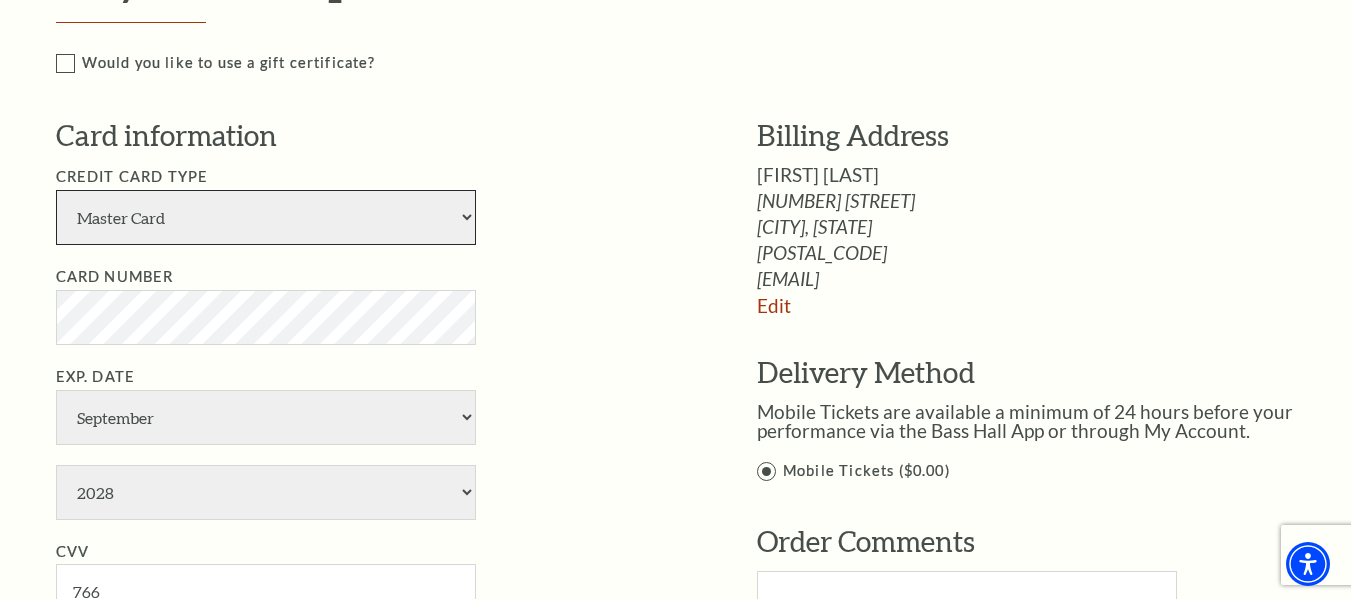 click on "American Express
Visa
Master Card
Discover" at bounding box center [266, 217] 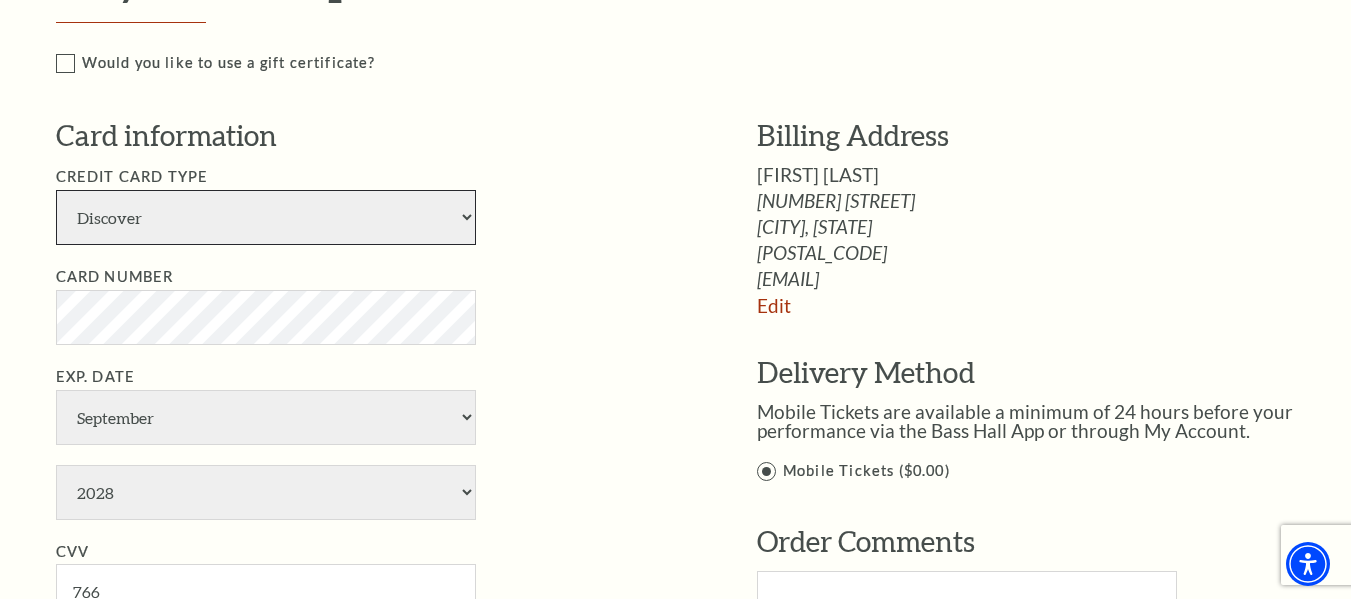 click on "American Express
Visa
Master Card
Discover" at bounding box center [266, 217] 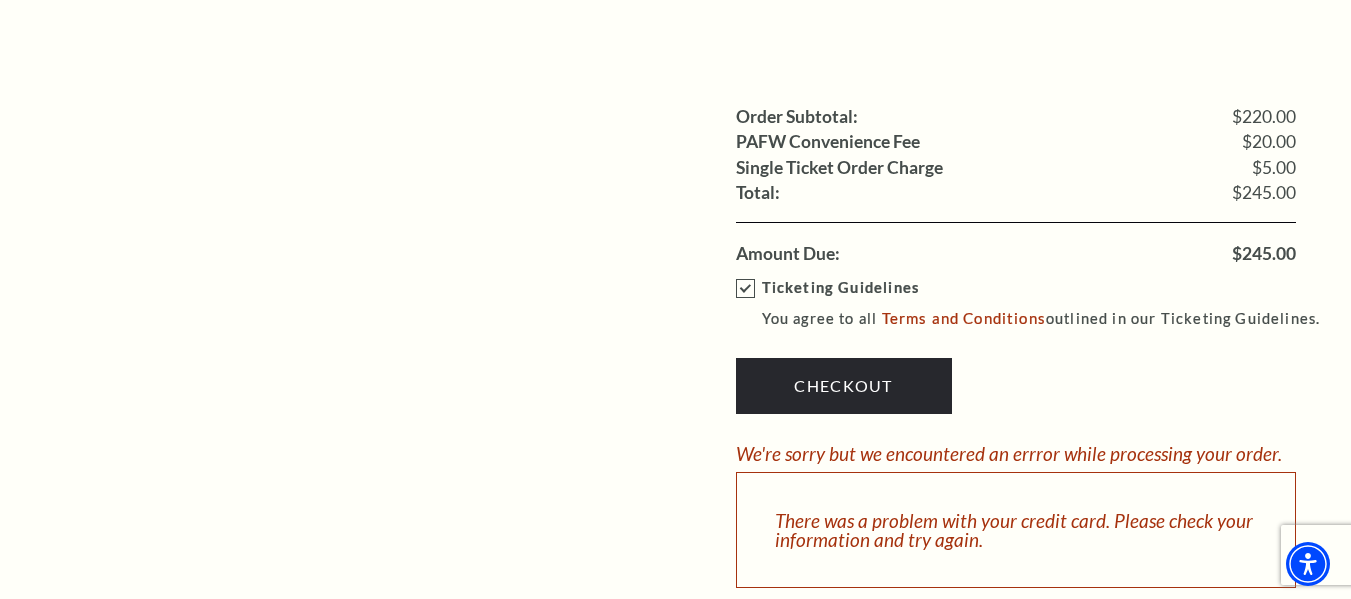 scroll, scrollTop: 1900, scrollLeft: 0, axis: vertical 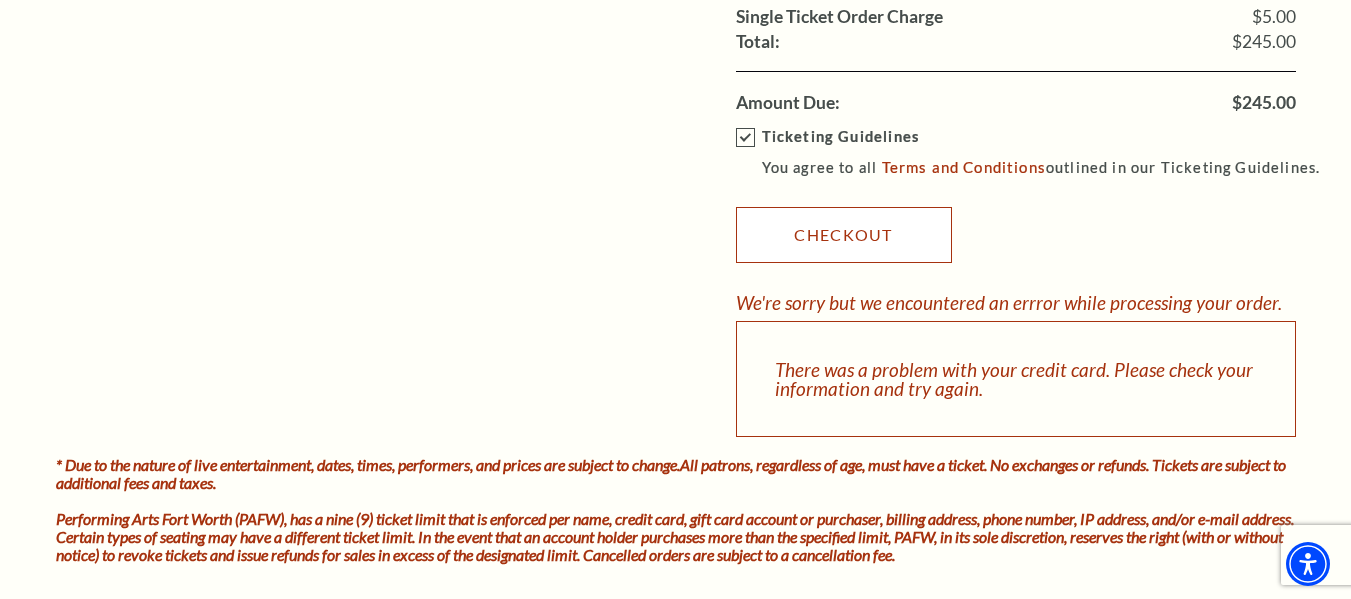 click on "Checkout" at bounding box center [844, 235] 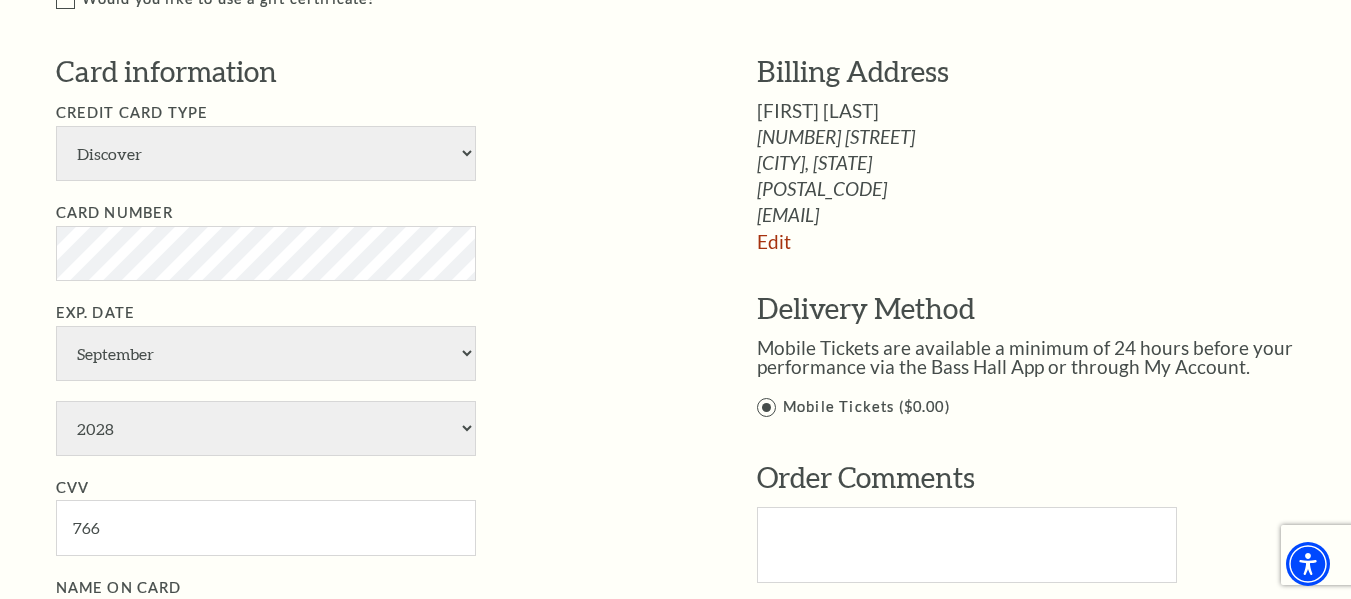 scroll, scrollTop: 1000, scrollLeft: 0, axis: vertical 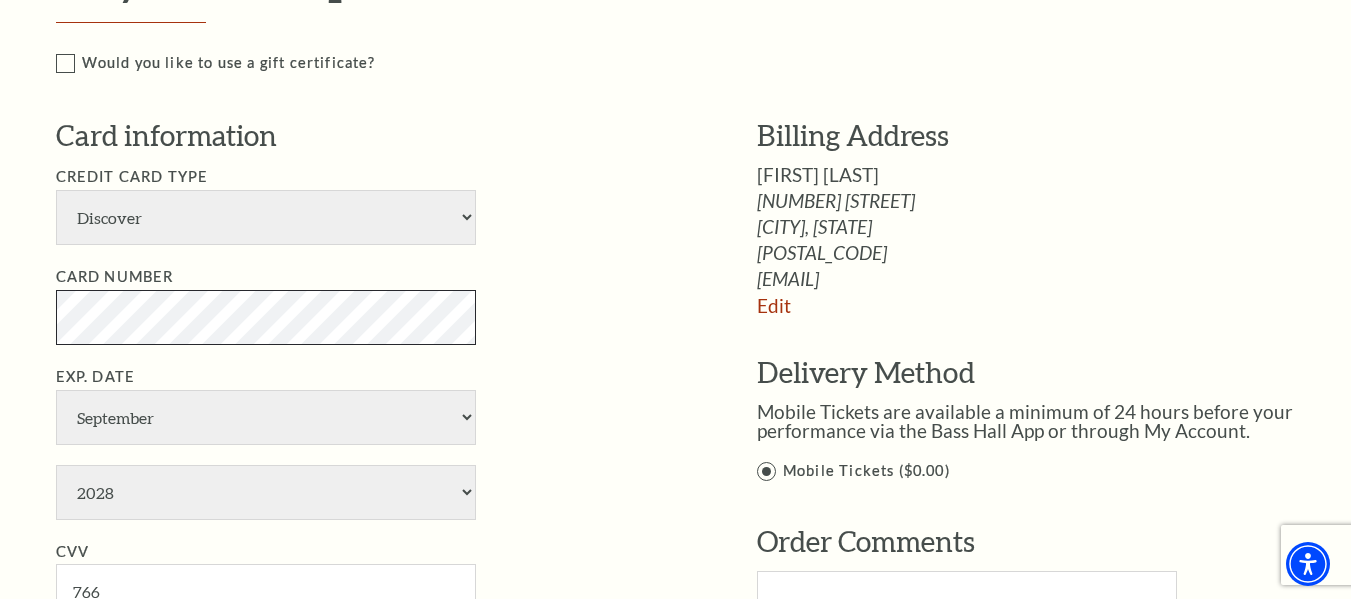 click on "Payment Header
Checkout  /  Payment
Complete Purchase
Single Ticket
Show Details
Production 2 $120.00 1" at bounding box center (676, 372) 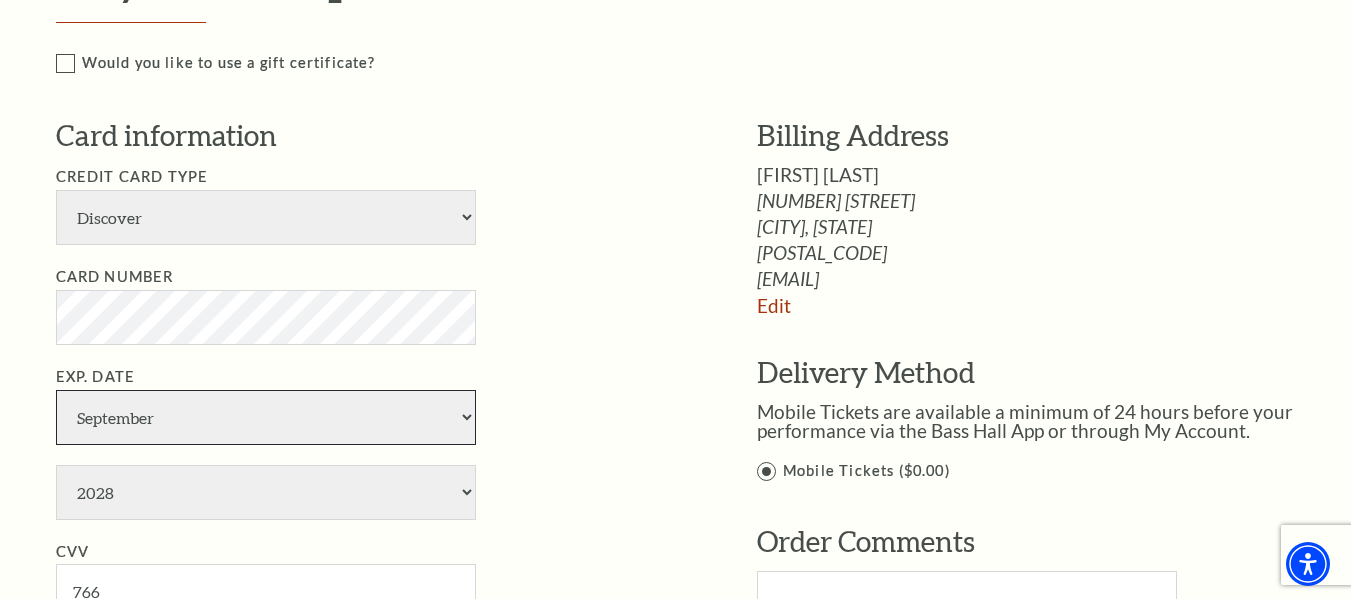 click on "January
February
March
April
May
June
July
August
September
October
November
December" at bounding box center [266, 417] 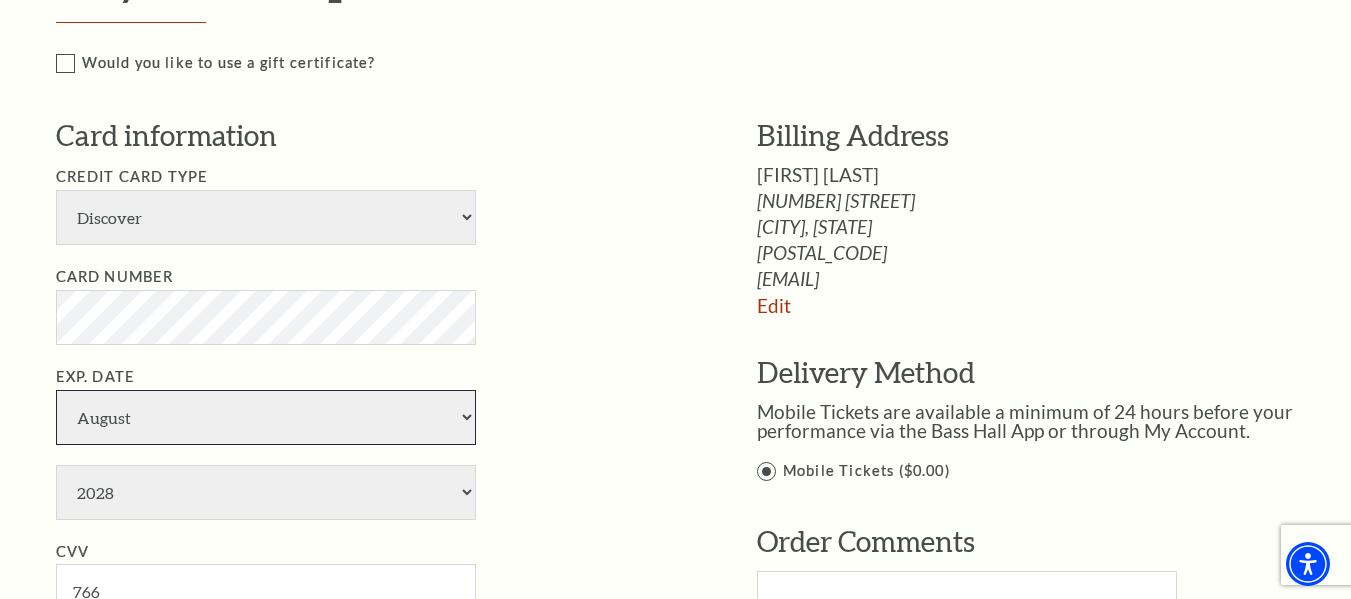 click on "January
February
March
April
May
June
July
August
September
October
November
December" at bounding box center [266, 417] 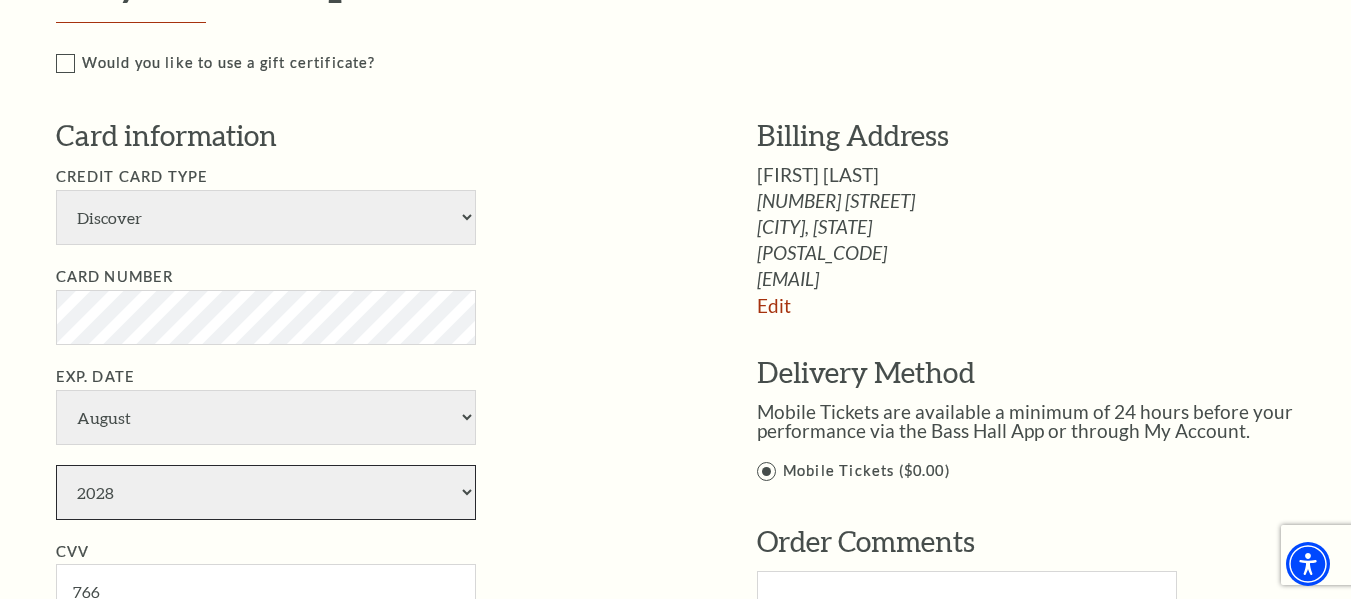 click on "2025
2026
2027
2028
2029
2030
2031
2032
2033
2034" at bounding box center [266, 492] 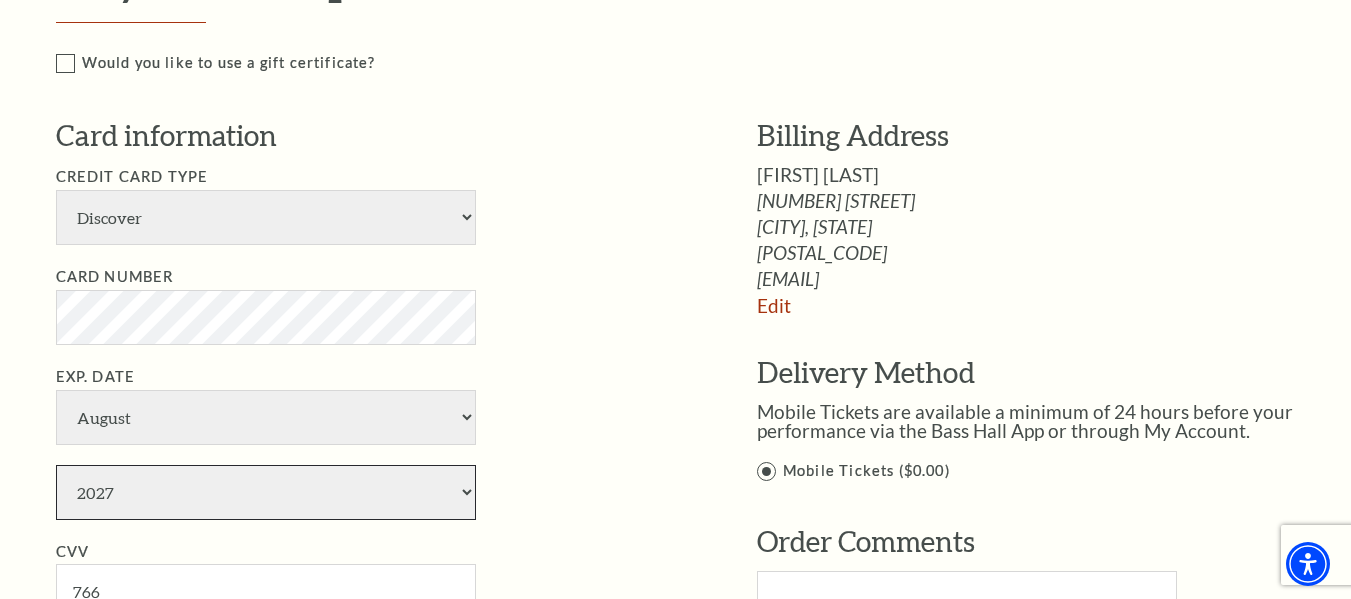 click on "2025
2026
2027
2028
2029
2030
2031
2032
2033
2034" at bounding box center (266, 492) 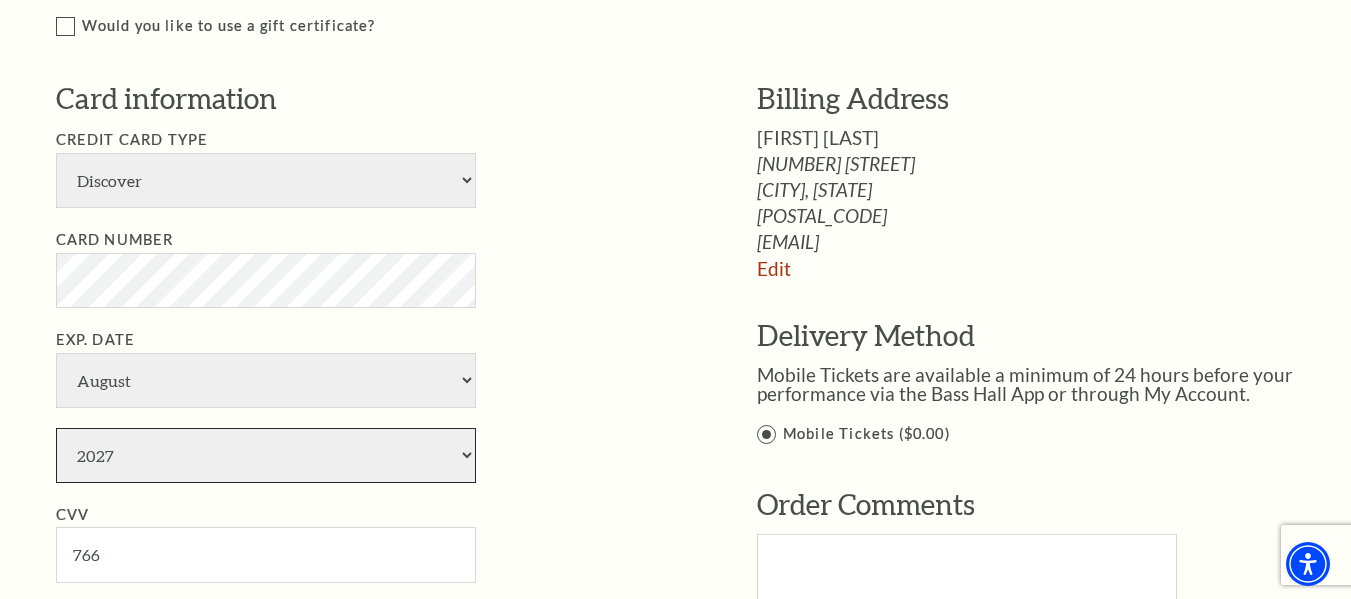 scroll, scrollTop: 1100, scrollLeft: 0, axis: vertical 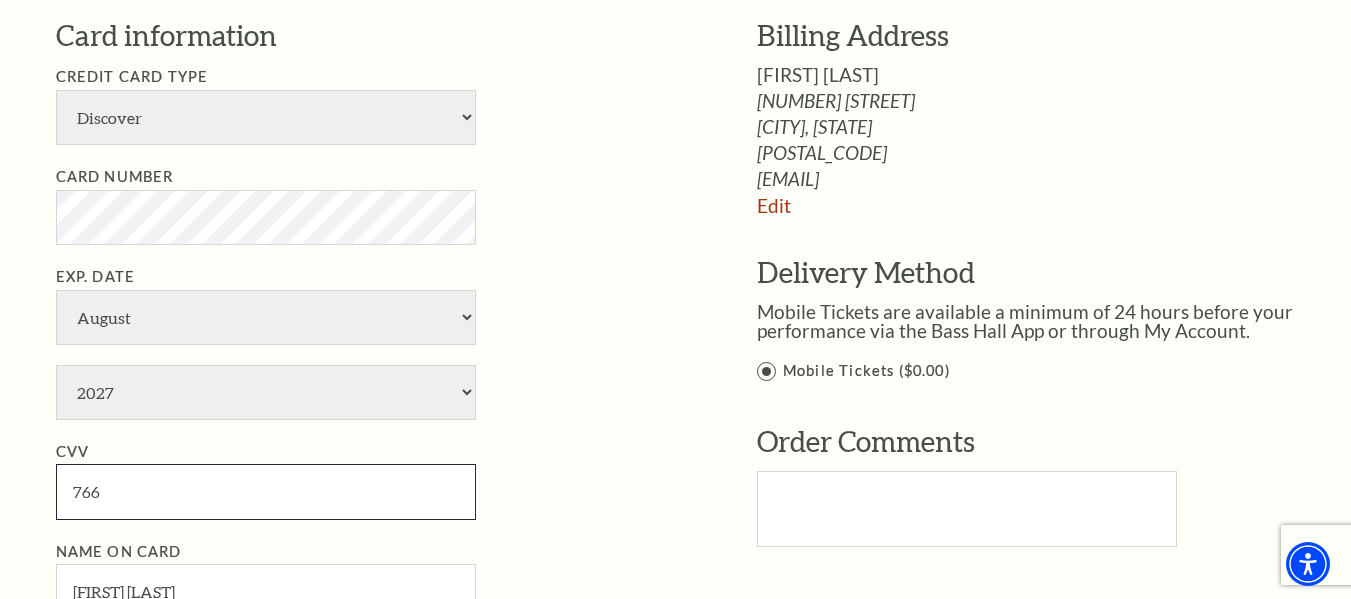 drag, startPoint x: 135, startPoint y: 485, endPoint x: 37, endPoint y: 486, distance: 98.005104 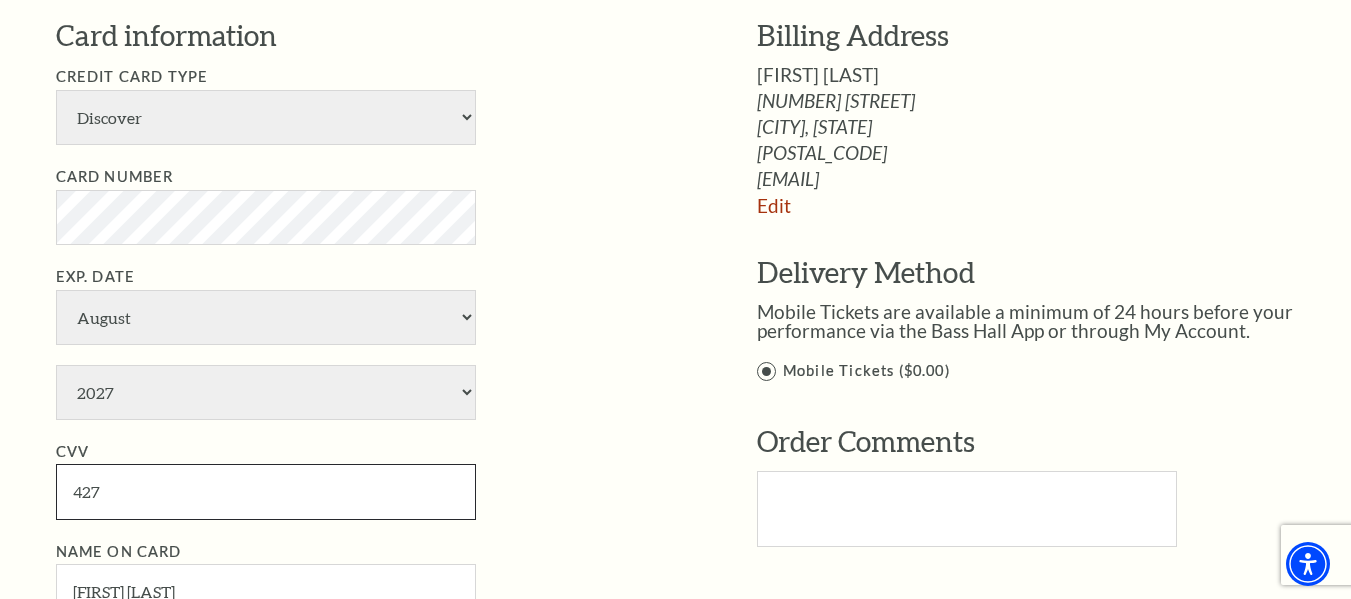 type on "427" 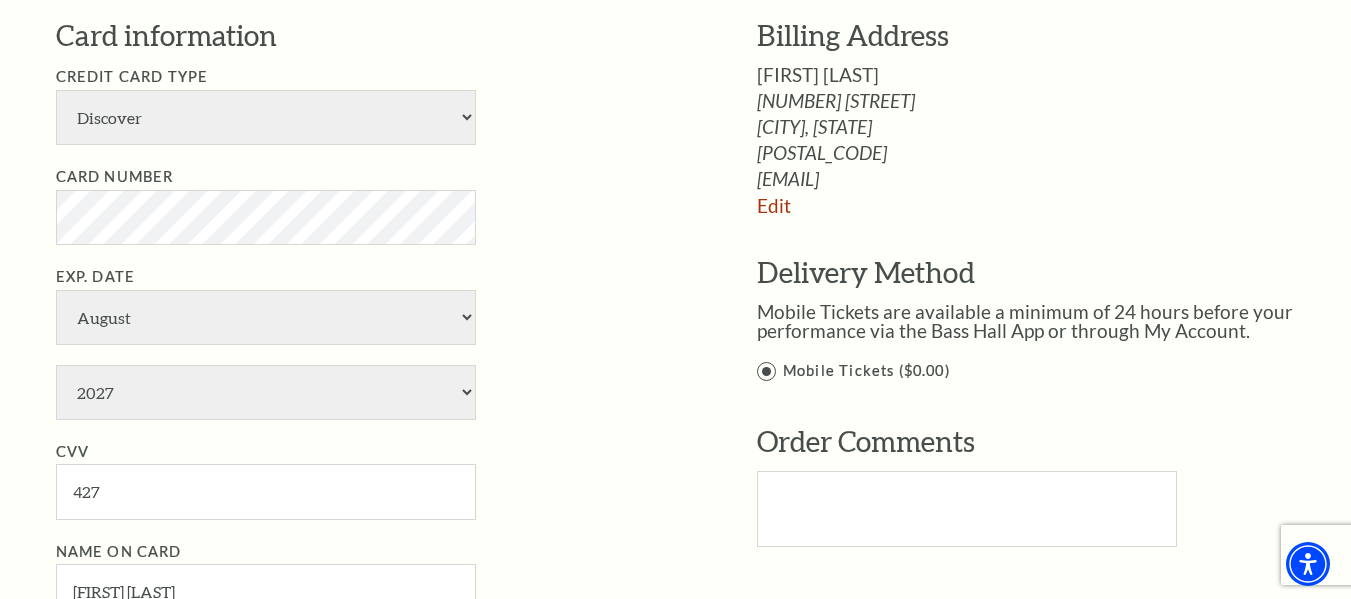 drag, startPoint x: 638, startPoint y: 438, endPoint x: 578, endPoint y: 438, distance: 60 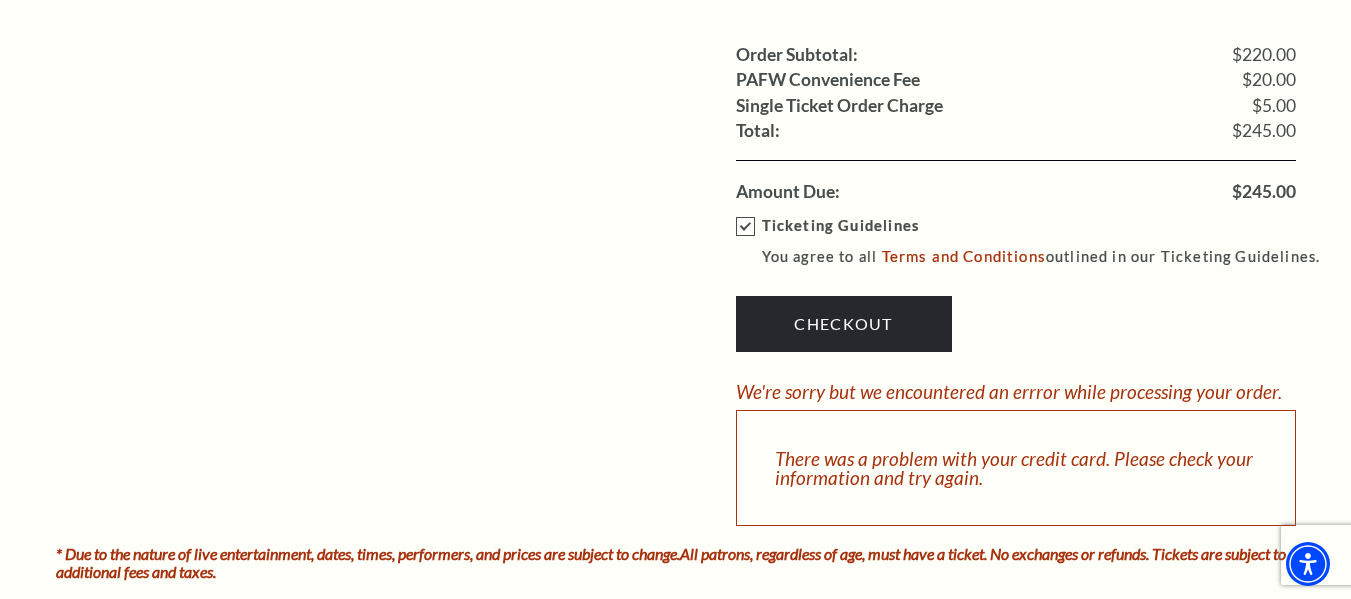 scroll, scrollTop: 1900, scrollLeft: 0, axis: vertical 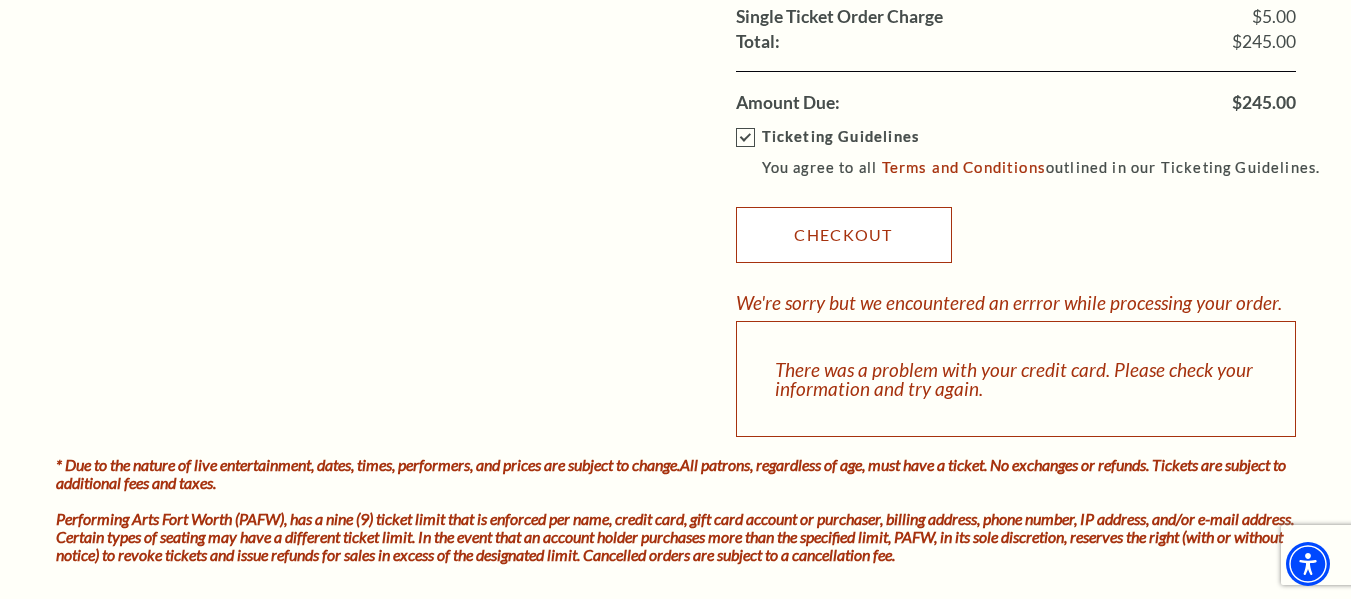 click on "Checkout" at bounding box center [844, 235] 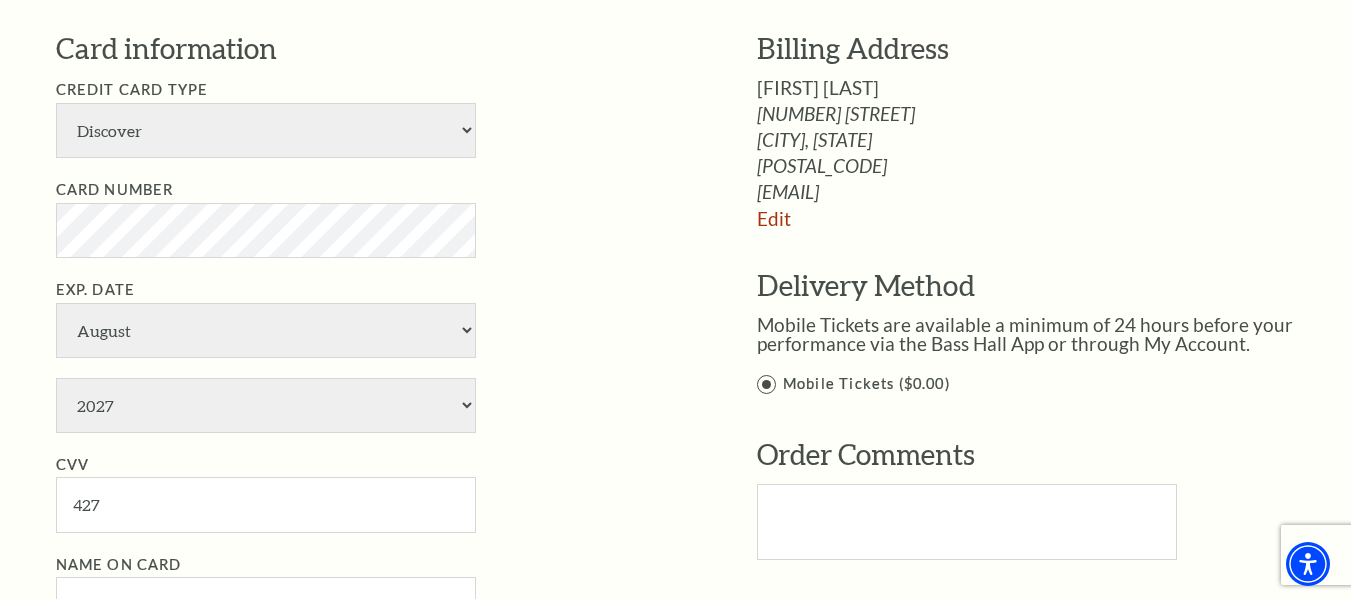 scroll, scrollTop: 900, scrollLeft: 0, axis: vertical 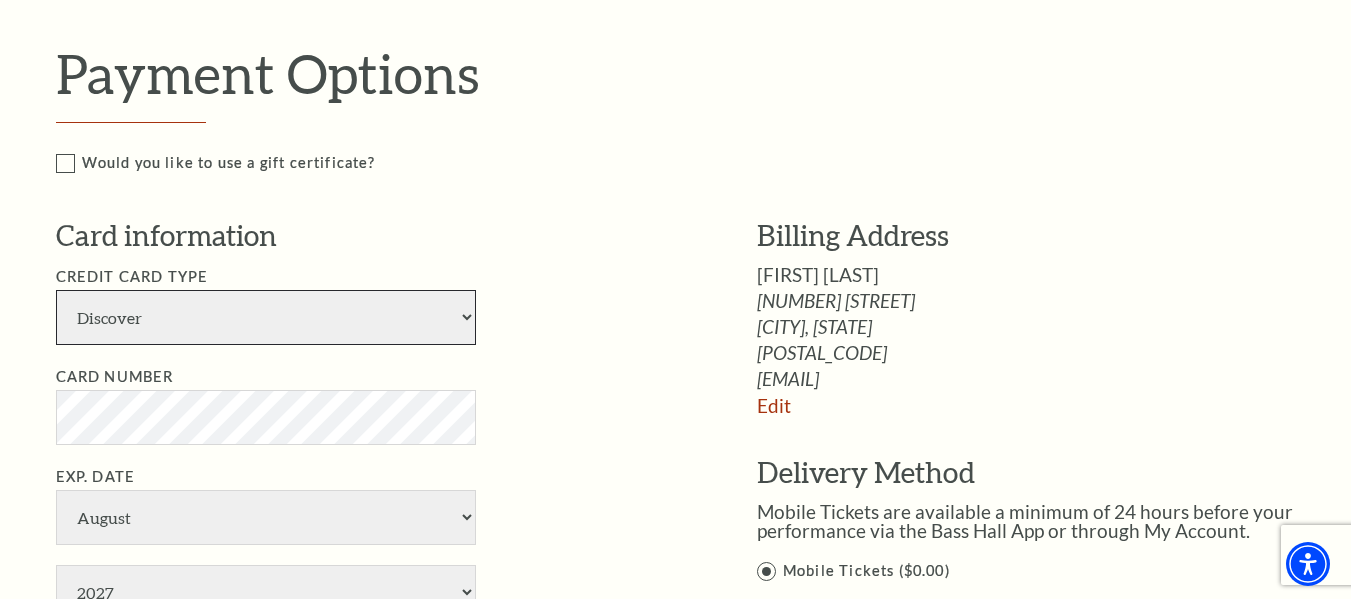 click on "American Express
Visa
Master Card
Discover" at bounding box center [266, 317] 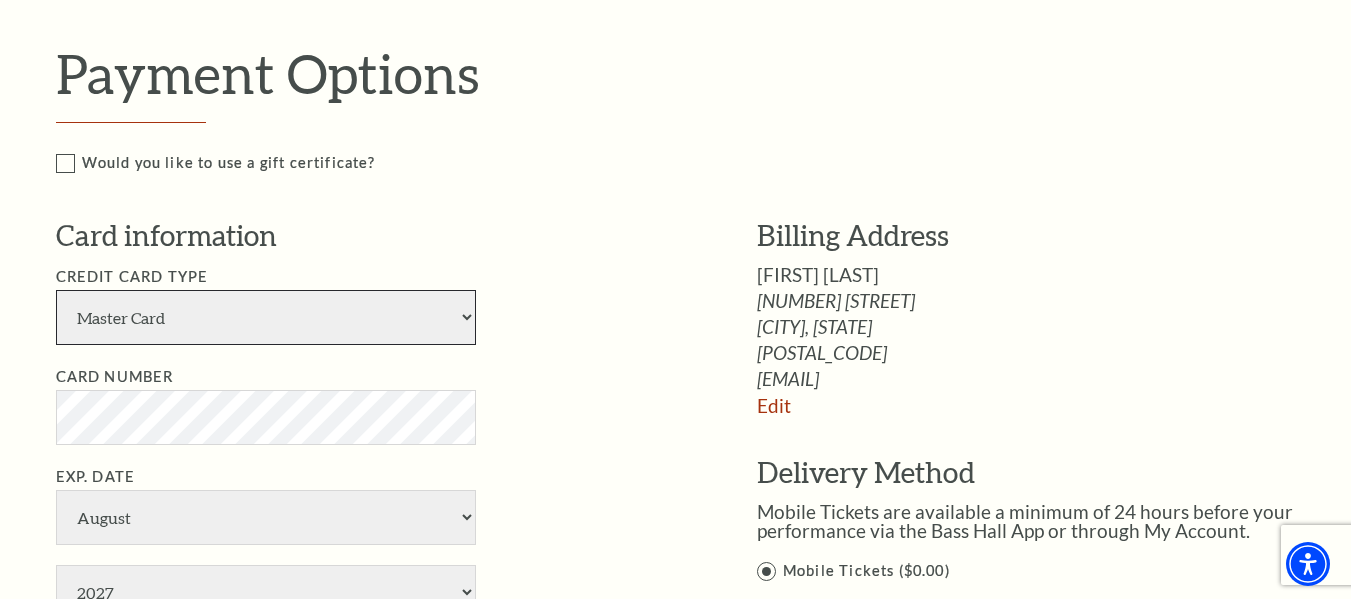 click on "American Express
Visa
Master Card
Discover" at bounding box center [266, 317] 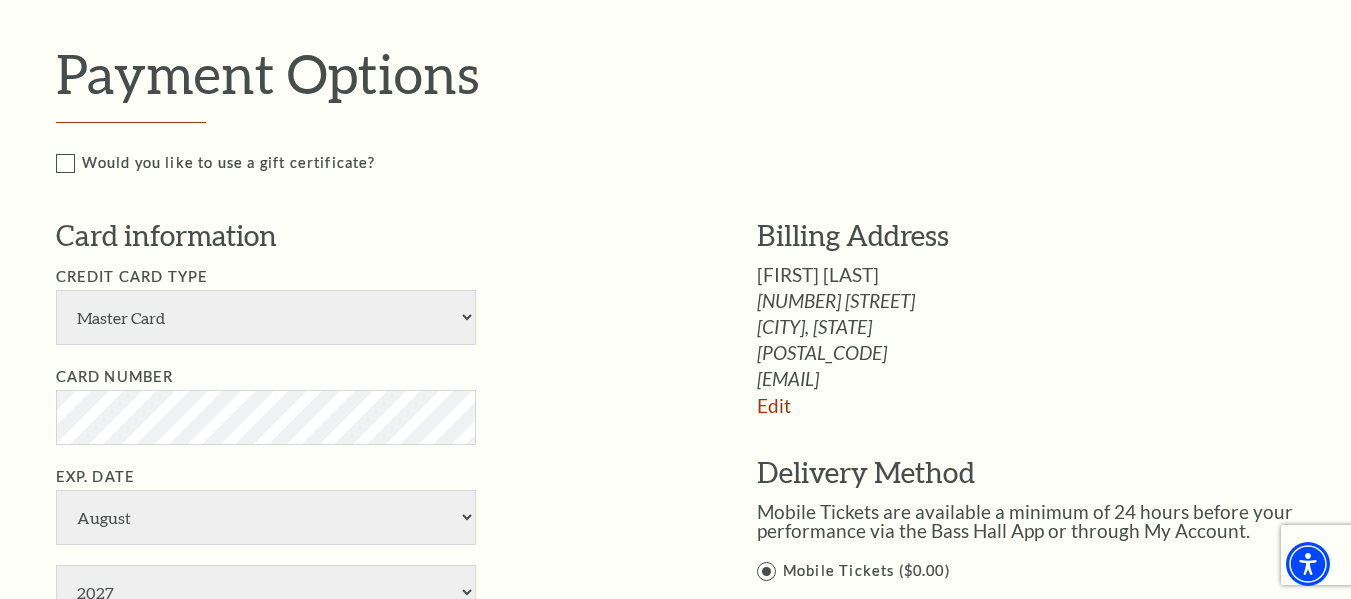 click on "Card Number" at bounding box center (376, 405) 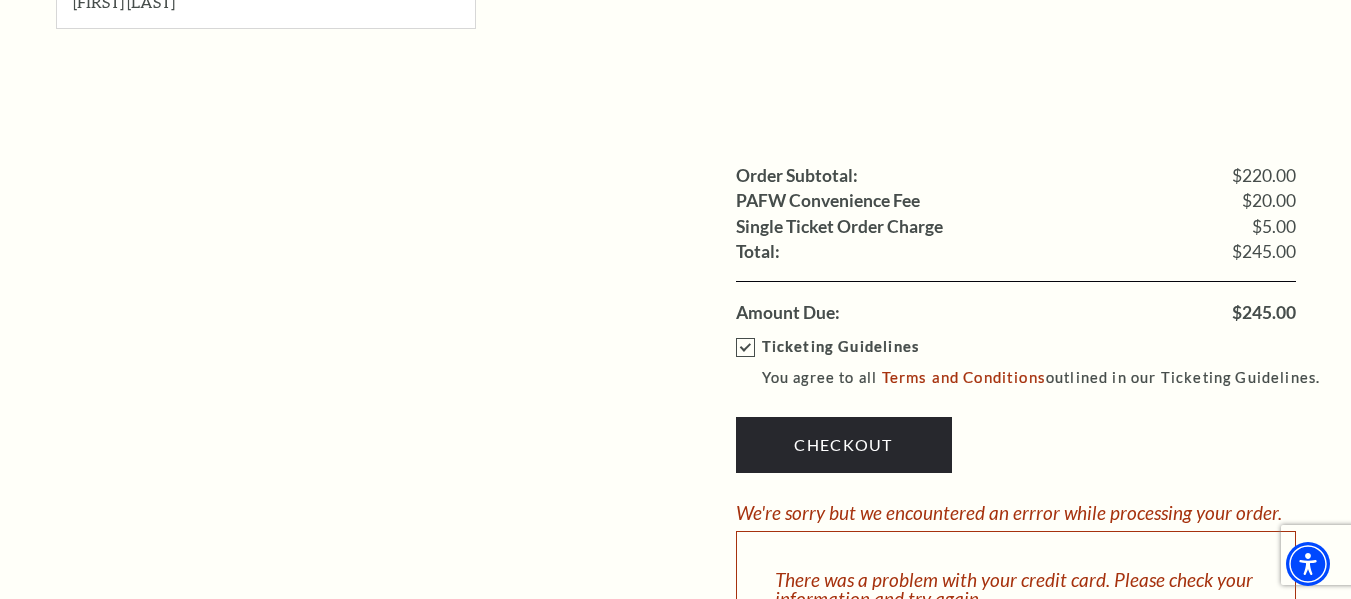 scroll, scrollTop: 2000, scrollLeft: 0, axis: vertical 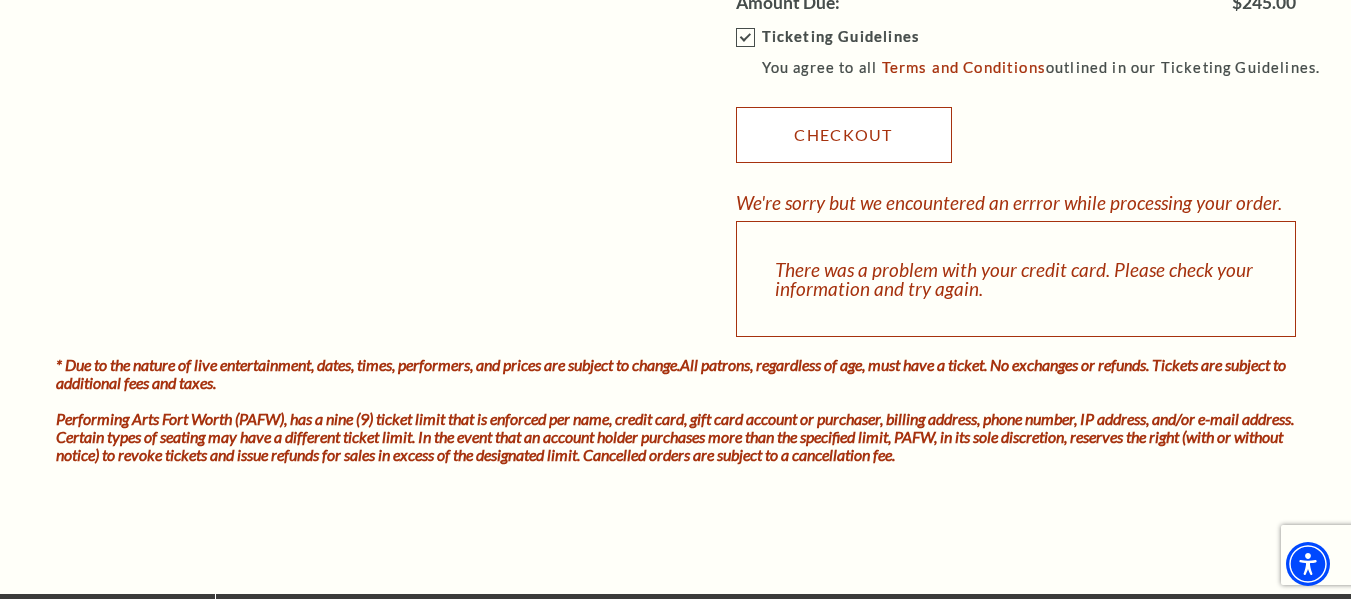 click on "Checkout" at bounding box center (844, 135) 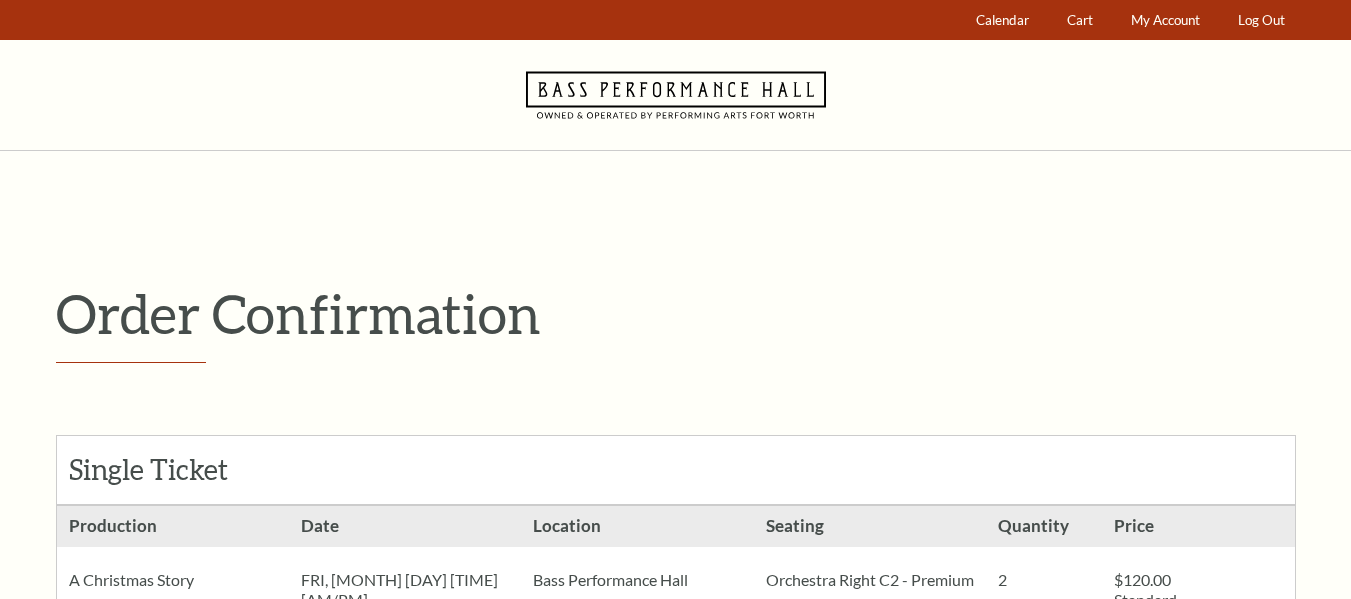 scroll, scrollTop: 0, scrollLeft: 0, axis: both 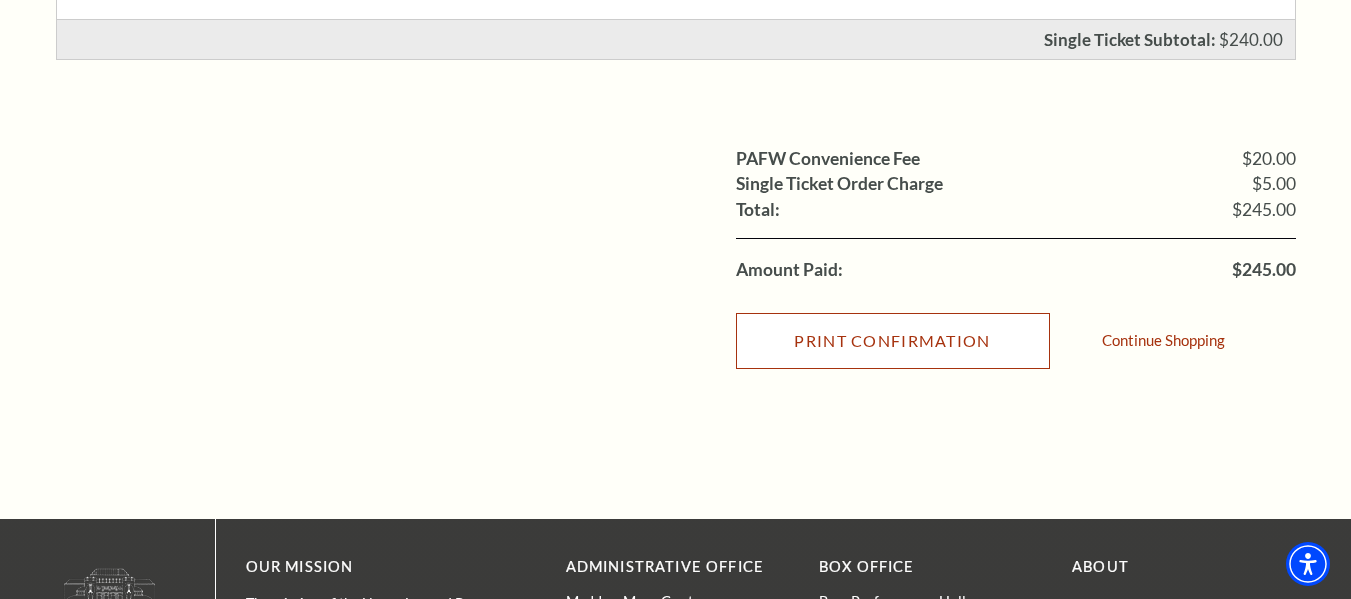 click on "Print Confirmation" at bounding box center (893, 341) 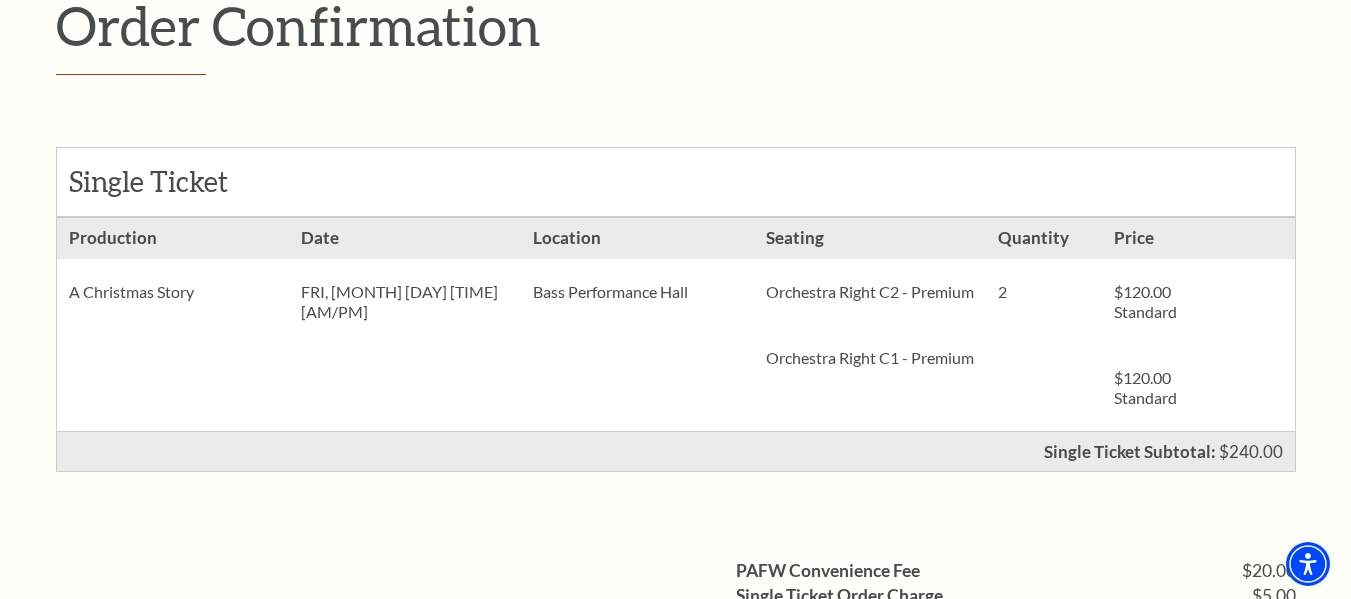 scroll, scrollTop: 300, scrollLeft: 0, axis: vertical 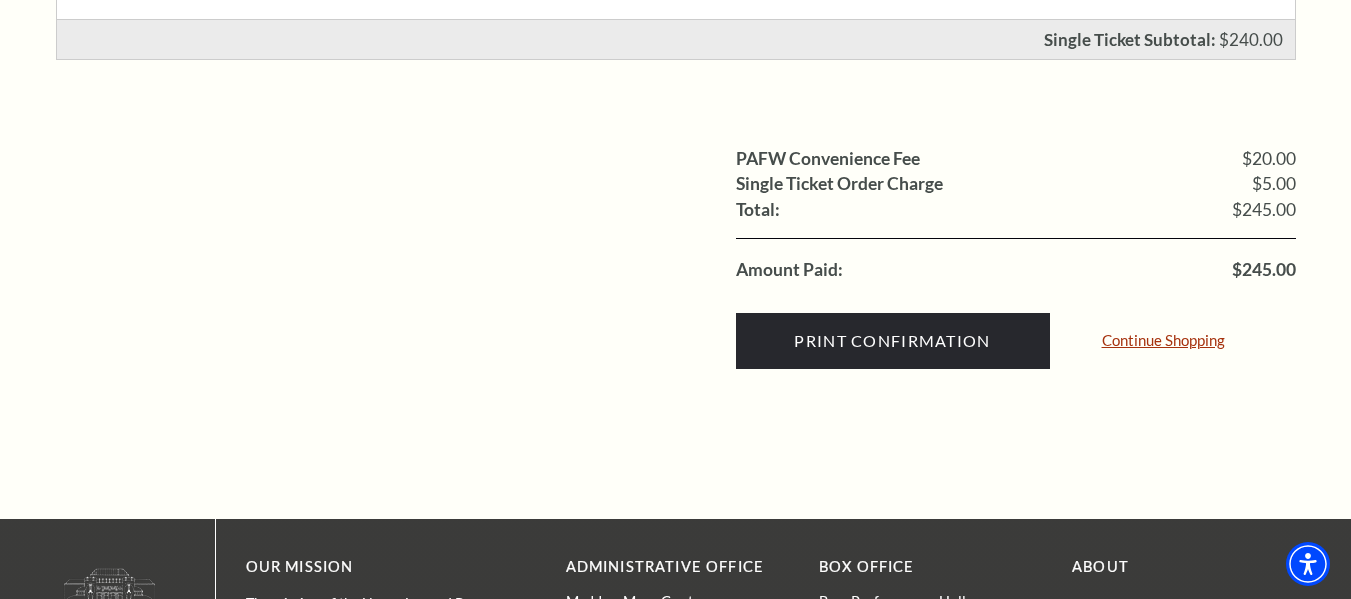 click on "Continue Shopping" at bounding box center [1163, 340] 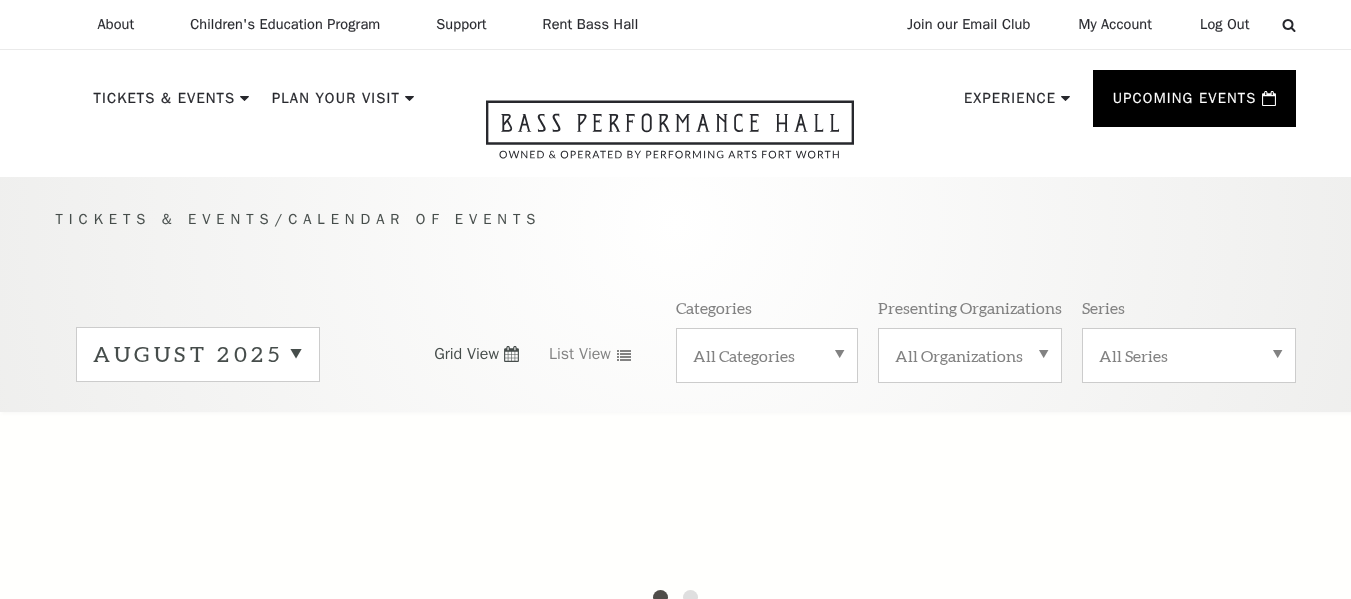 scroll, scrollTop: 0, scrollLeft: 0, axis: both 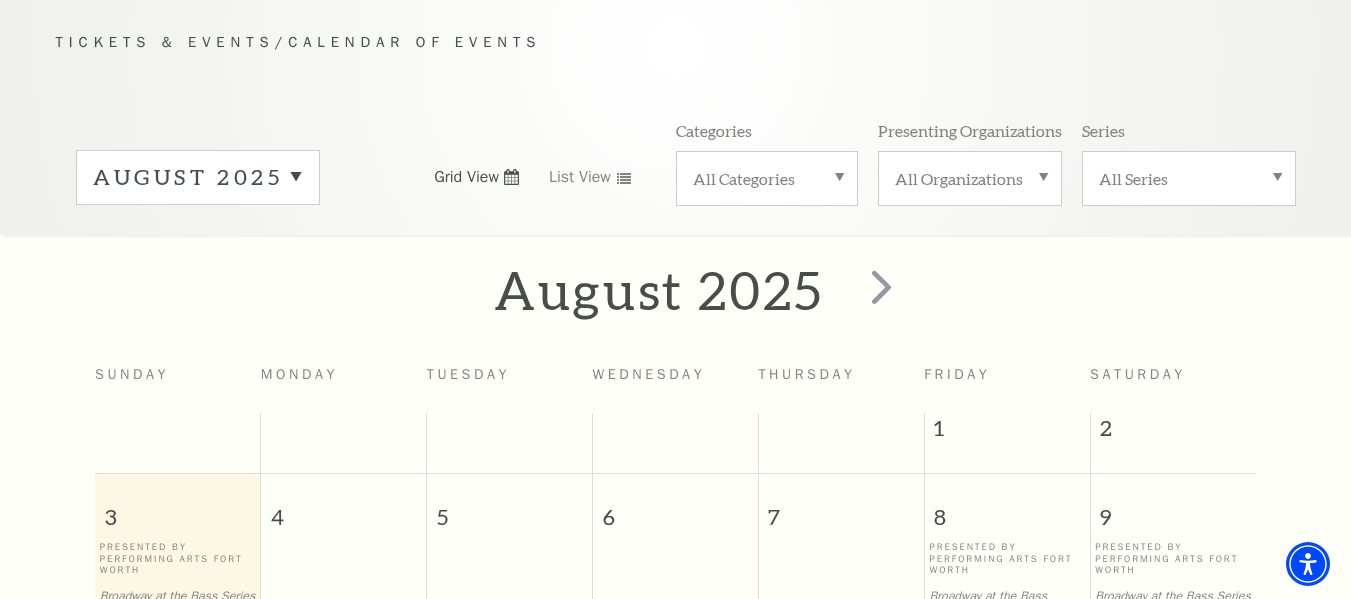 click on "August 2025" at bounding box center (198, 177) 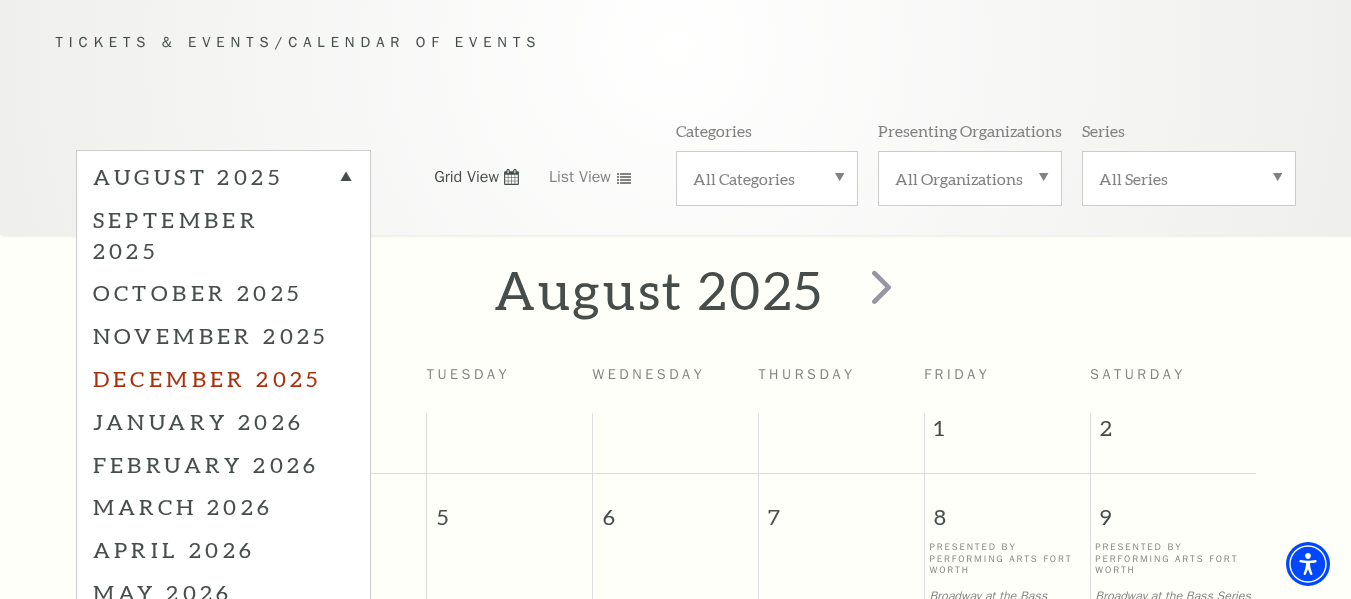 click on "December 2025" at bounding box center [223, 378] 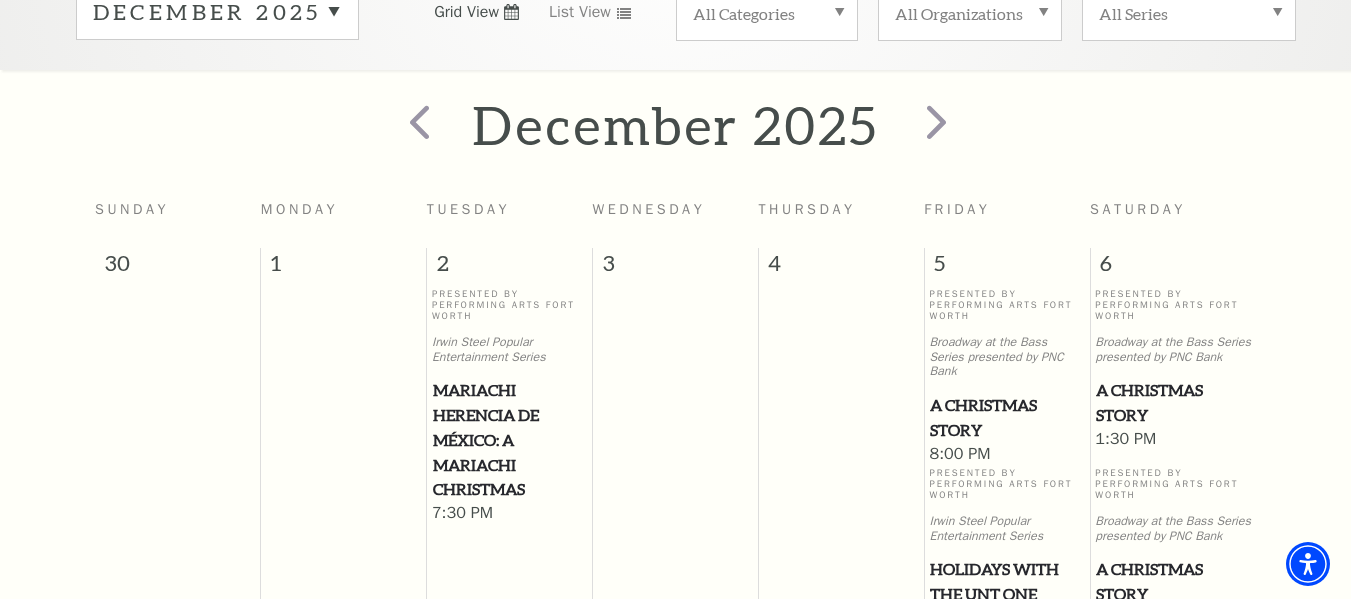 scroll, scrollTop: 377, scrollLeft: 0, axis: vertical 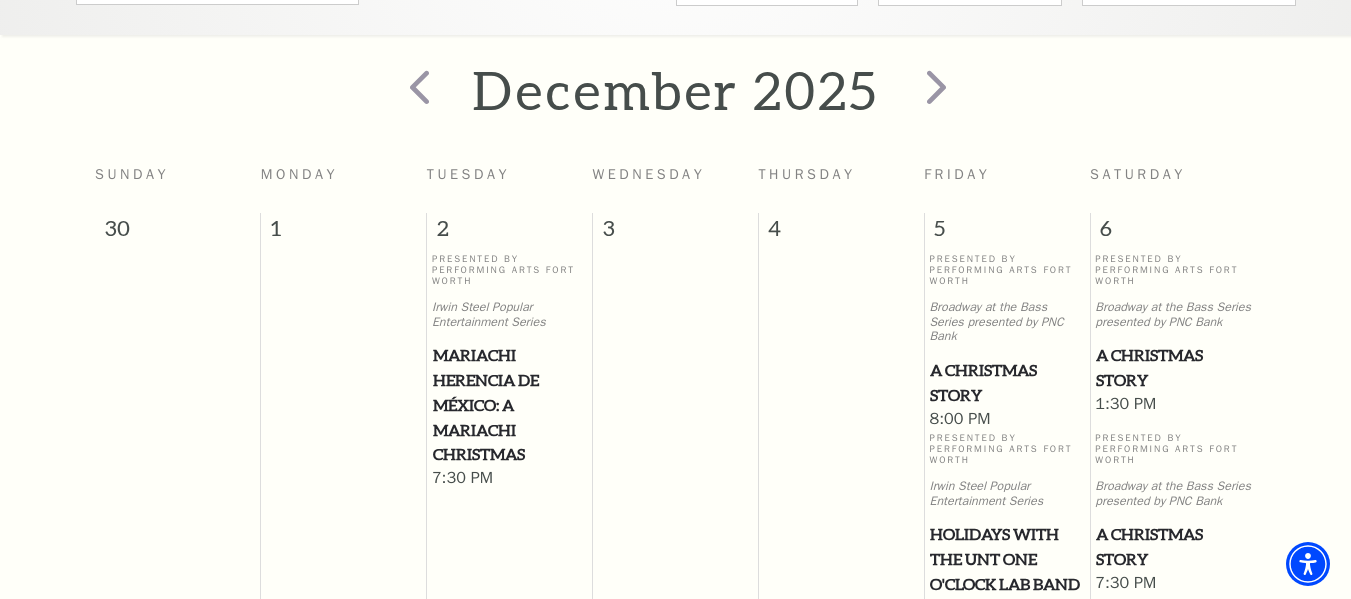click on "A Christmas Story" at bounding box center (1006, 382) 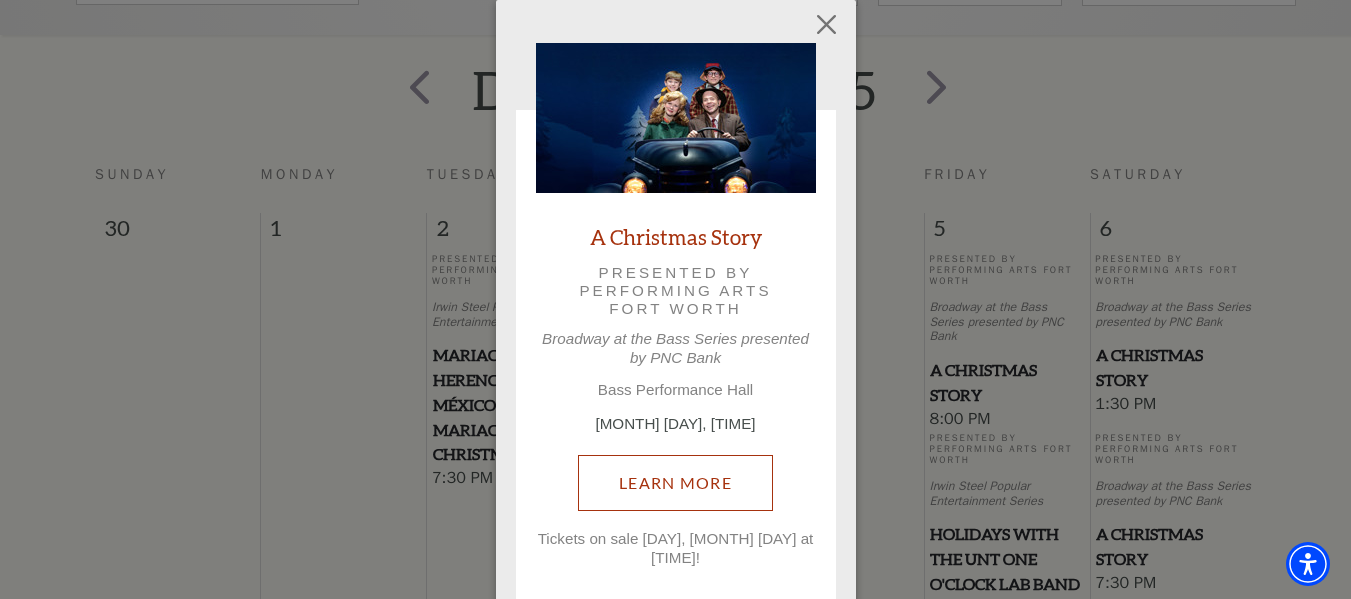 click on "Learn More" at bounding box center [675, 483] 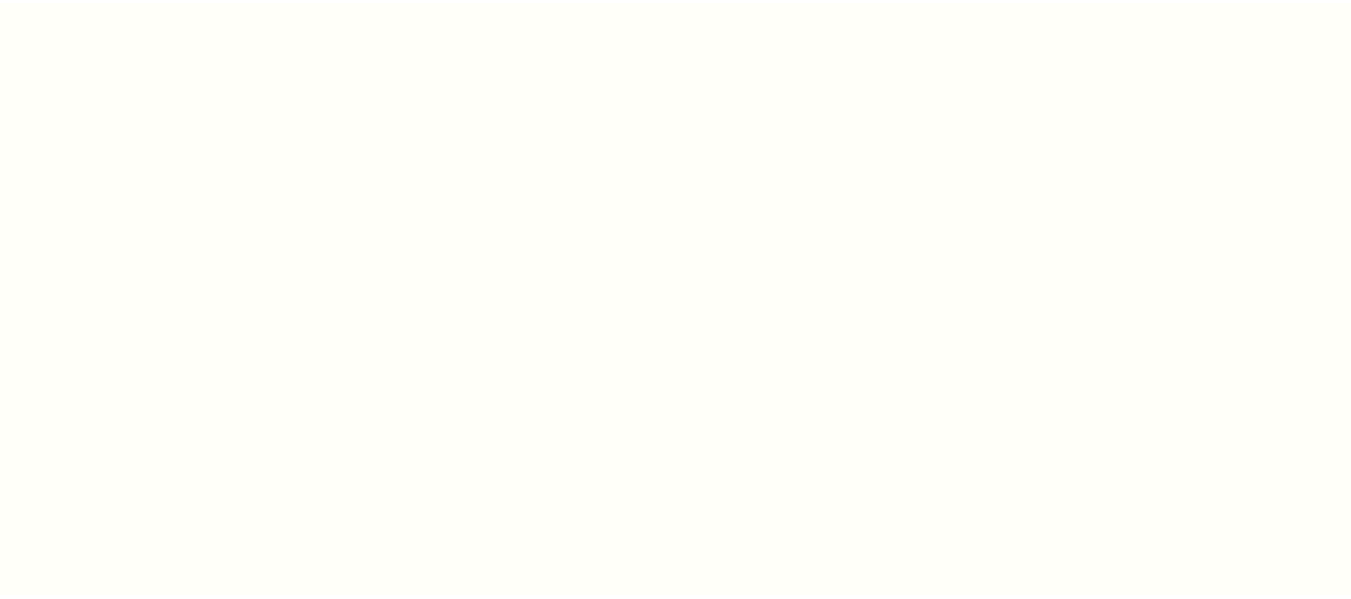 scroll, scrollTop: 0, scrollLeft: 0, axis: both 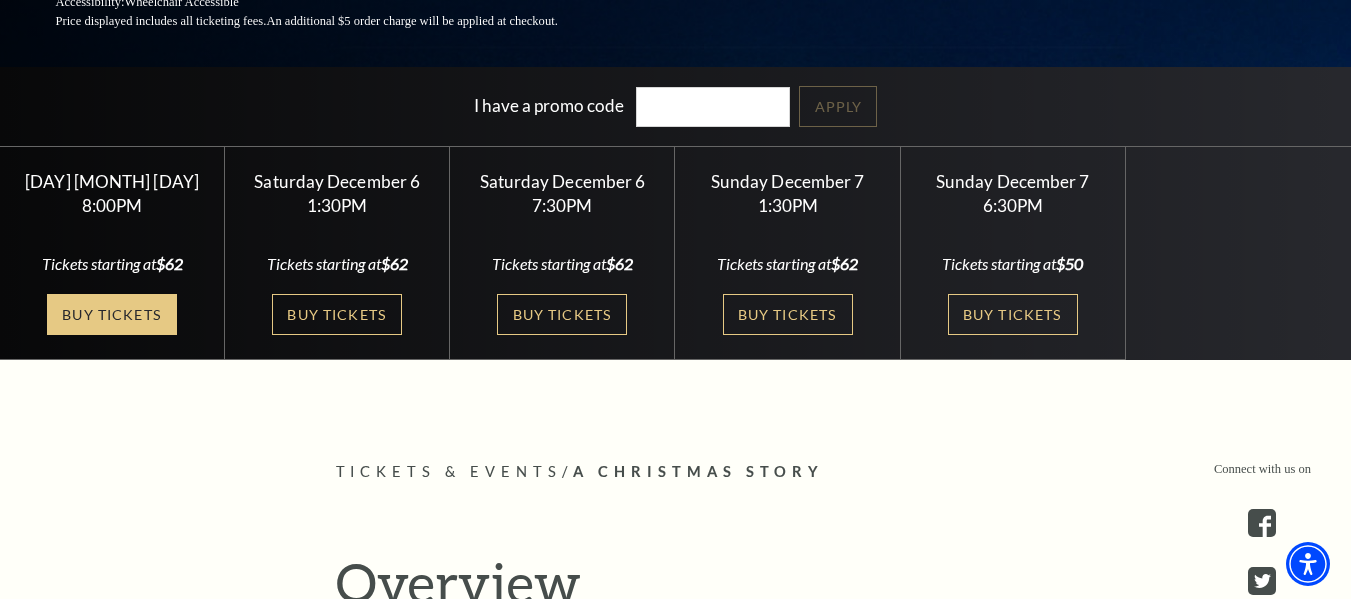 click on "Buy Tickets" at bounding box center (112, 314) 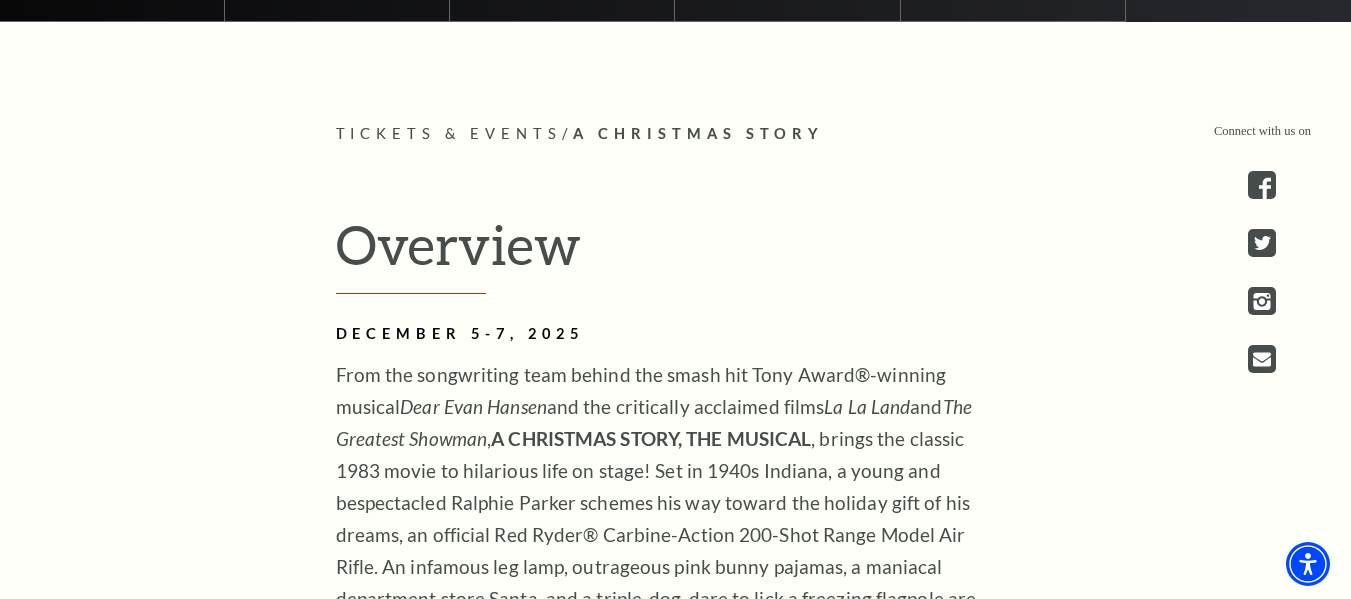scroll, scrollTop: 800, scrollLeft: 0, axis: vertical 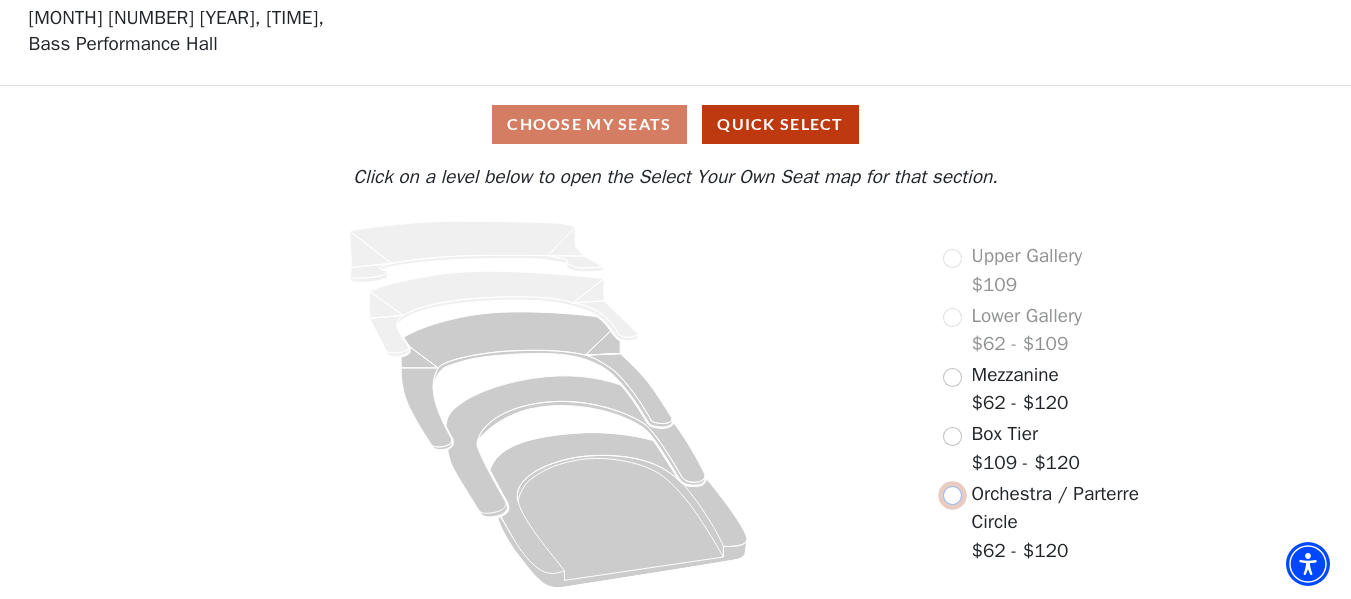 click at bounding box center (952, 495) 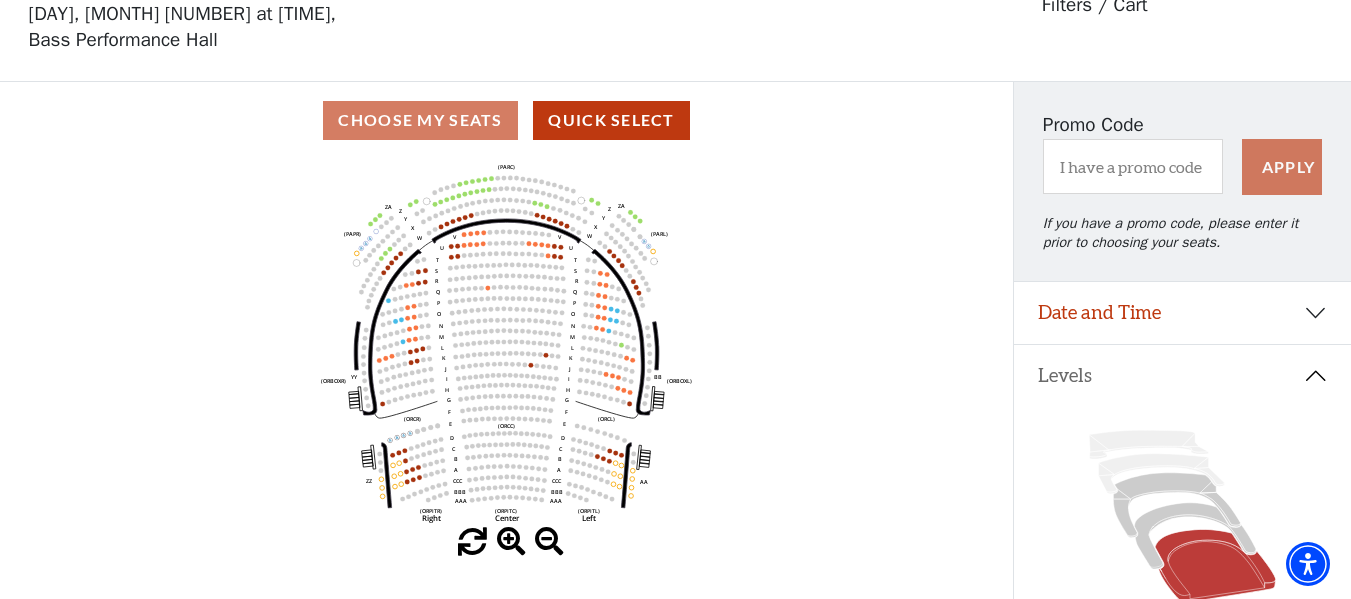 scroll, scrollTop: 93, scrollLeft: 0, axis: vertical 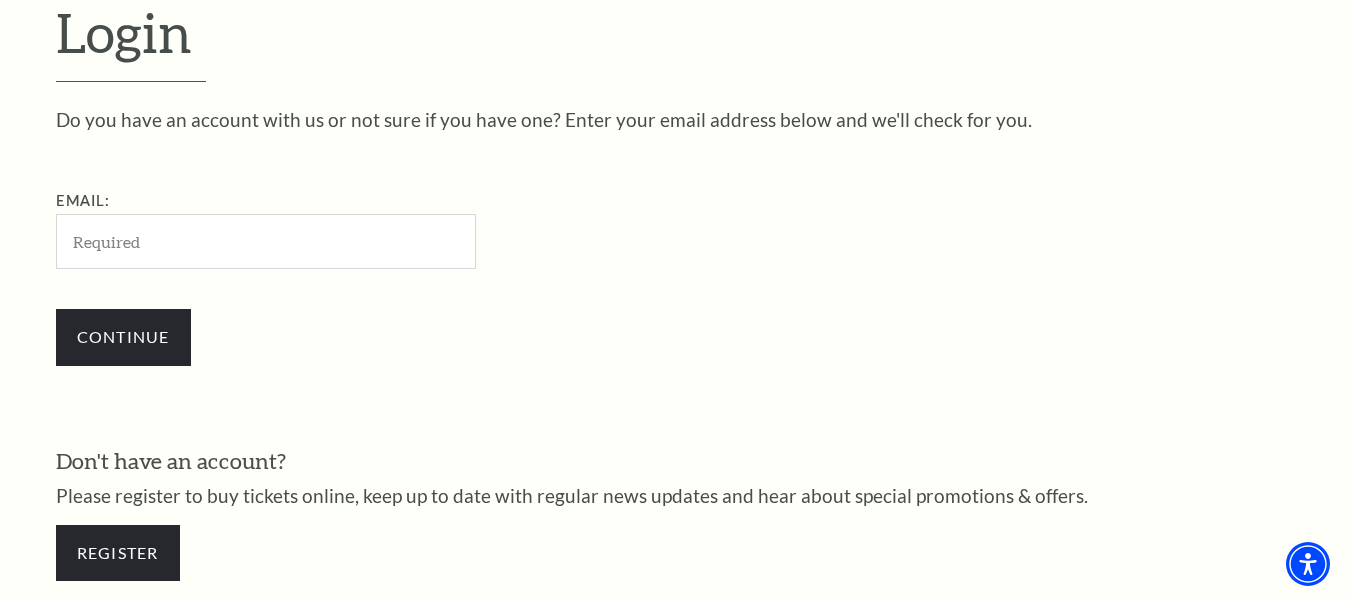 click on "Email:" at bounding box center (266, 241) 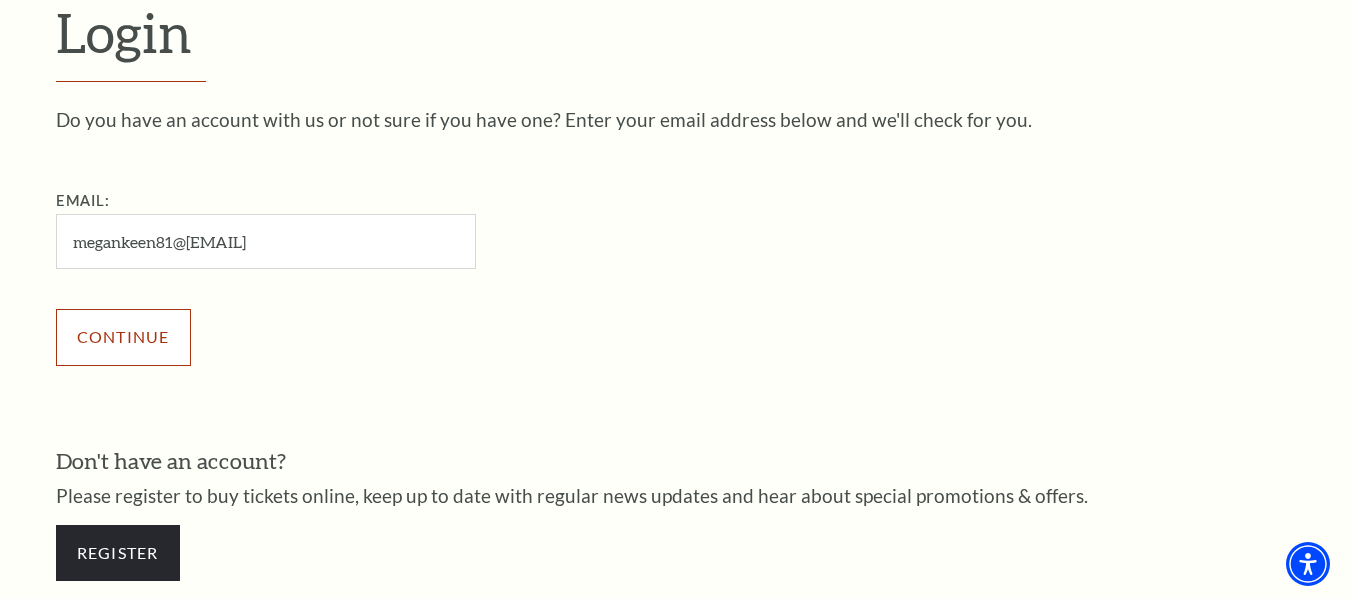 click on "Continue" at bounding box center [123, 337] 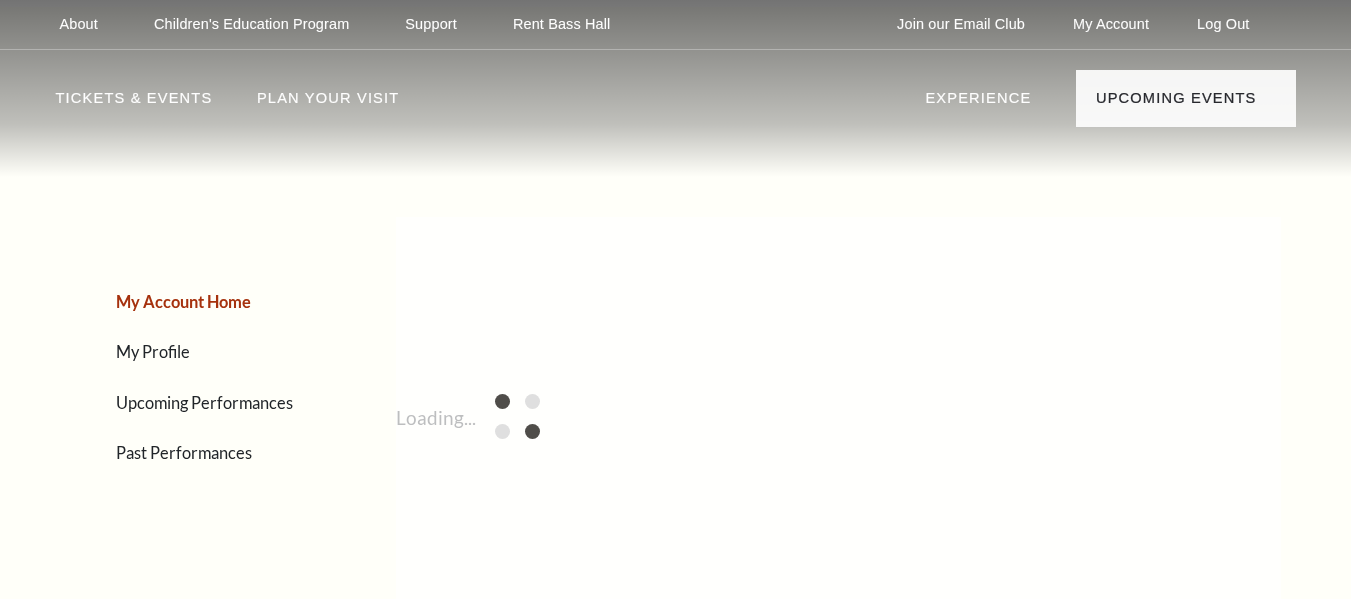 scroll, scrollTop: 0, scrollLeft: 0, axis: both 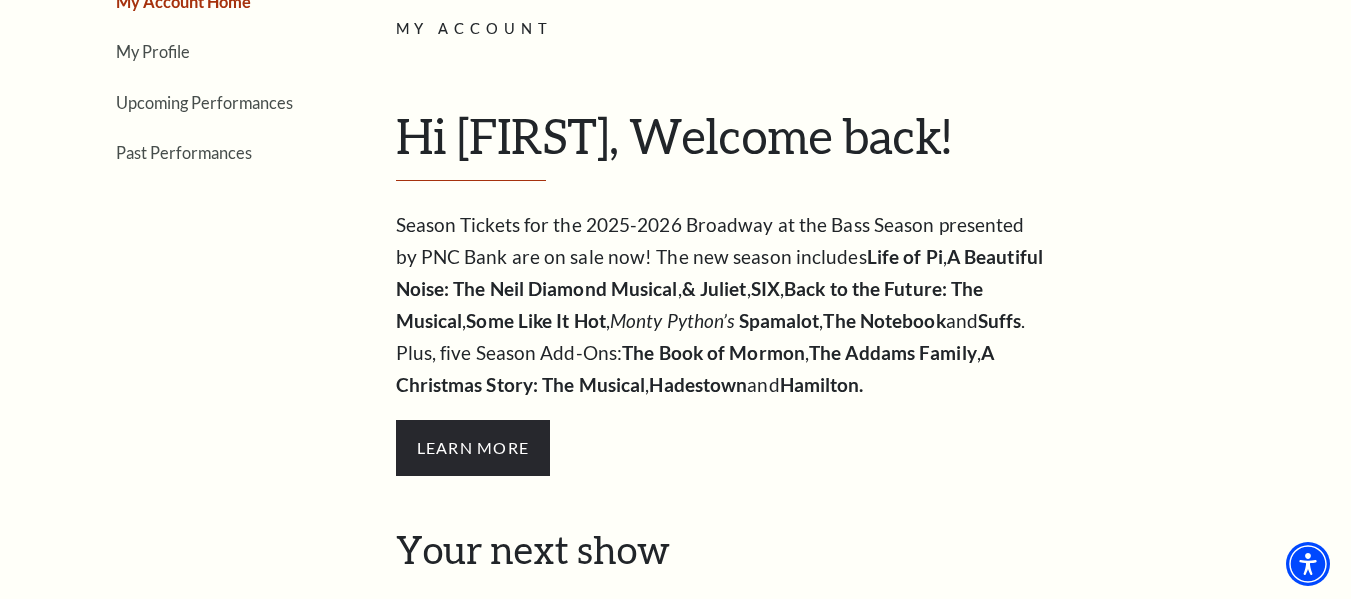 click on "A Beautiful Noise: The Neil Diamond Musical" at bounding box center (719, 272) 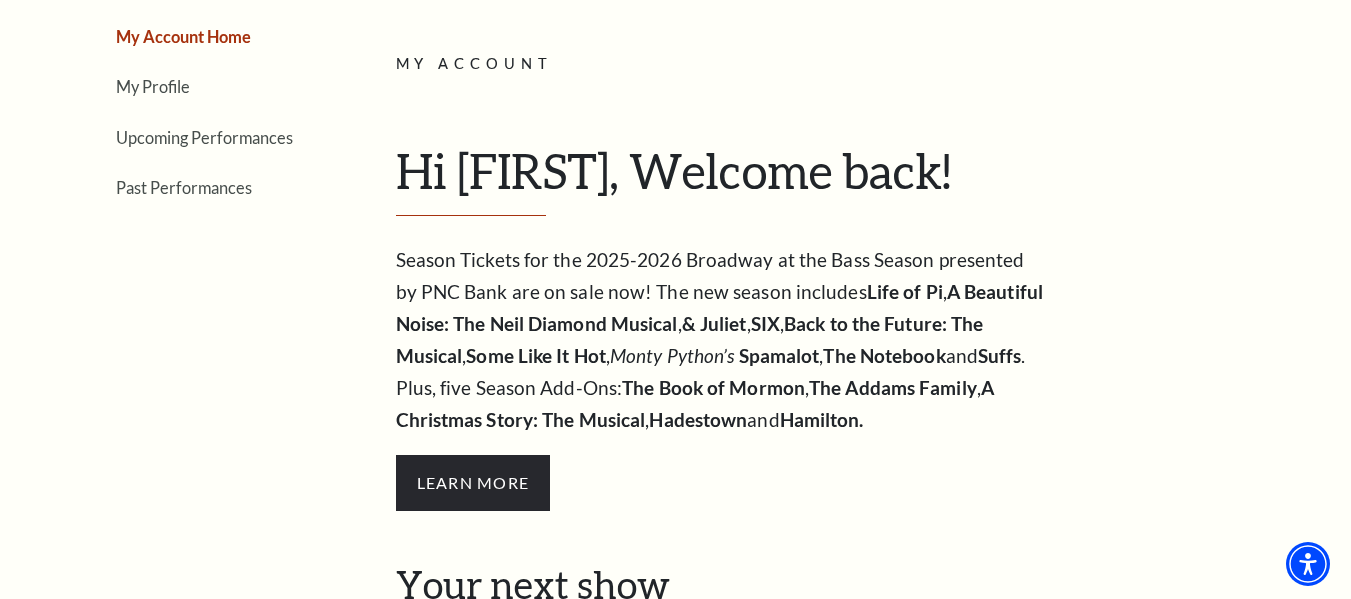 scroll, scrollTop: 300, scrollLeft: 0, axis: vertical 